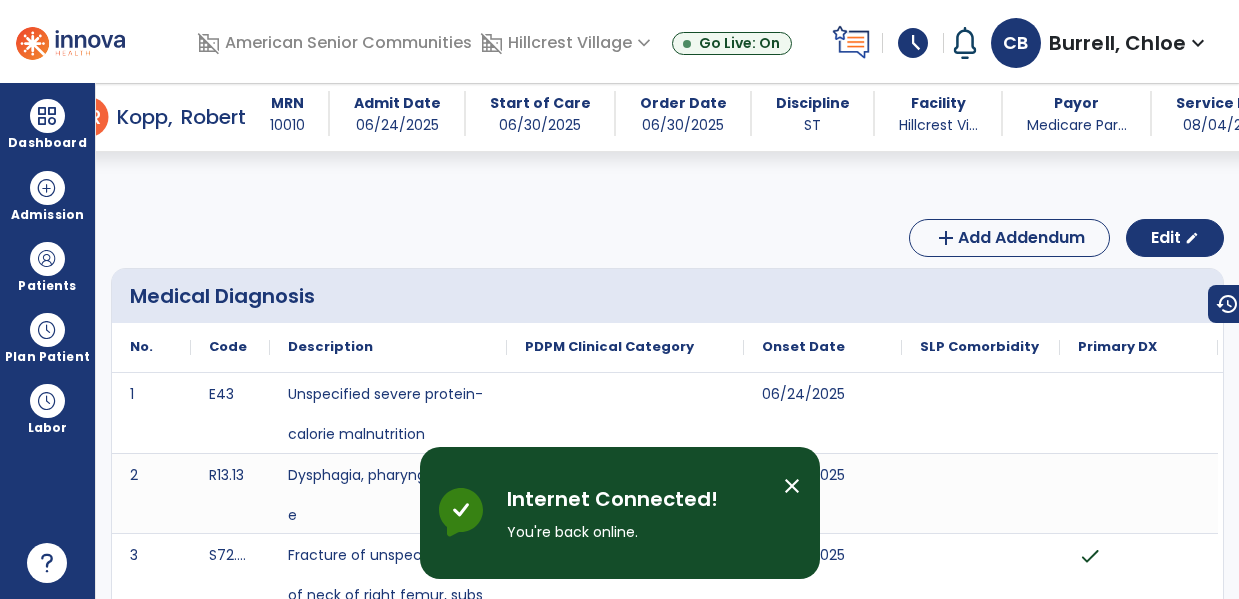 scroll, scrollTop: 0, scrollLeft: 0, axis: both 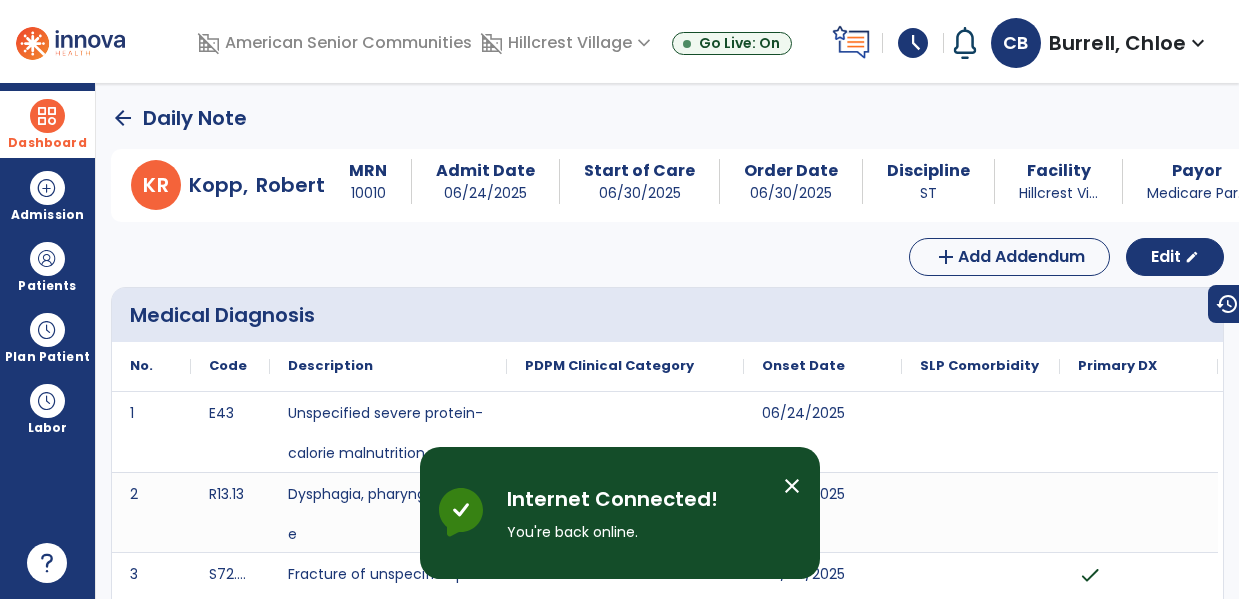 click on "Dashboard" at bounding box center [47, 124] 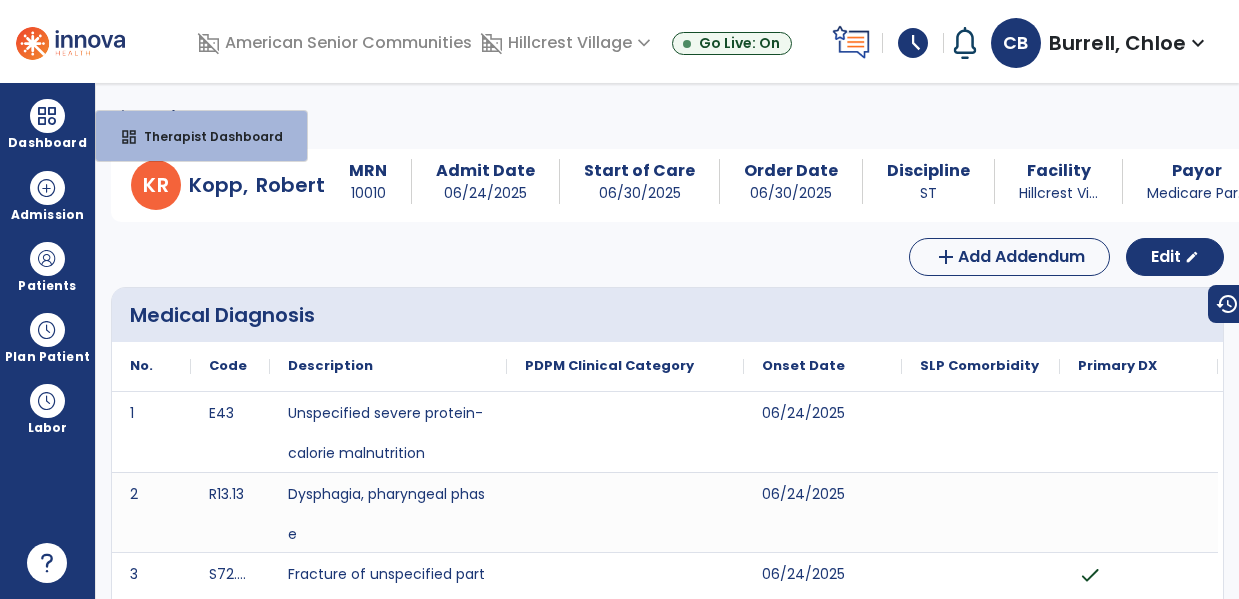 click 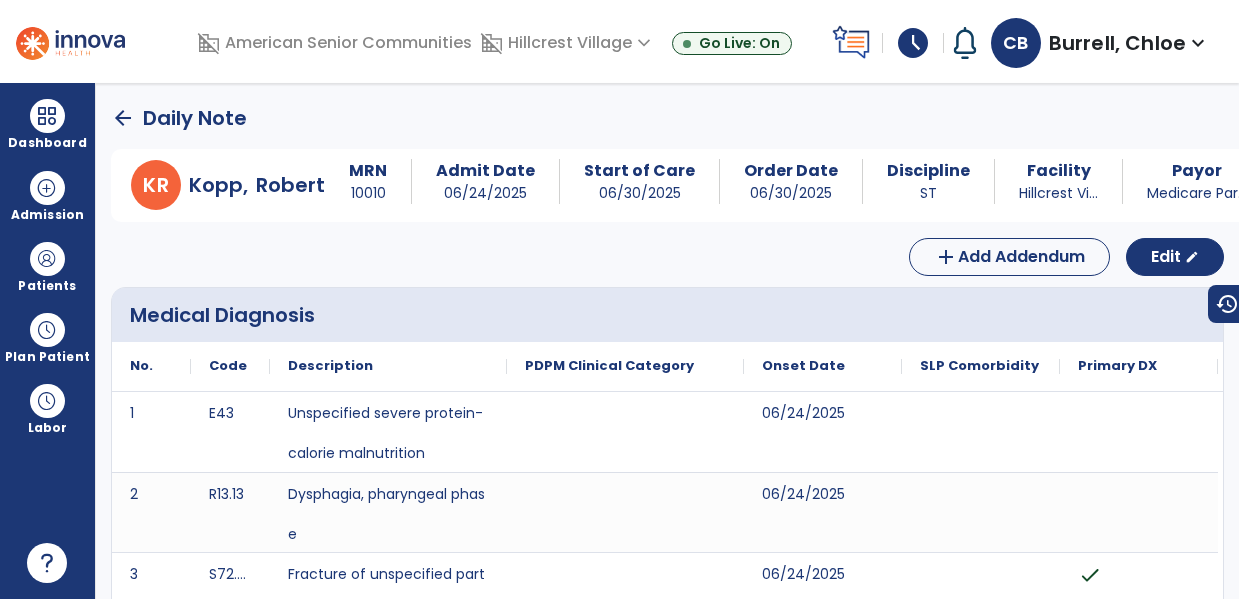 click on "Daily Note" 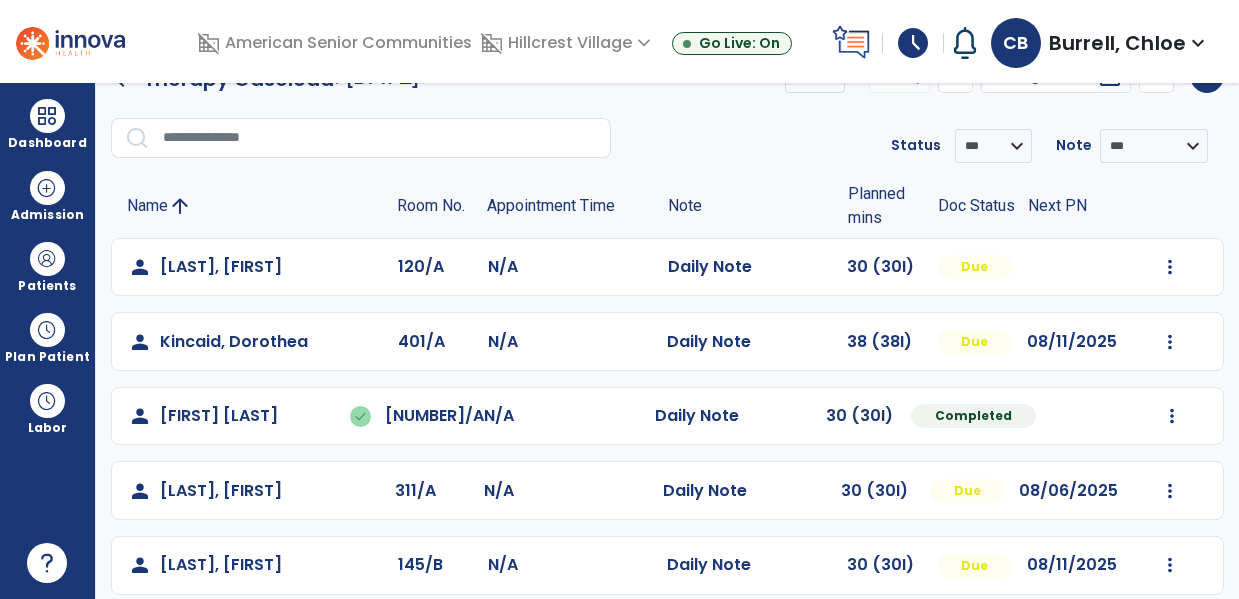 scroll, scrollTop: 0, scrollLeft: 0, axis: both 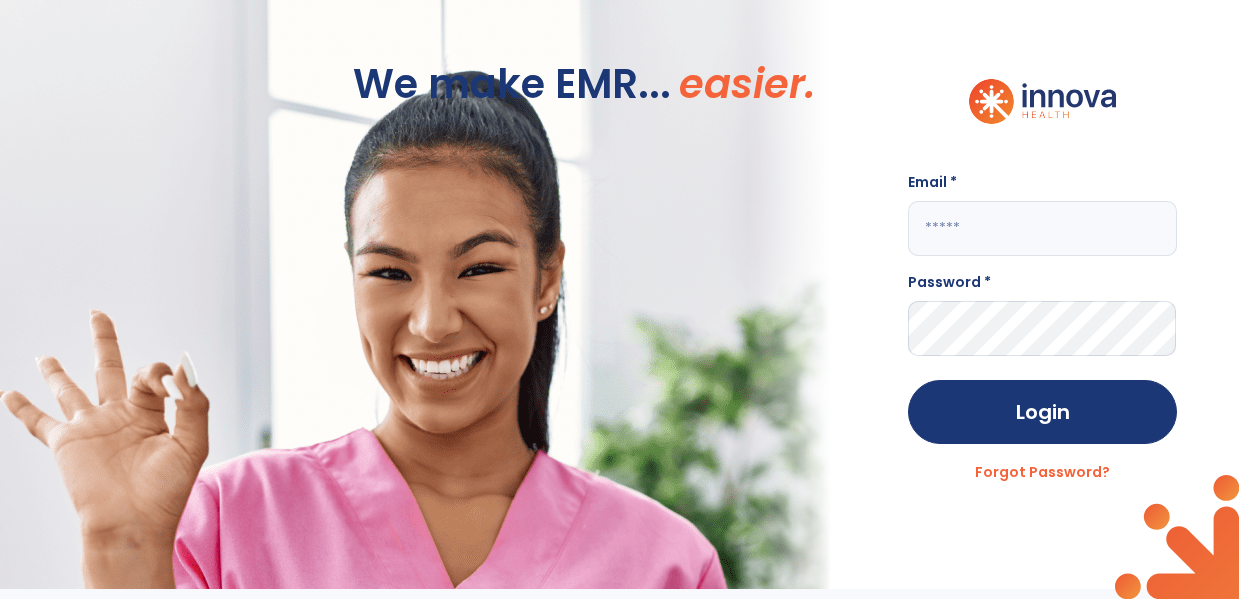 click on "We make EMR... easier. Email * Password * Login Forgot Password?" 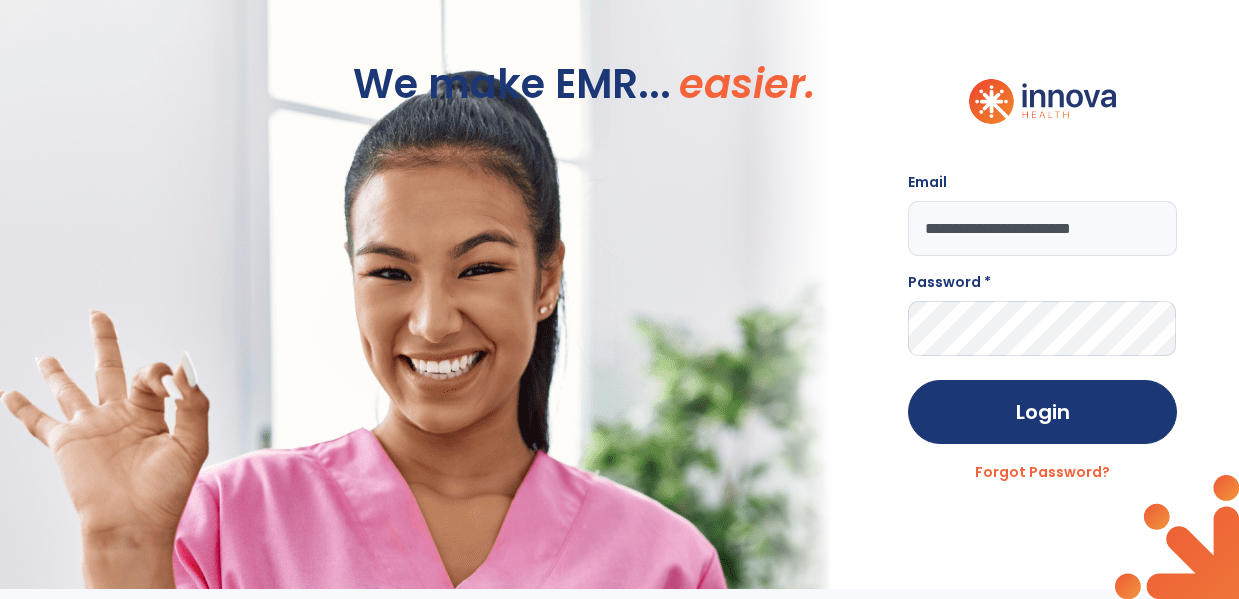type on "**********" 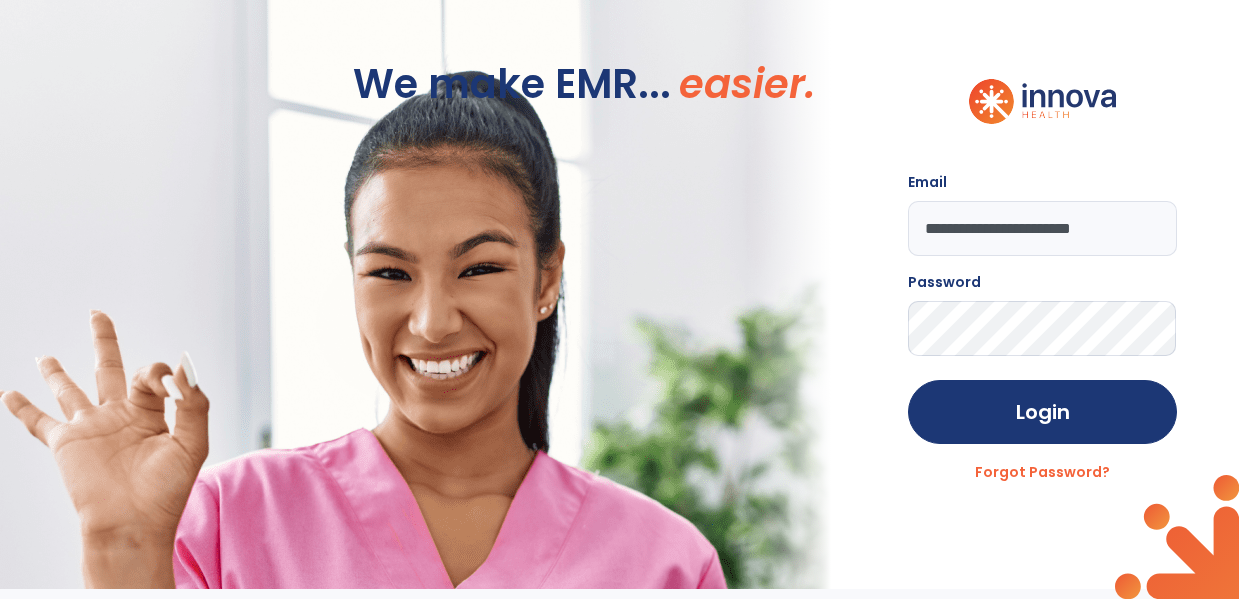 click on "Login" 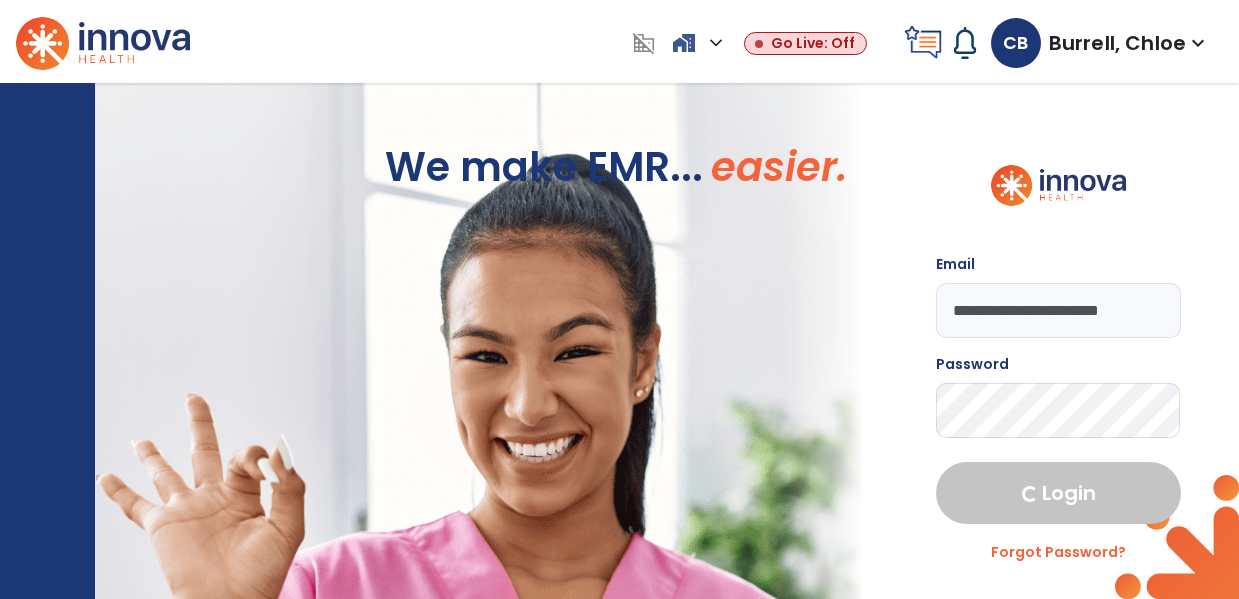 select on "****" 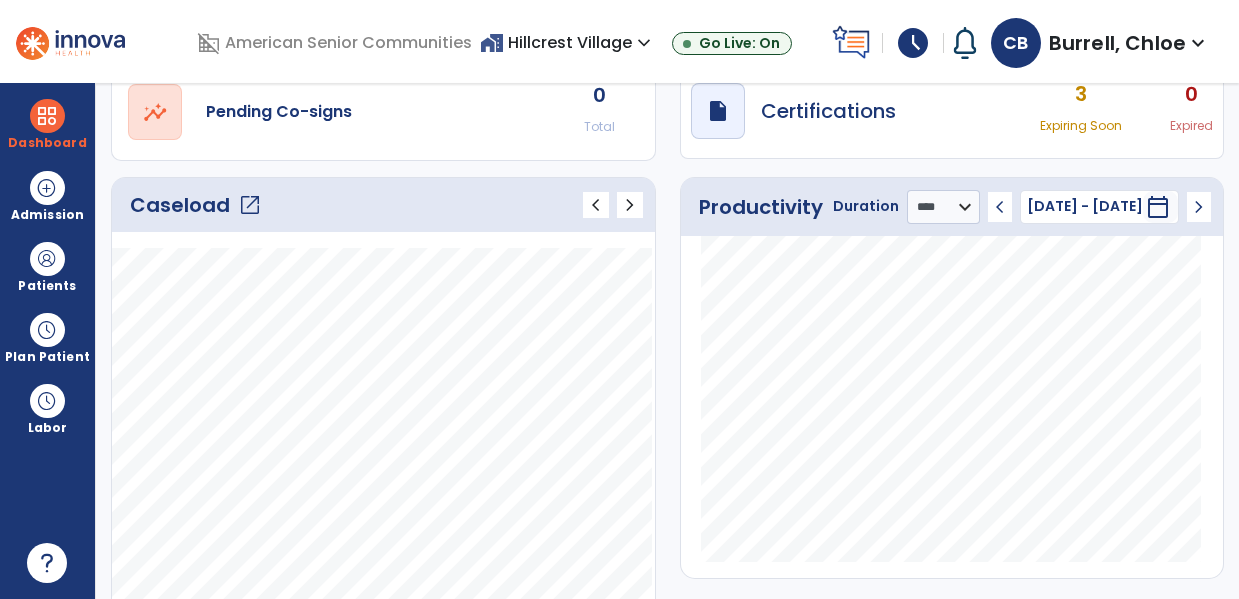 scroll, scrollTop: 191, scrollLeft: 0, axis: vertical 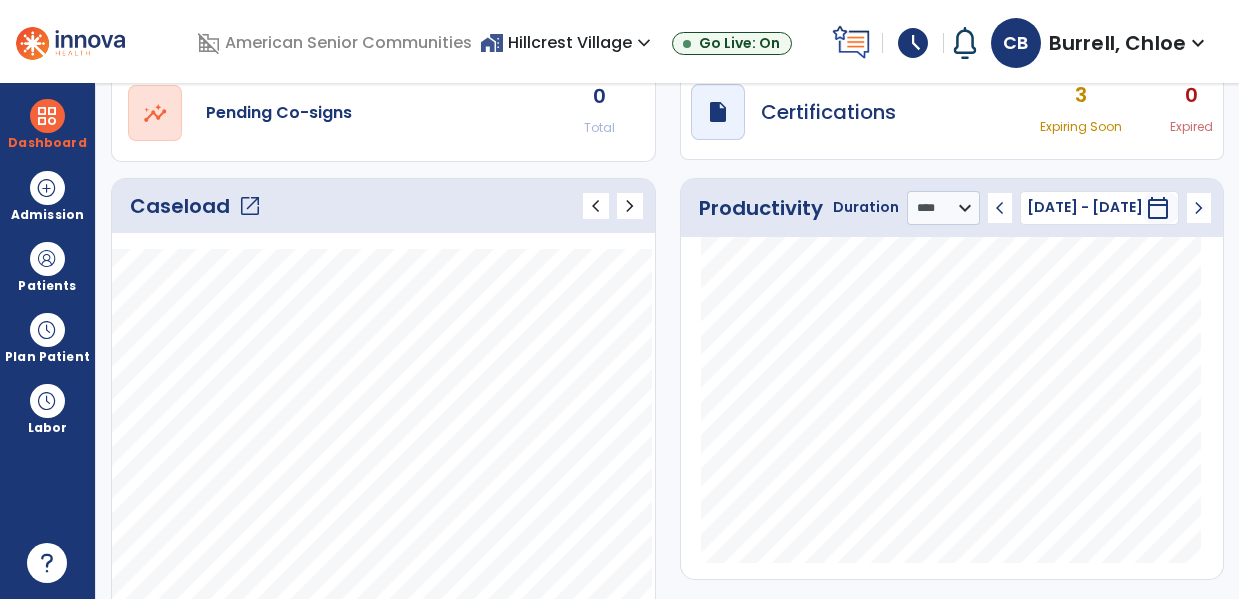 click on "open_in_new" 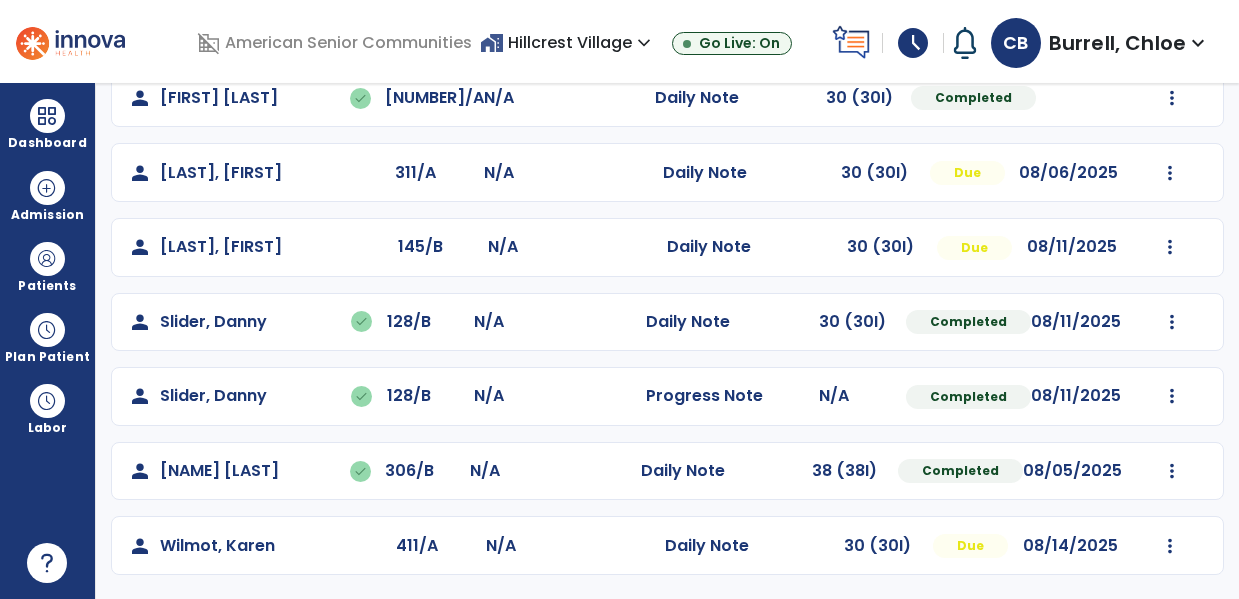 scroll, scrollTop: 0, scrollLeft: 0, axis: both 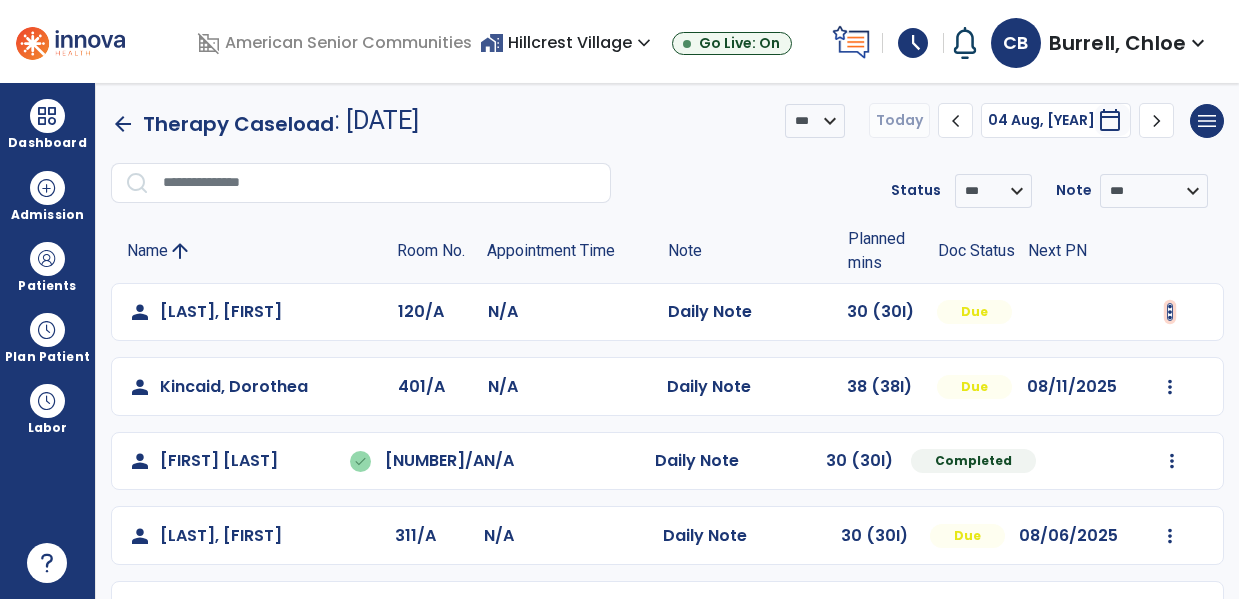click at bounding box center [1170, 312] 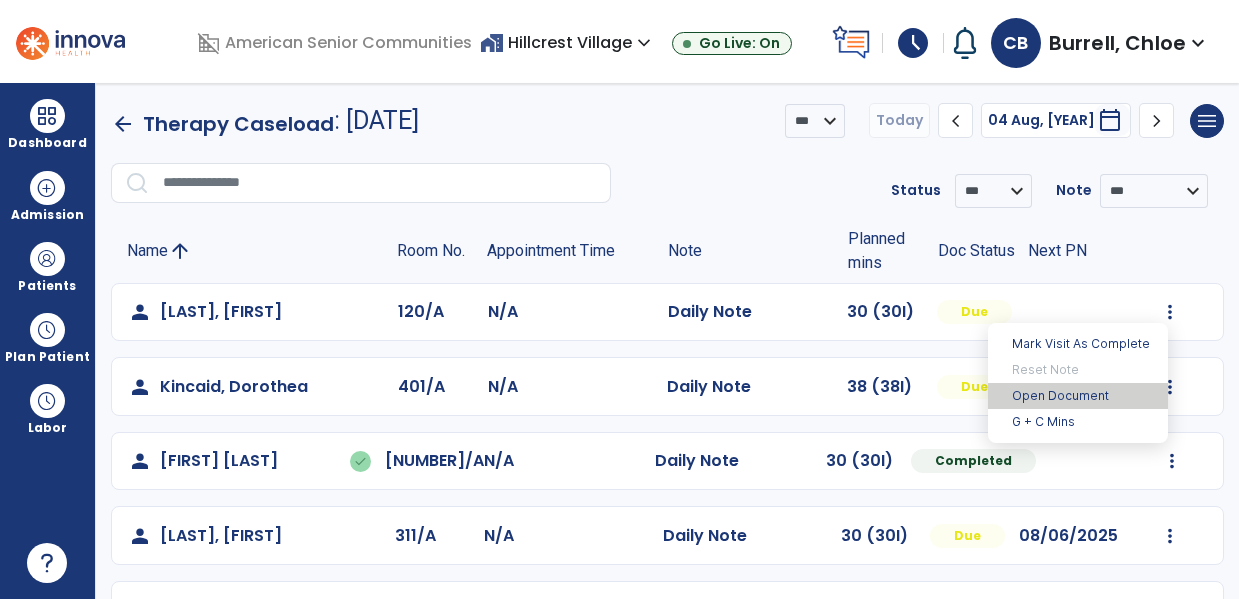 click on "Open Document" at bounding box center [1078, 396] 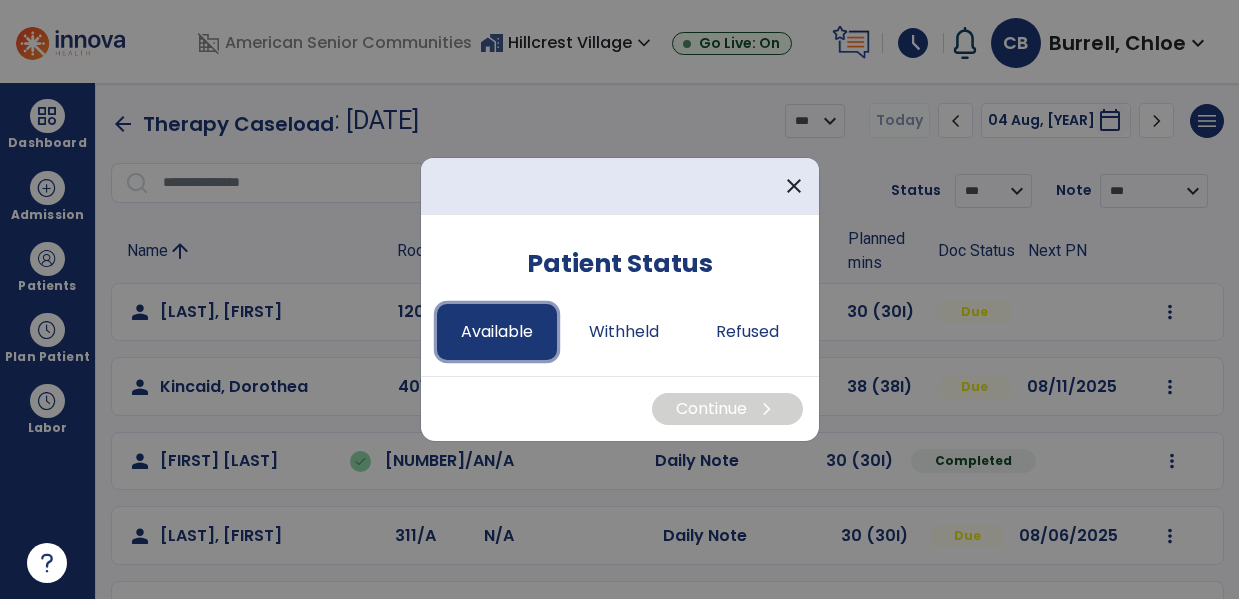 click on "Available" at bounding box center [497, 332] 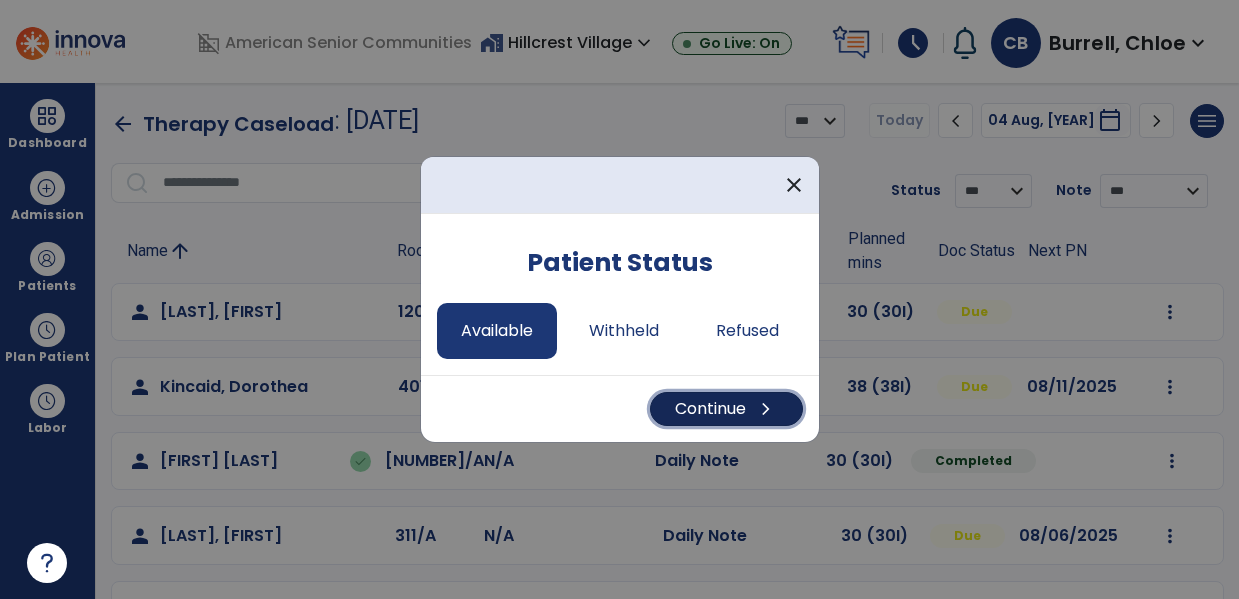 click on "Continue   chevron_right" at bounding box center [726, 409] 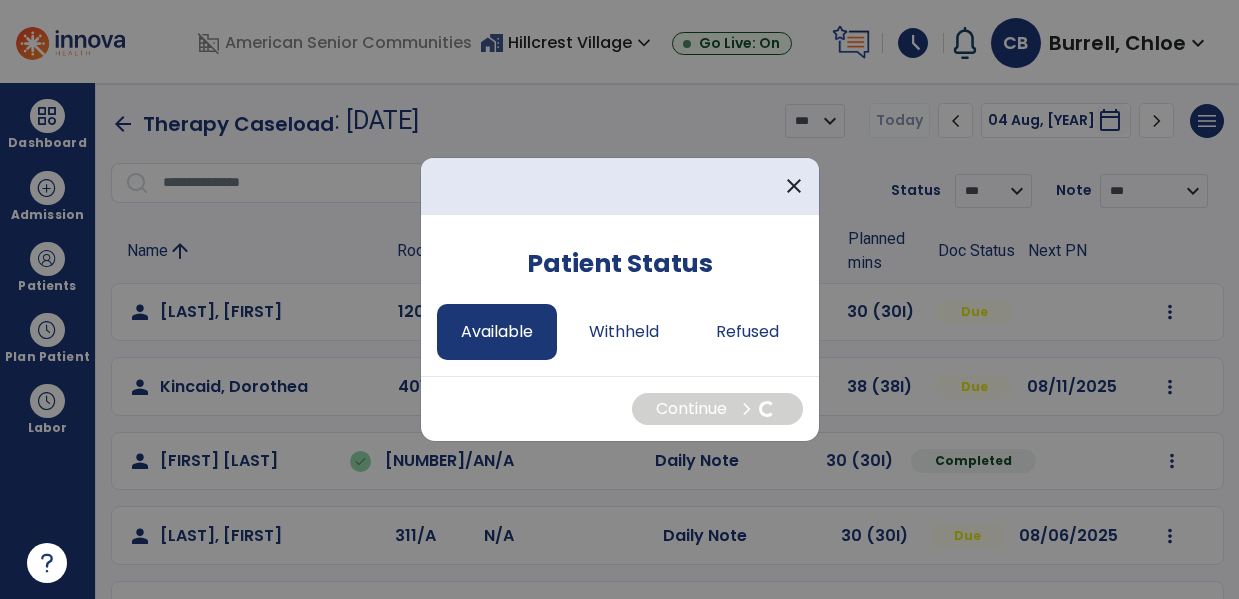 select on "*" 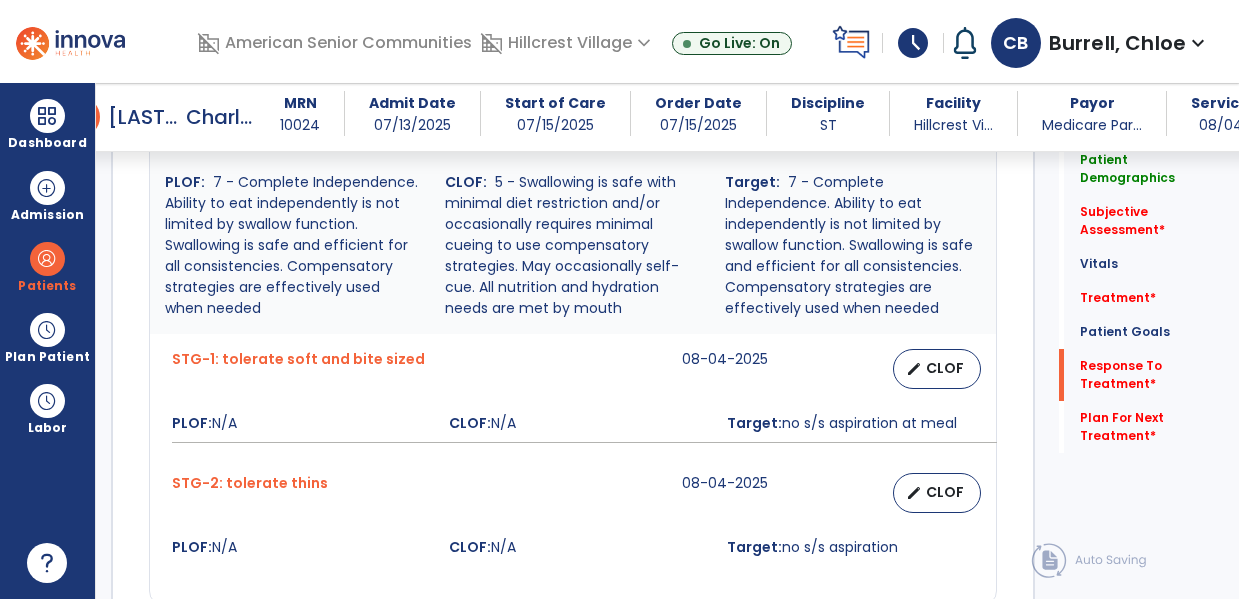 scroll, scrollTop: 2324, scrollLeft: 0, axis: vertical 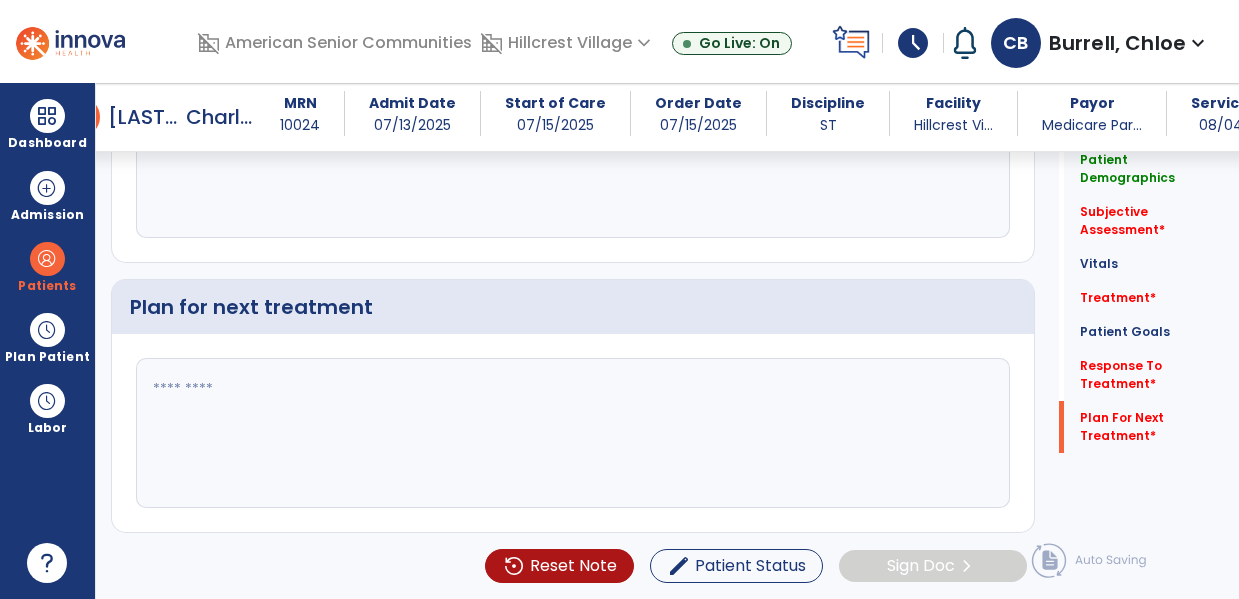 click 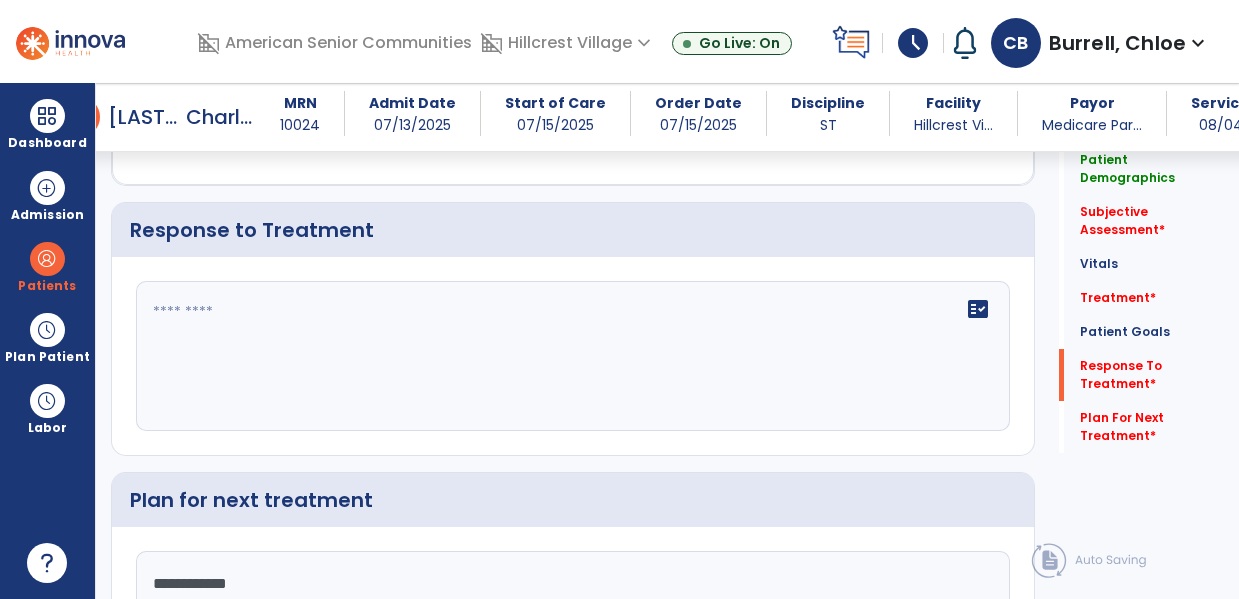 scroll, scrollTop: 2102, scrollLeft: 0, axis: vertical 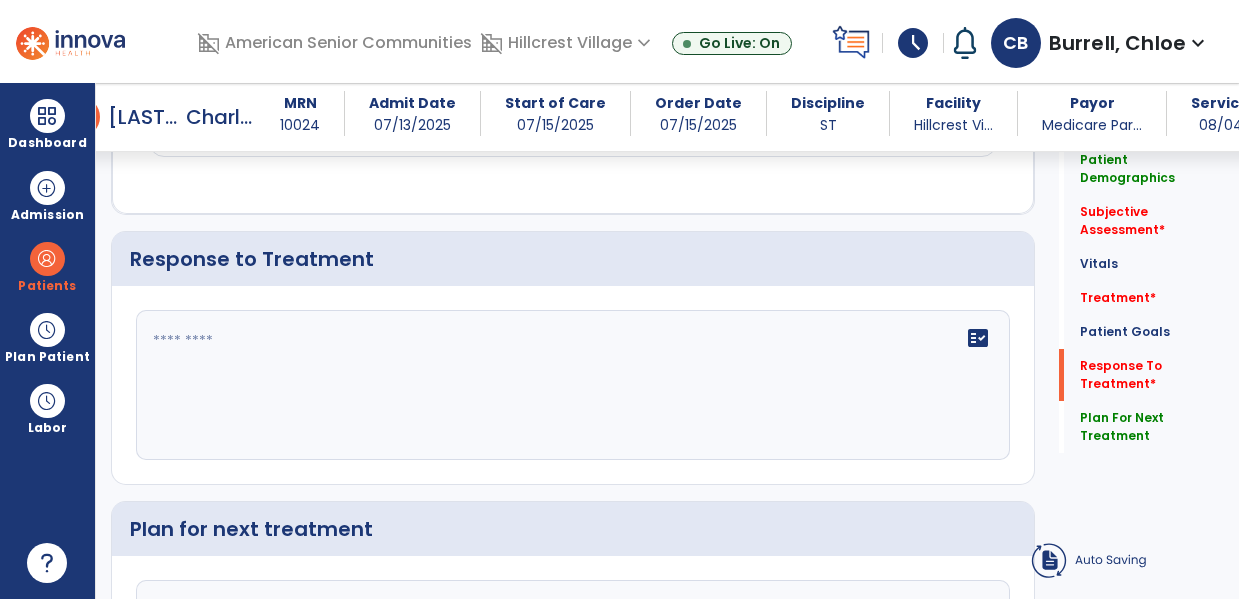 type on "**********" 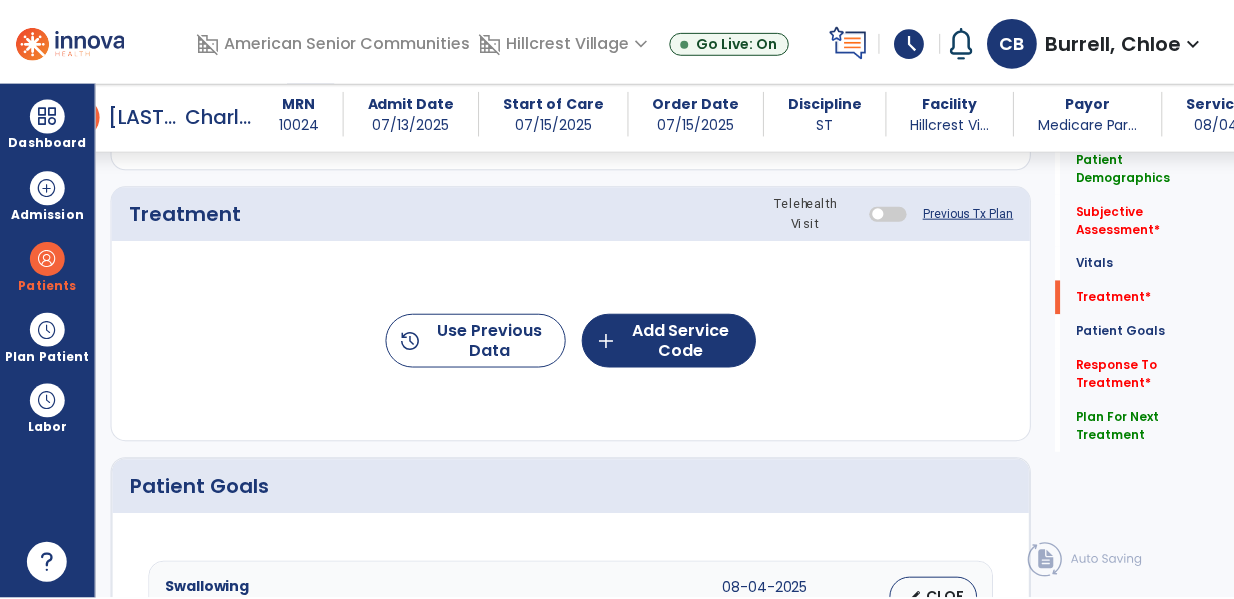 scroll, scrollTop: 1182, scrollLeft: 0, axis: vertical 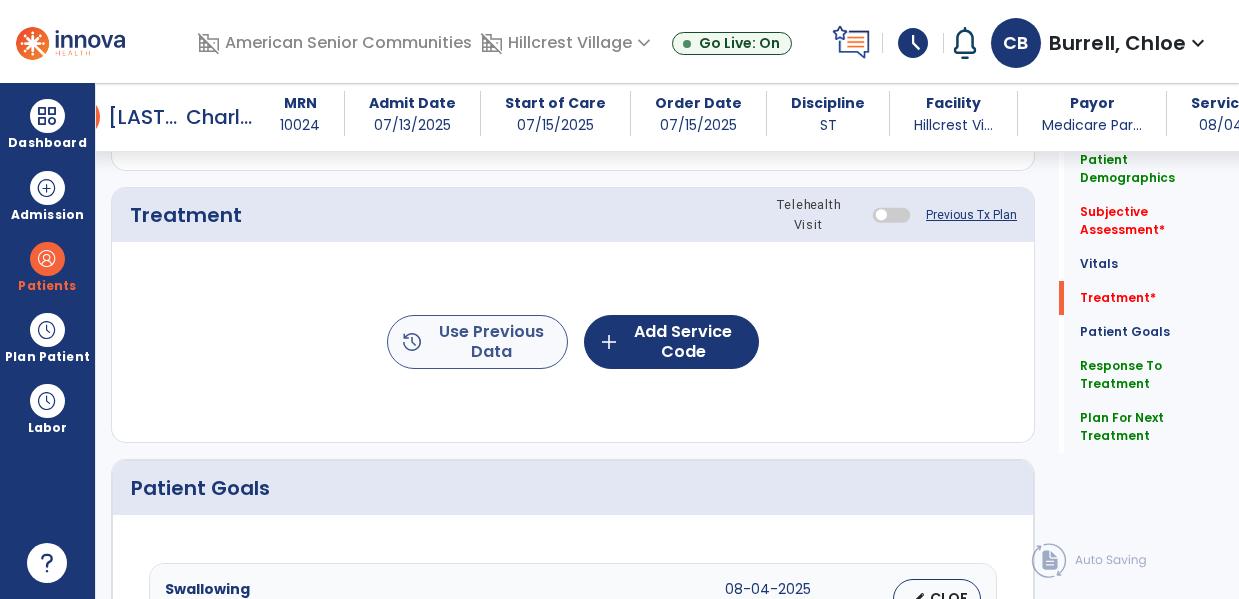 type on "**********" 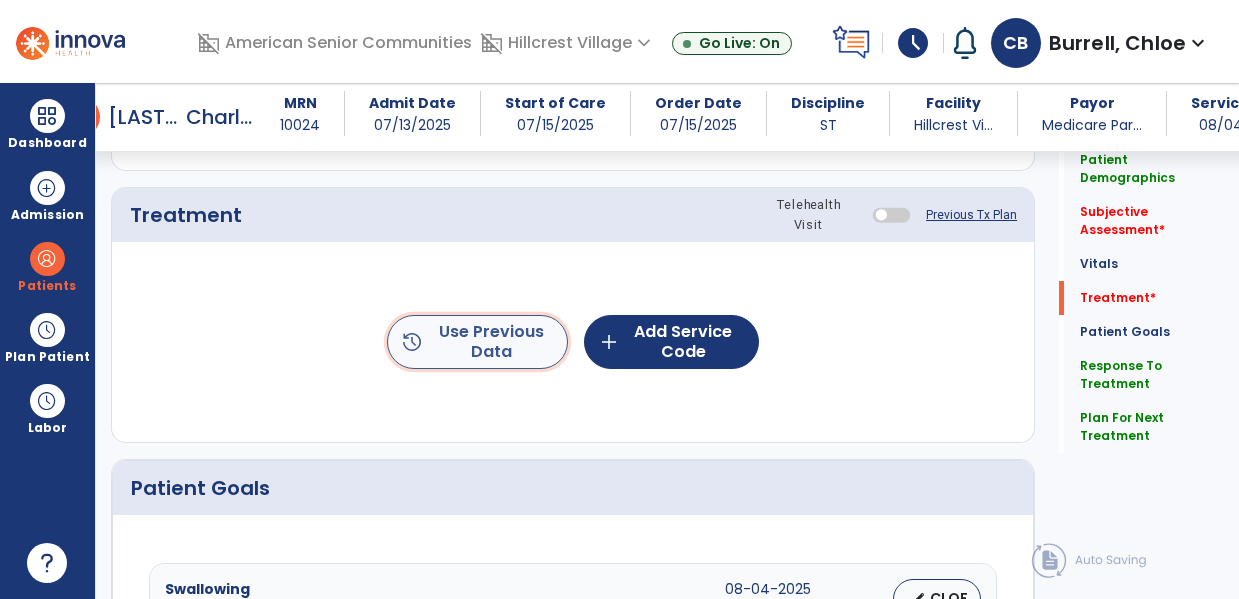 click on "history  Use Previous Data" 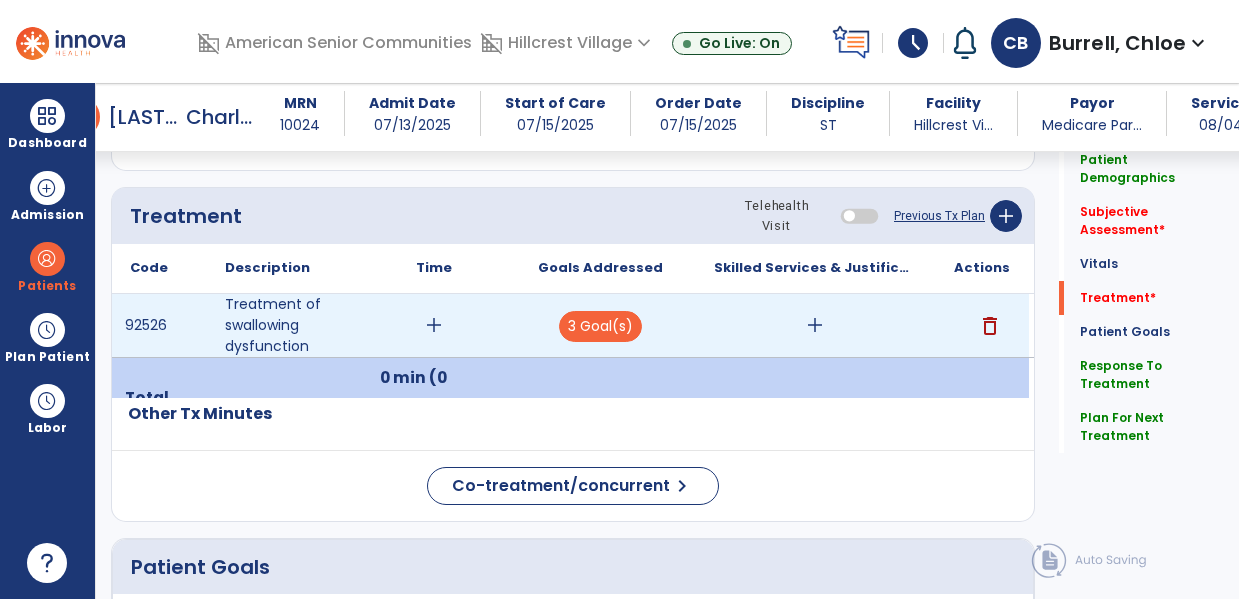 click on "add" at bounding box center (433, 325) 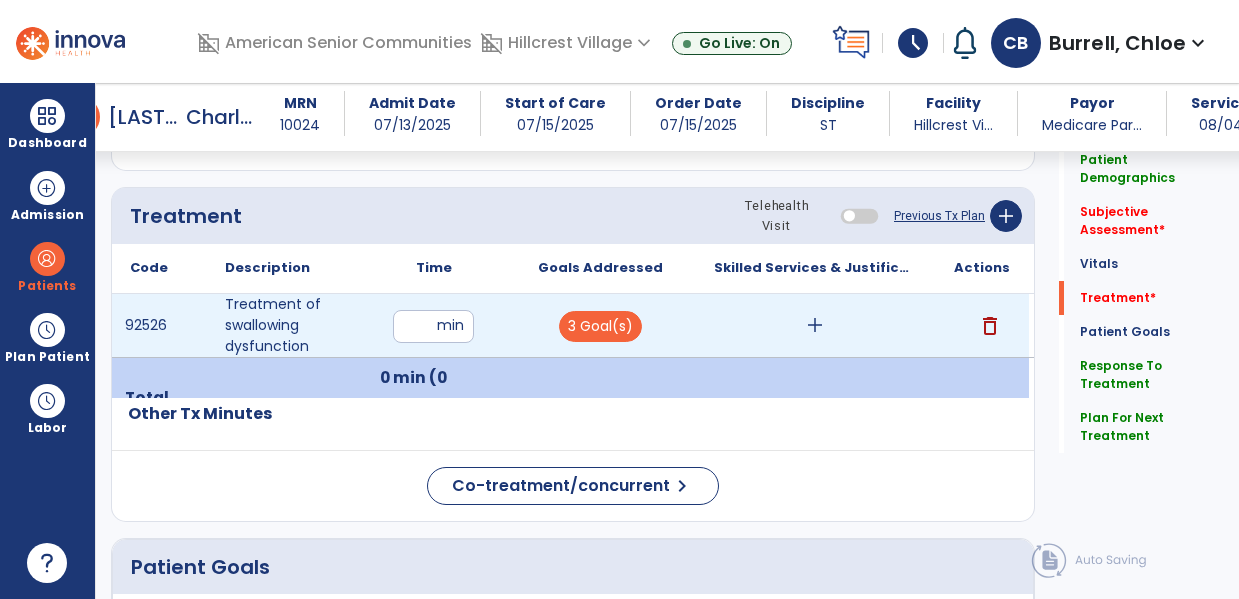 type on "**" 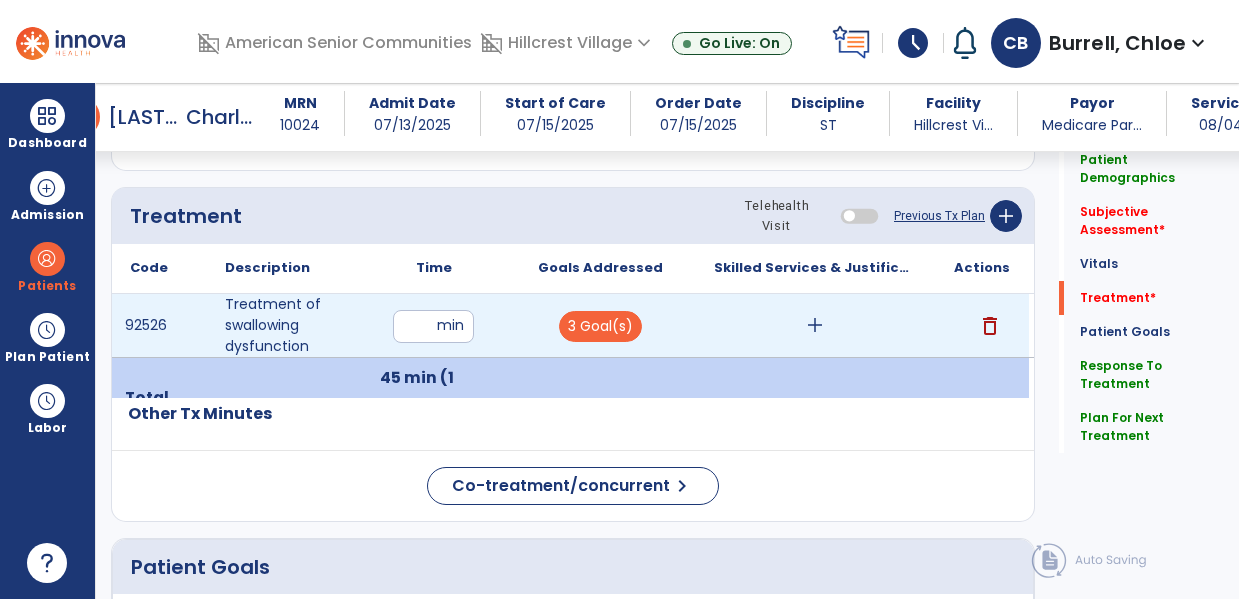 click on "add" at bounding box center [815, 325] 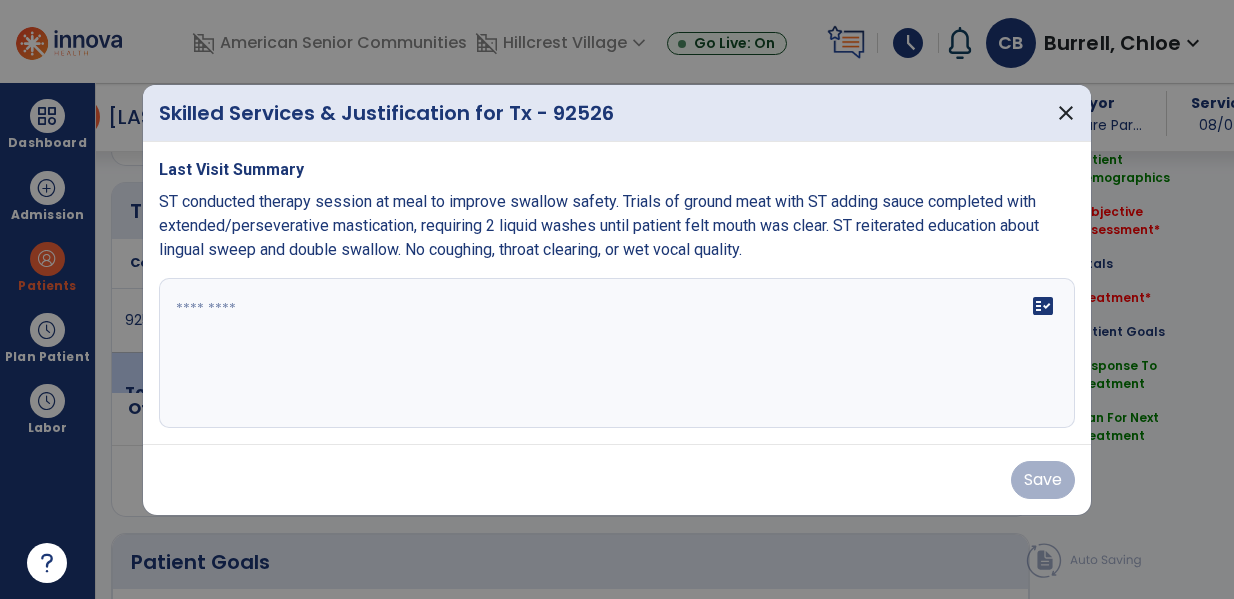 scroll, scrollTop: 1182, scrollLeft: 0, axis: vertical 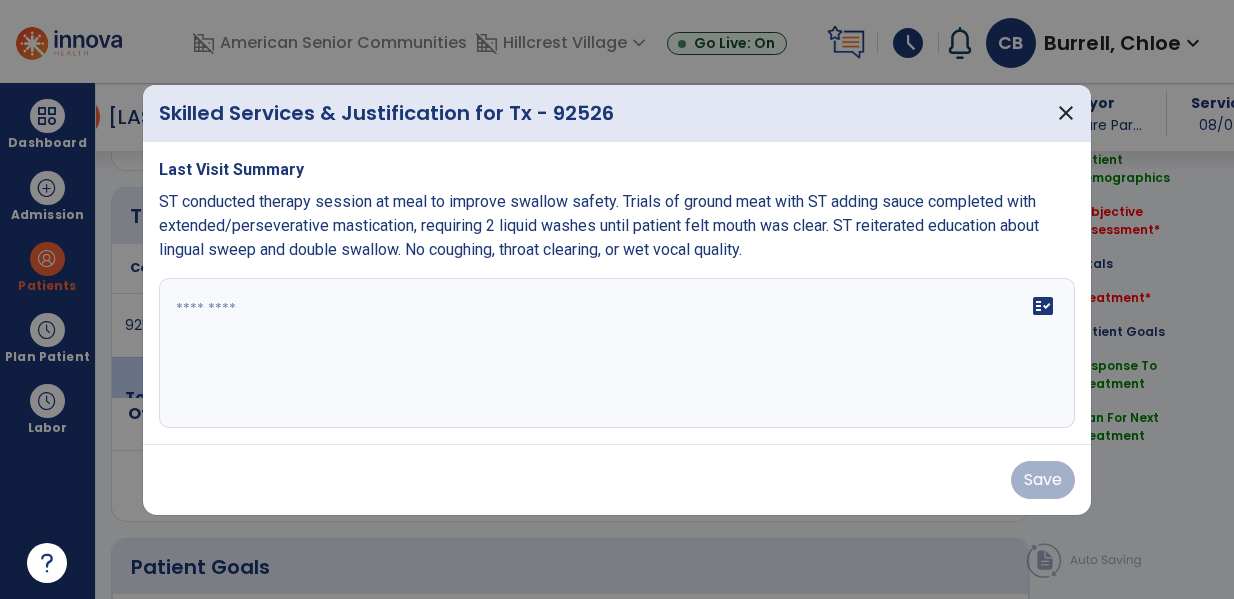 click at bounding box center (617, 353) 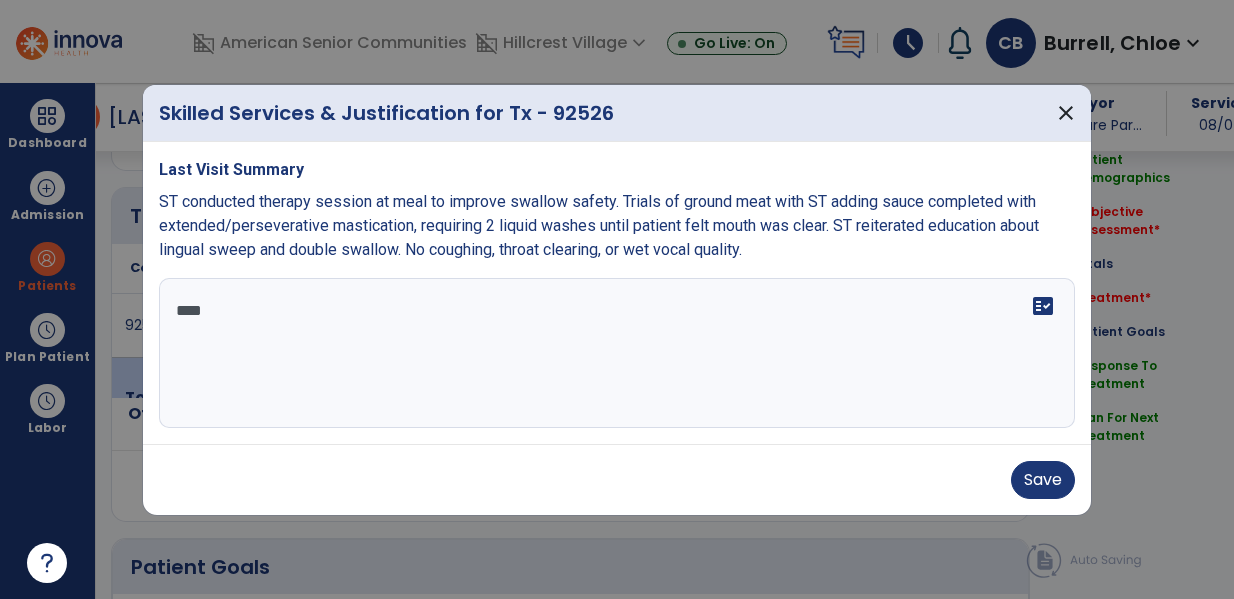 scroll, scrollTop: 0, scrollLeft: 0, axis: both 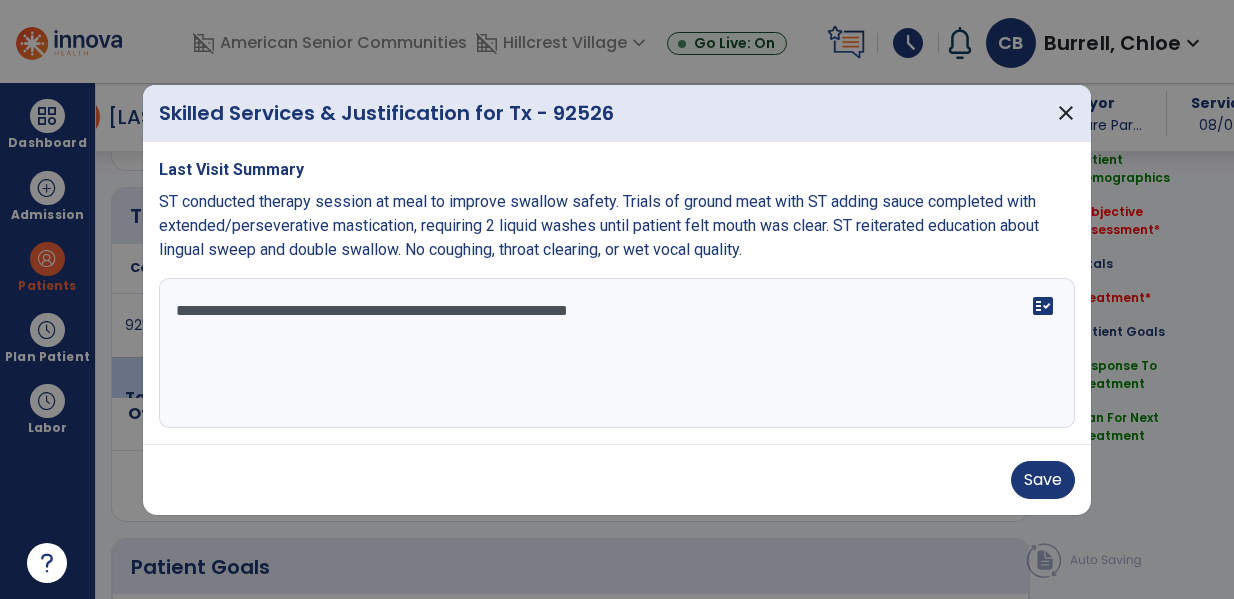 click on "**********" at bounding box center [617, 353] 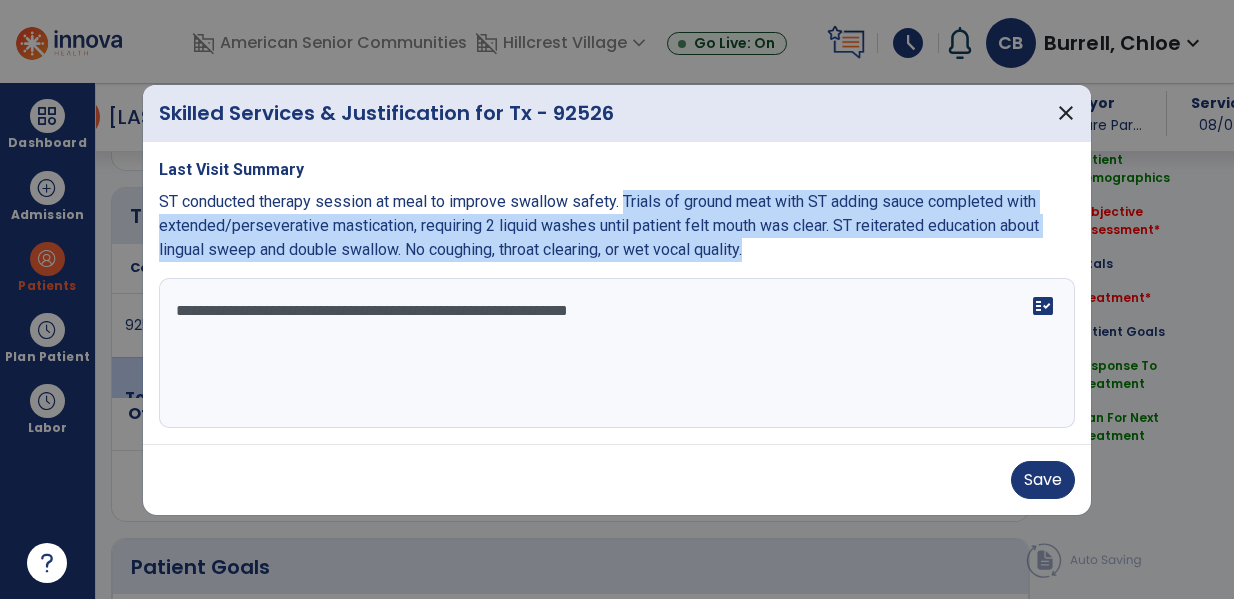 drag, startPoint x: 625, startPoint y: 192, endPoint x: 769, endPoint y: 254, distance: 156.7801 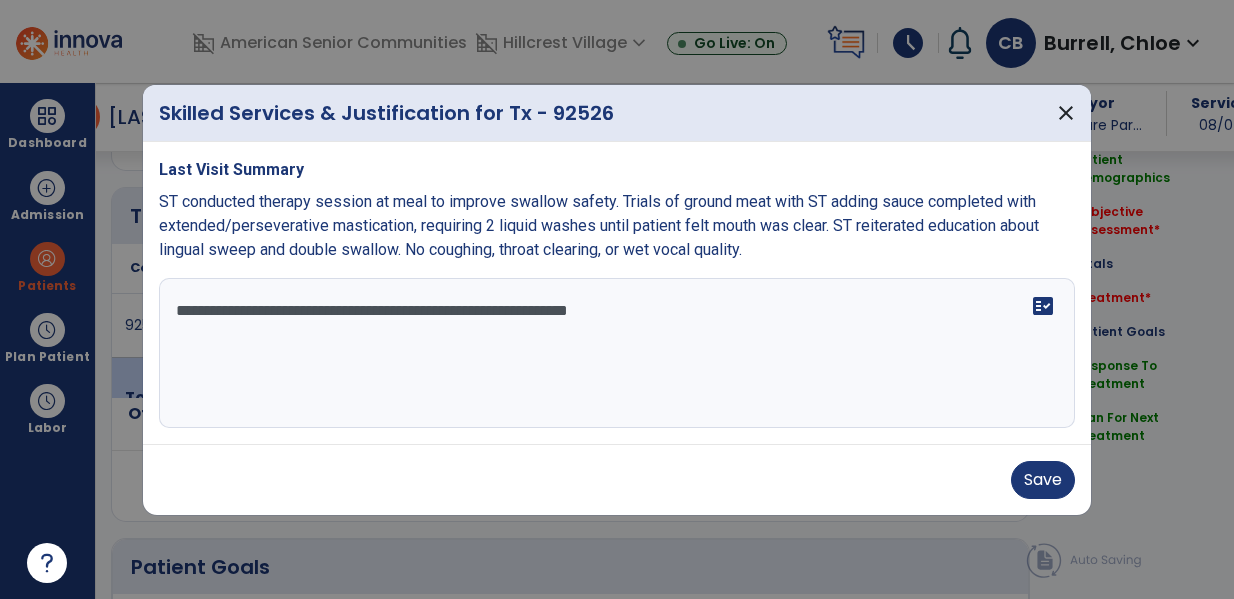 paste on "**********" 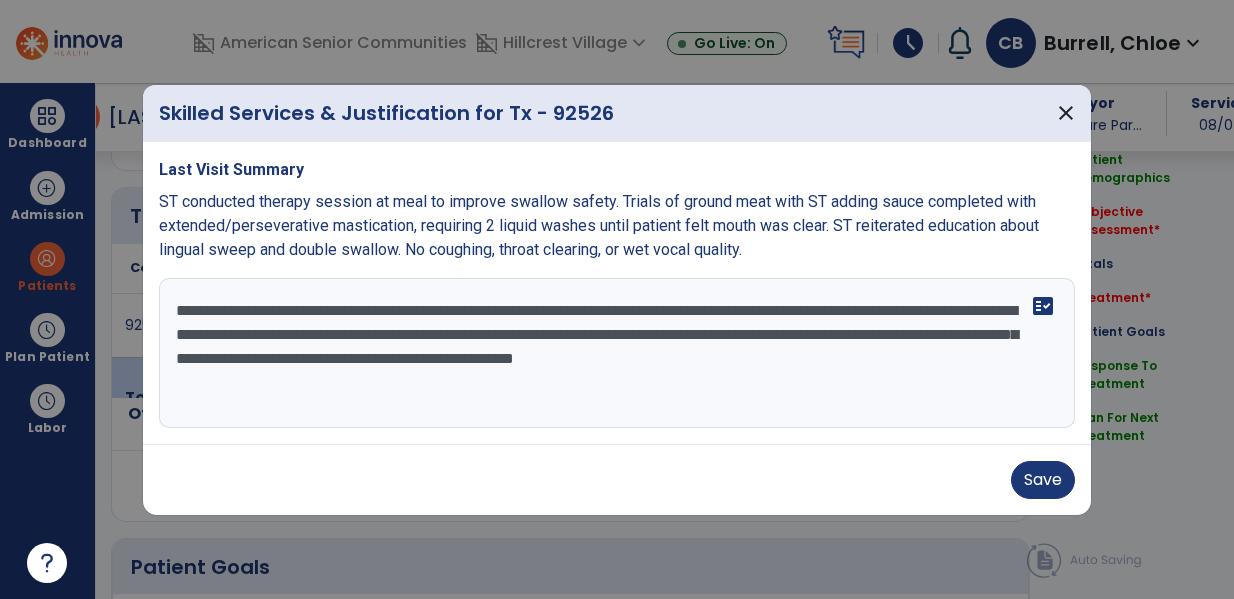 click on "**********" at bounding box center (617, 353) 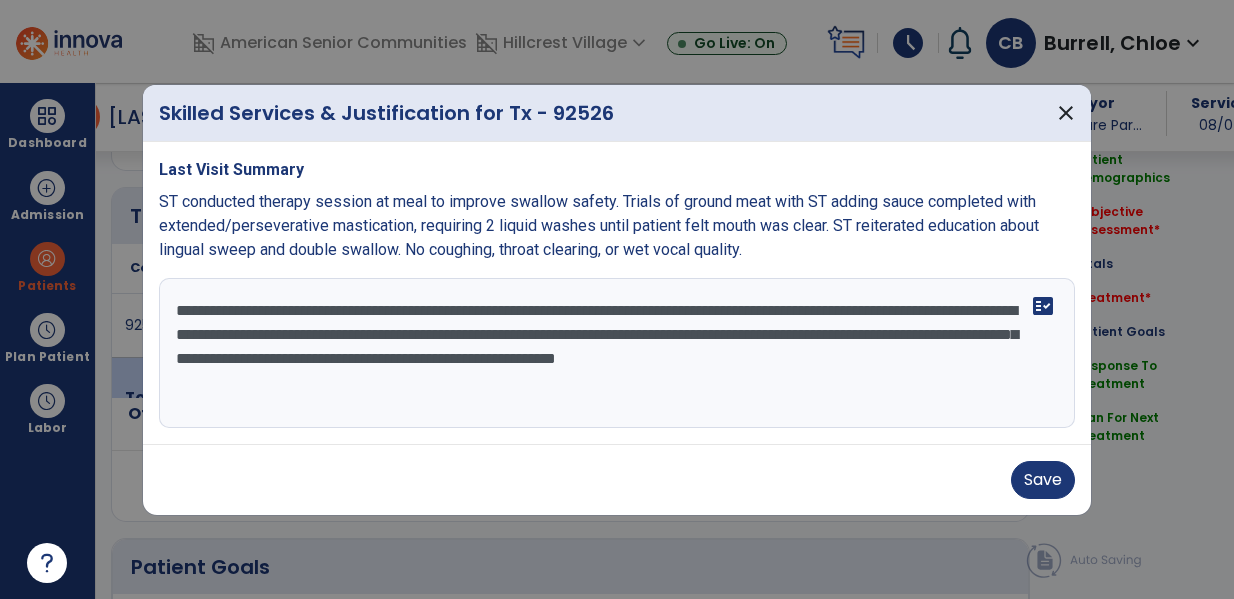 drag, startPoint x: 379, startPoint y: 334, endPoint x: 953, endPoint y: 278, distance: 576.7252 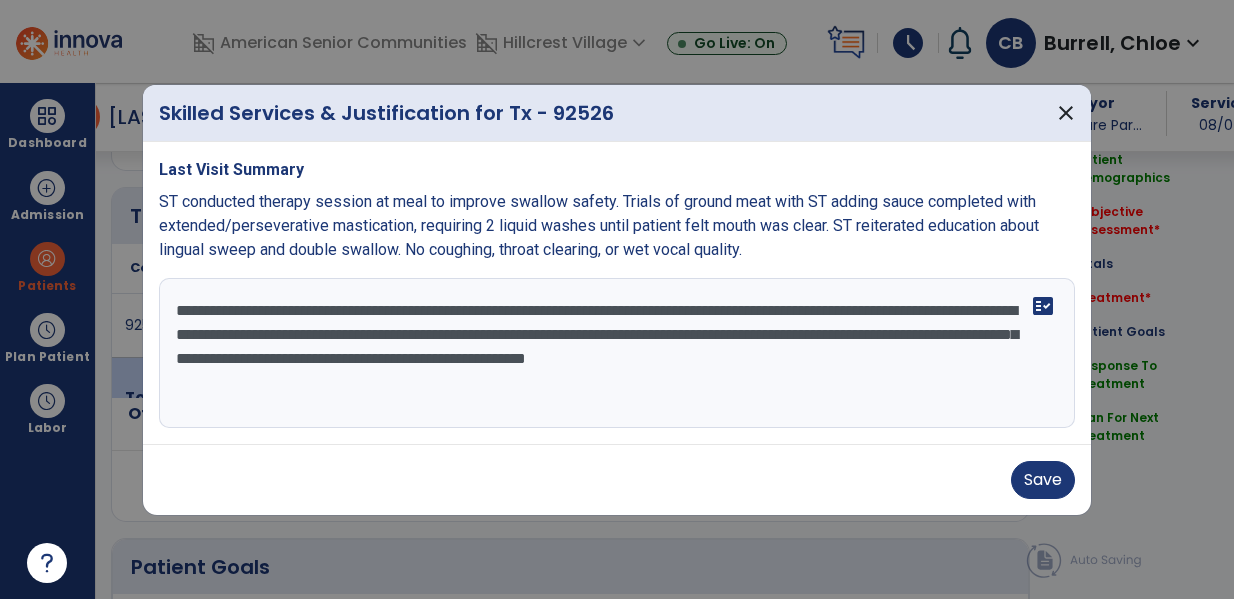 drag, startPoint x: 285, startPoint y: 330, endPoint x: 526, endPoint y: 331, distance: 241.00208 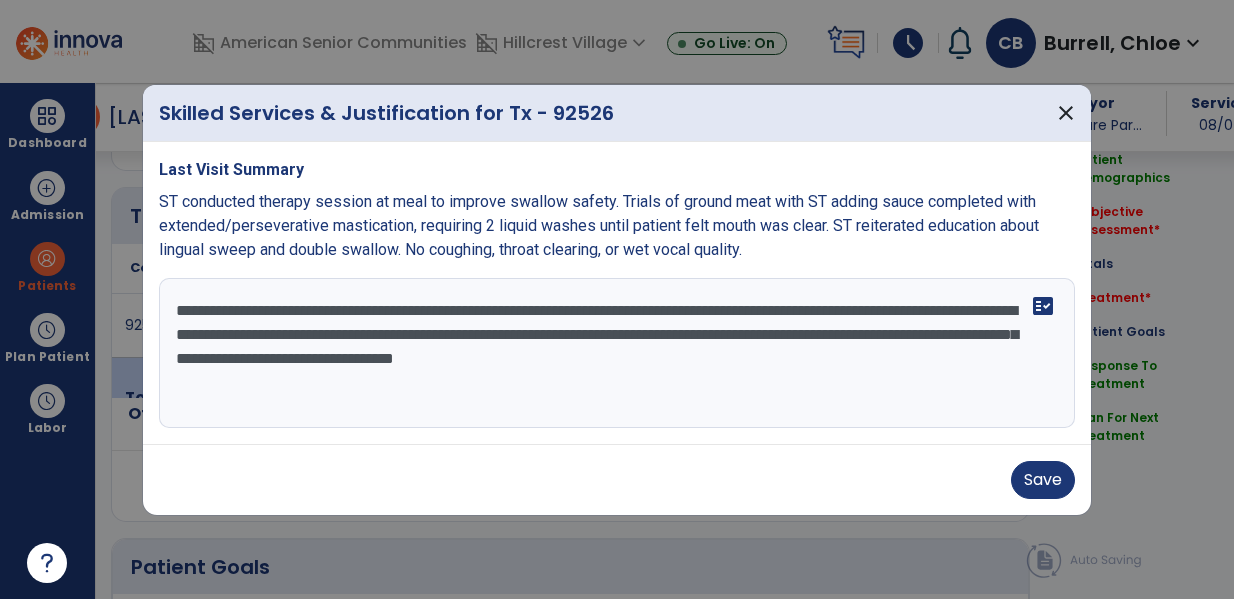 drag, startPoint x: 455, startPoint y: 329, endPoint x: 915, endPoint y: 334, distance: 460.02716 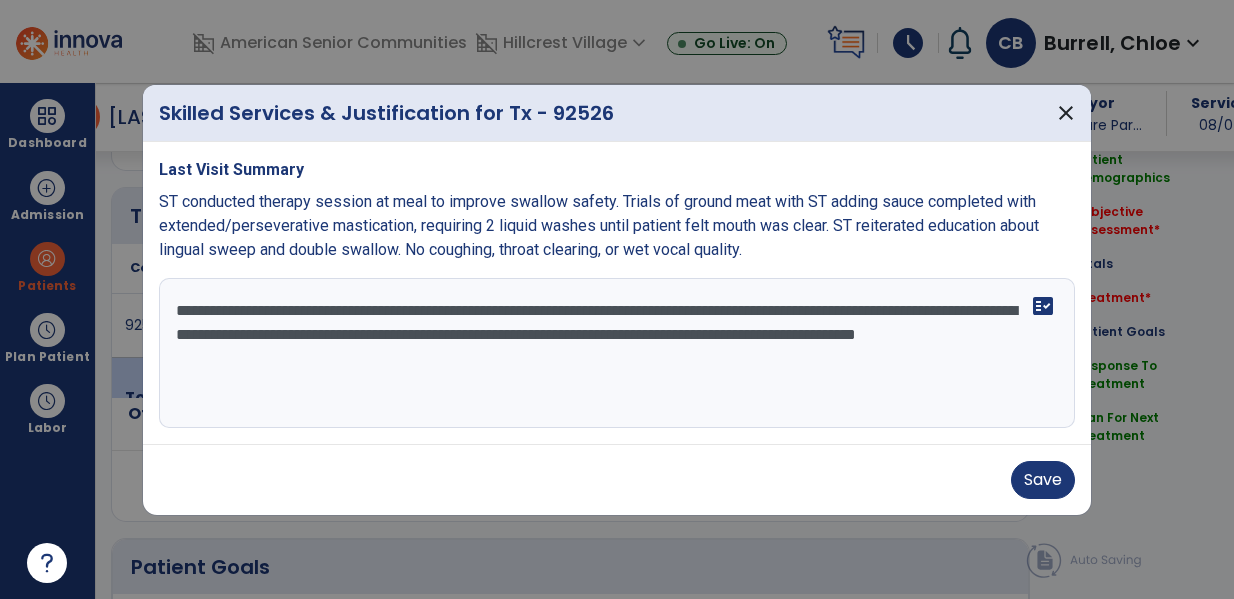 click on "**********" at bounding box center [617, 353] 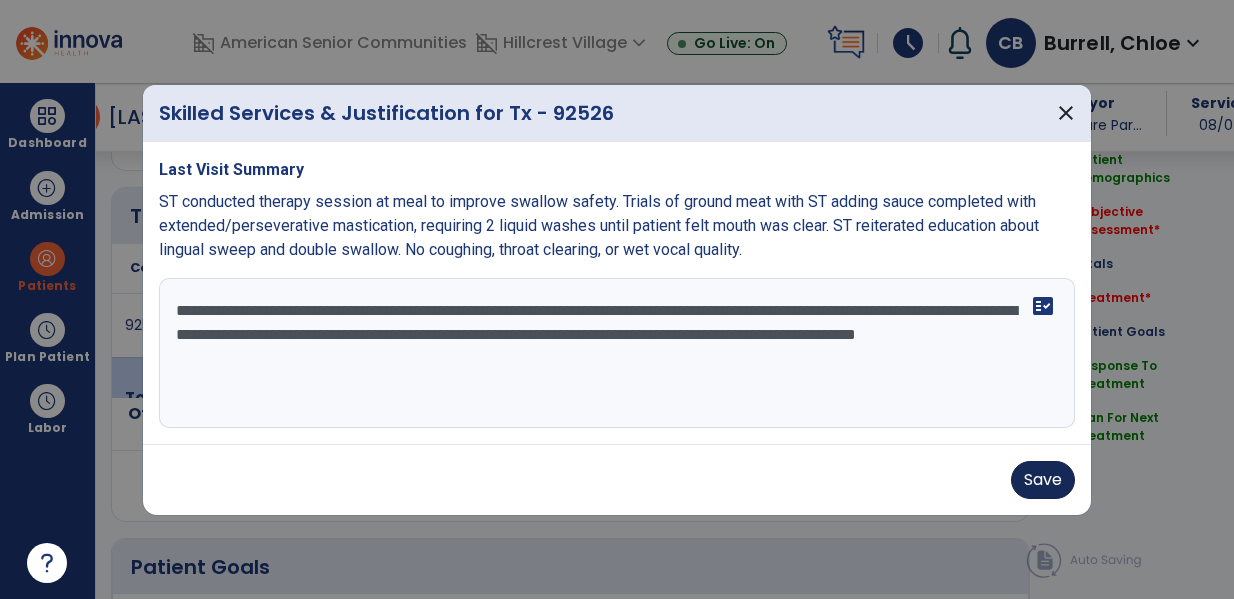 type on "**********" 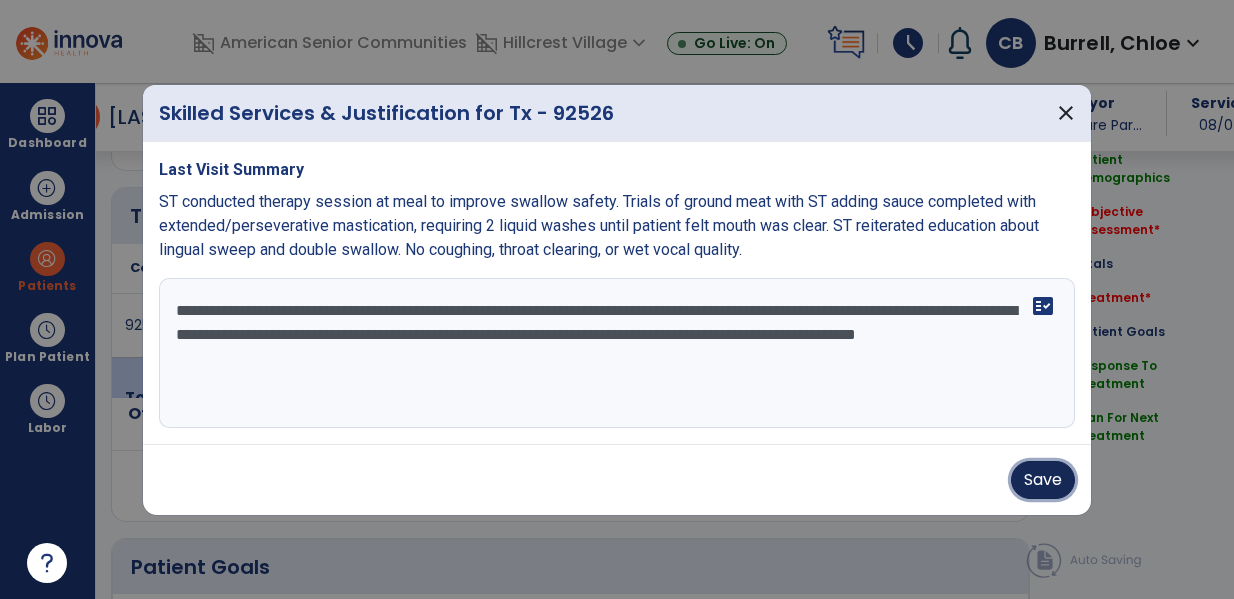 click on "Save" at bounding box center [1043, 480] 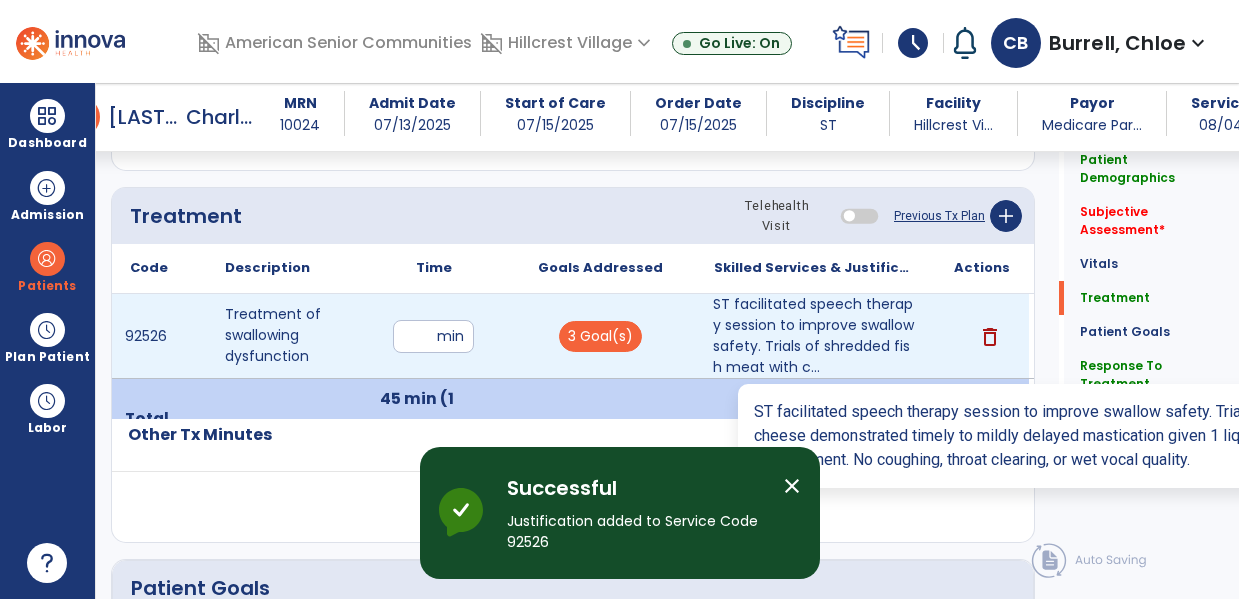 click on "ST facilitated speech therapy session to improve swallow safety. Trials of shredded fish meat with c..." at bounding box center [815, 336] 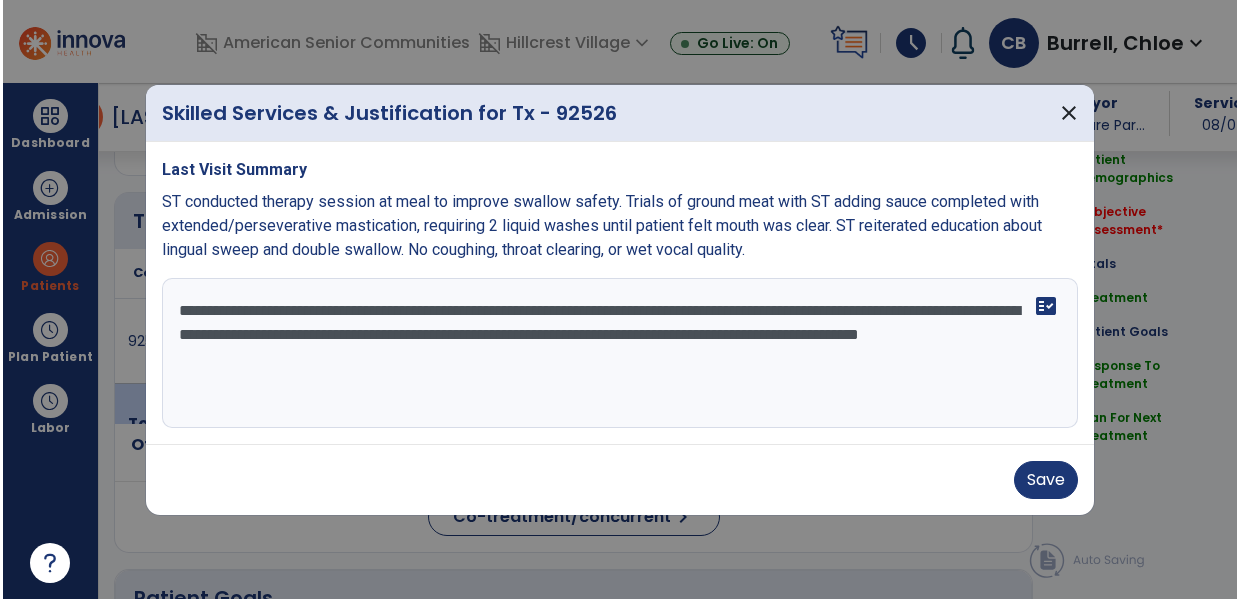 scroll, scrollTop: 1182, scrollLeft: 0, axis: vertical 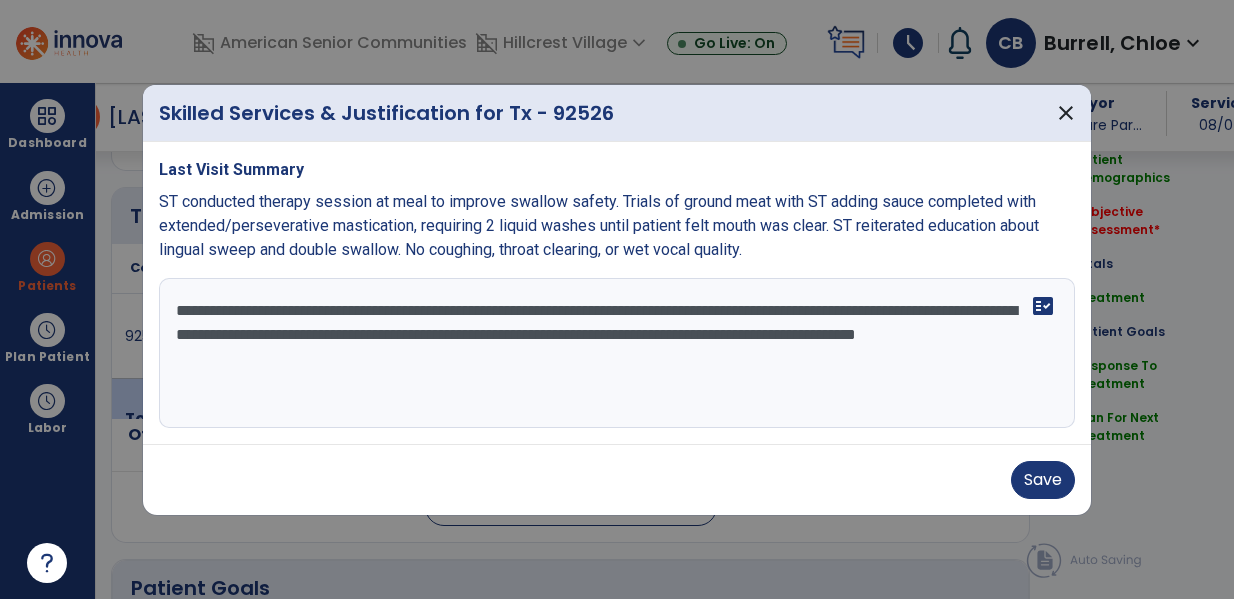 click on "**********" at bounding box center (617, 353) 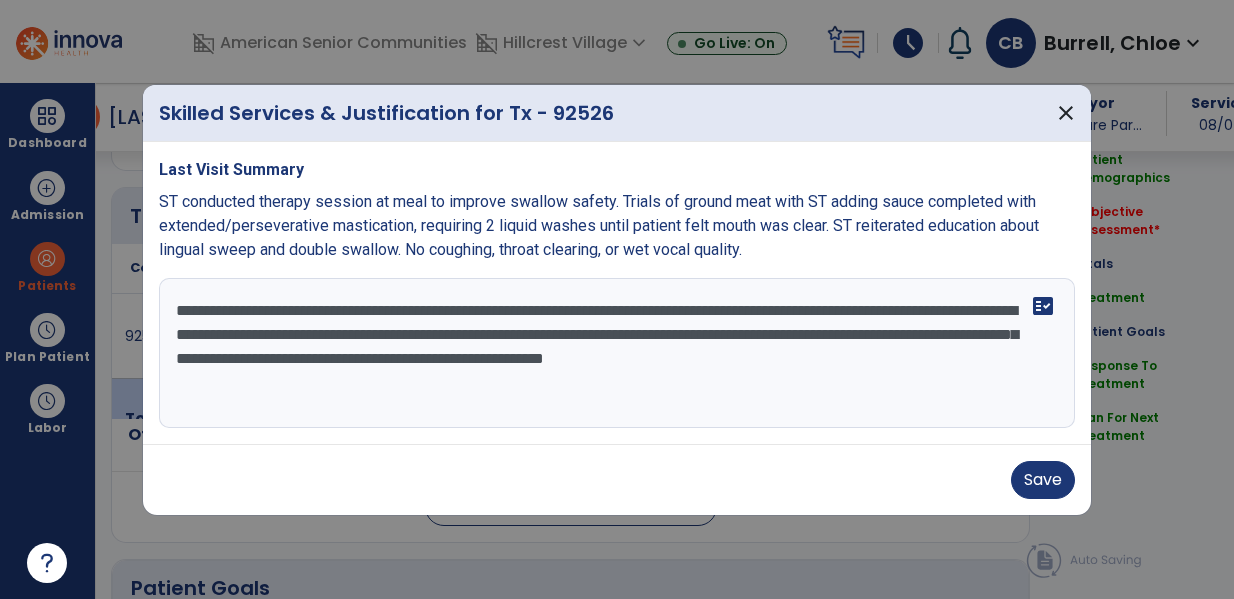 click on "**********" at bounding box center (617, 353) 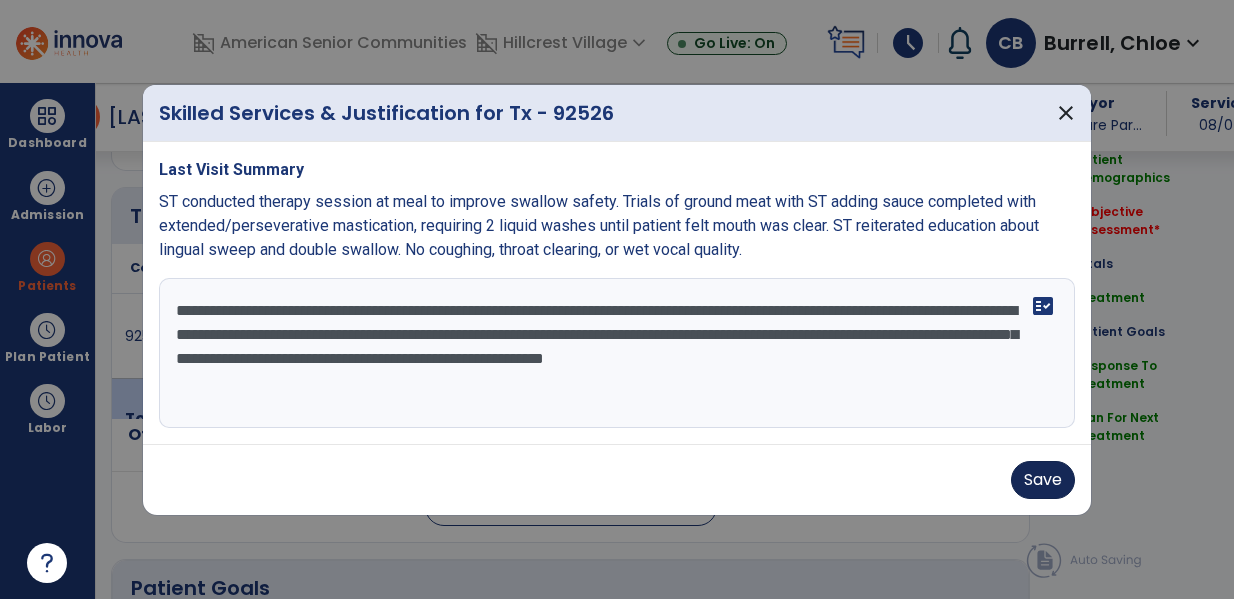 type on "**********" 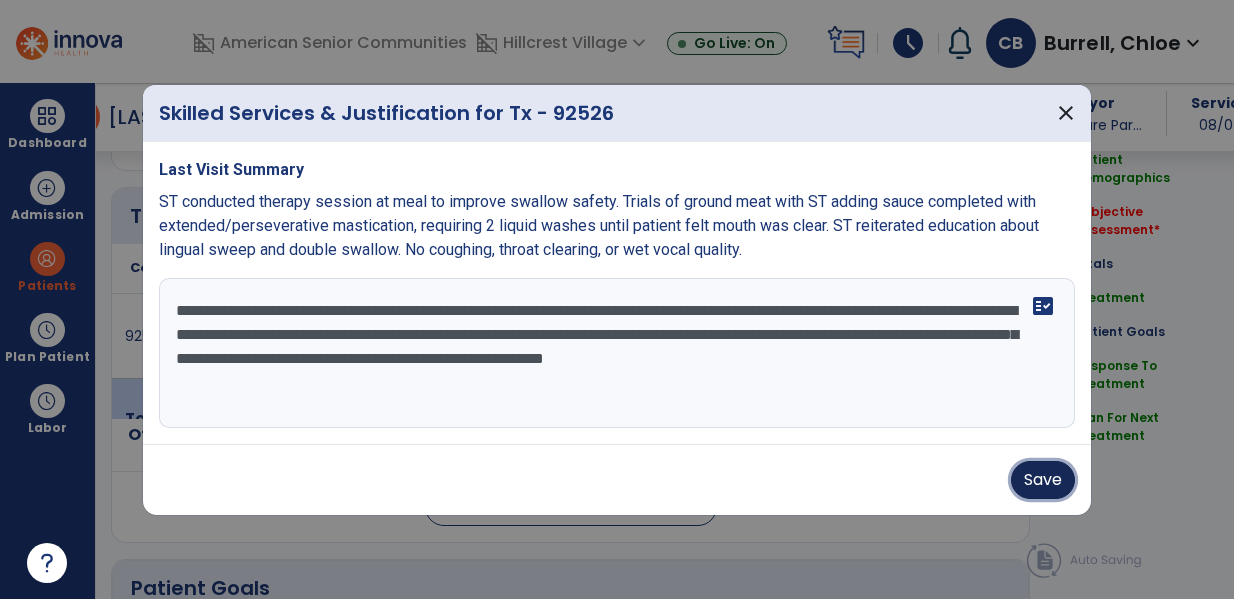 click on "Save" at bounding box center [1043, 480] 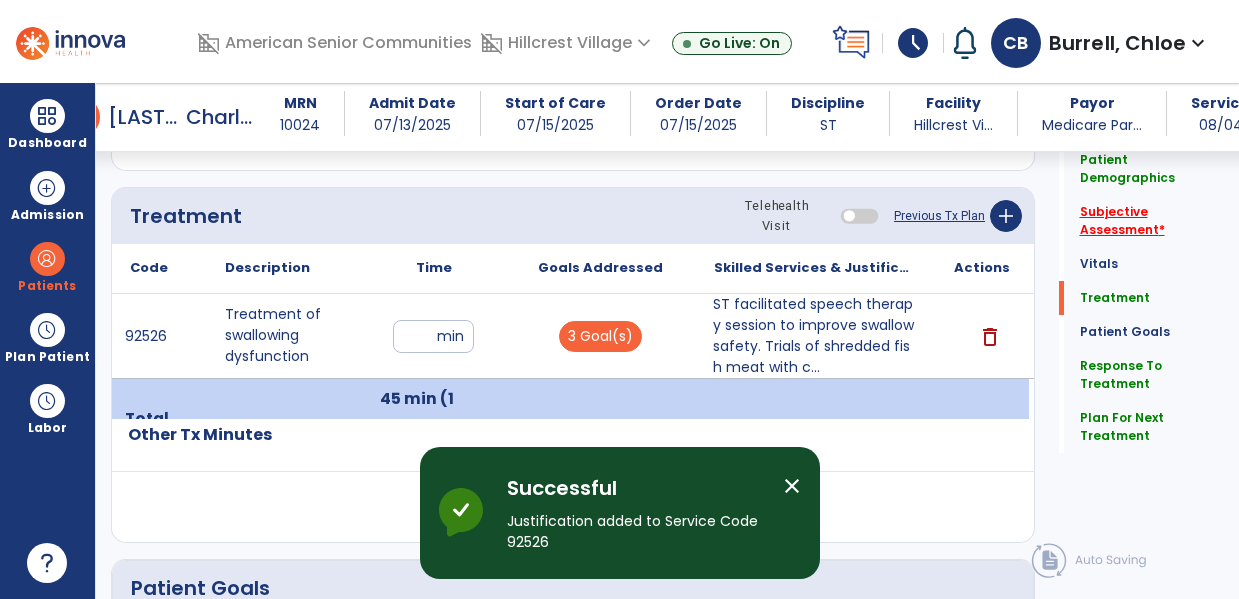 click on "Subjective Assessment   *" 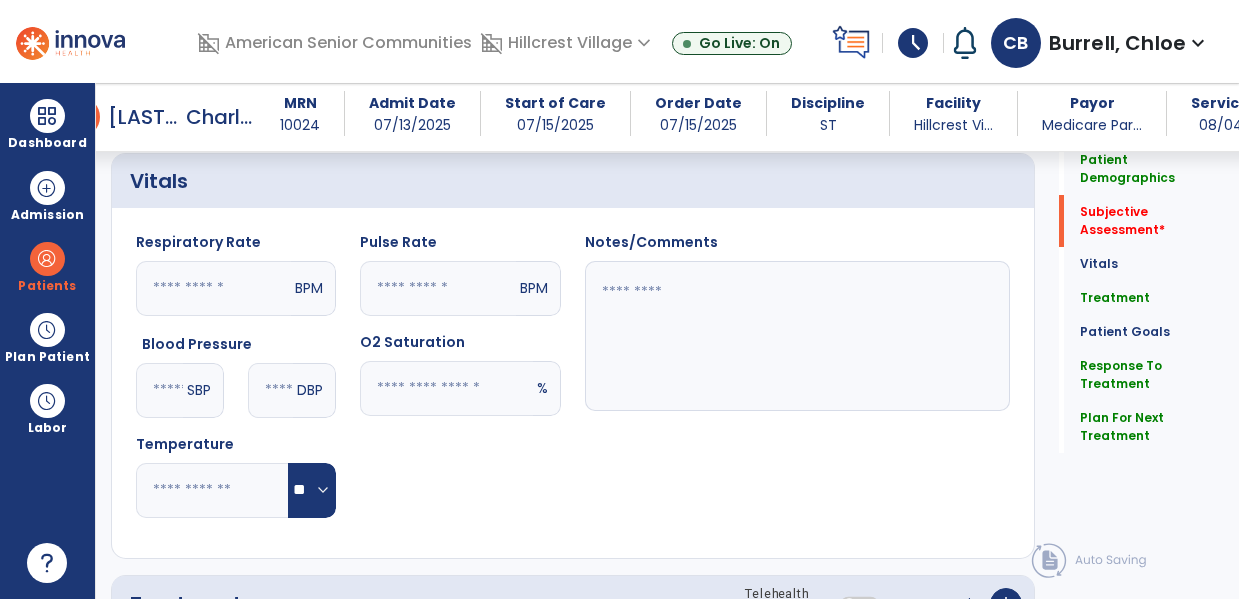 scroll, scrollTop: 448, scrollLeft: 0, axis: vertical 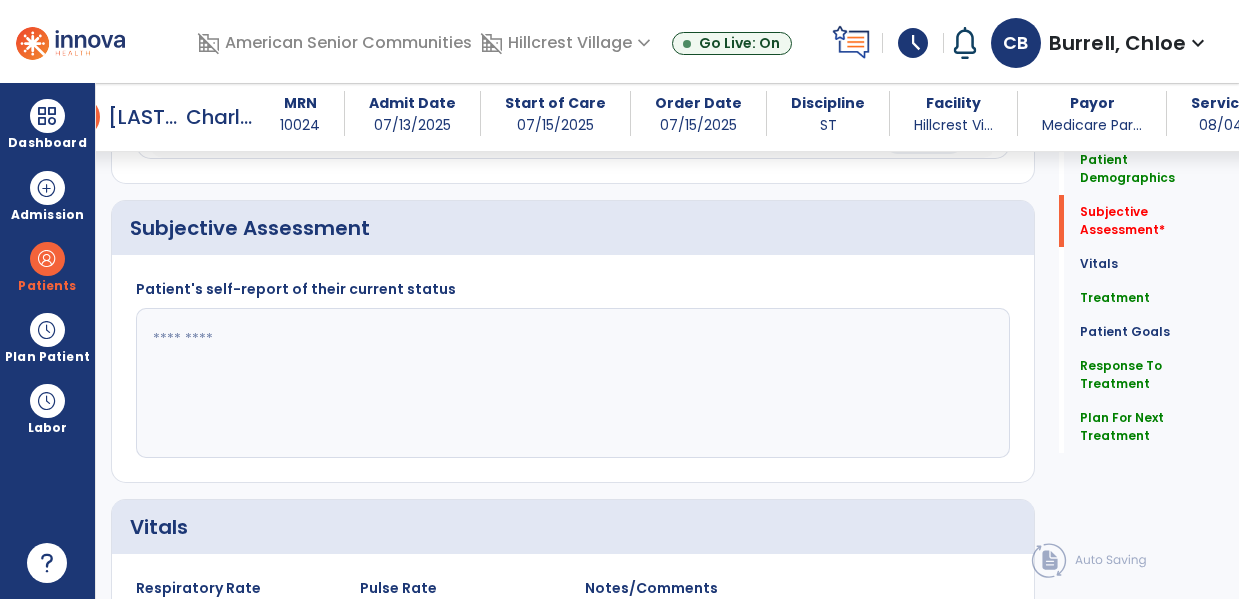 click 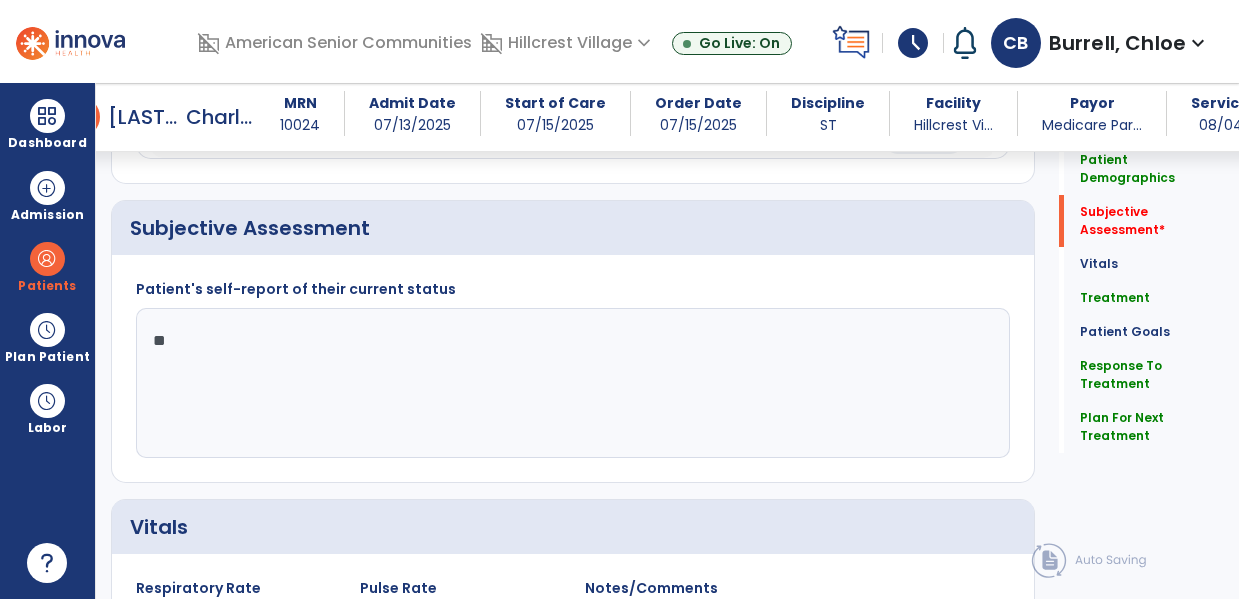 type on "*" 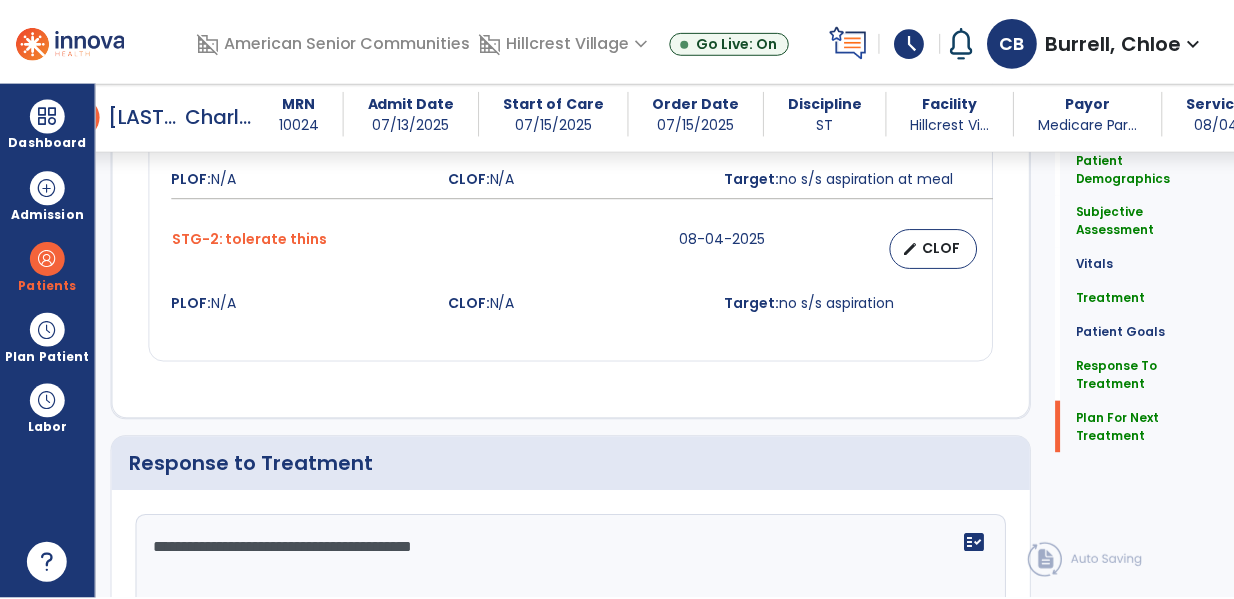 scroll, scrollTop: 2424, scrollLeft: 0, axis: vertical 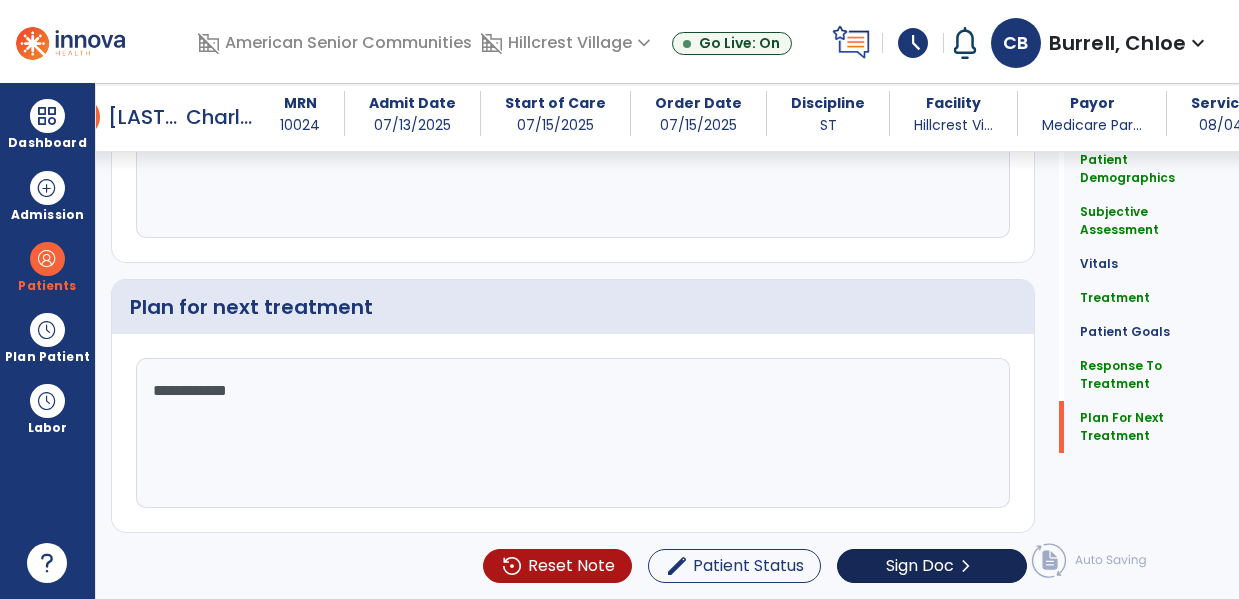type on "**********" 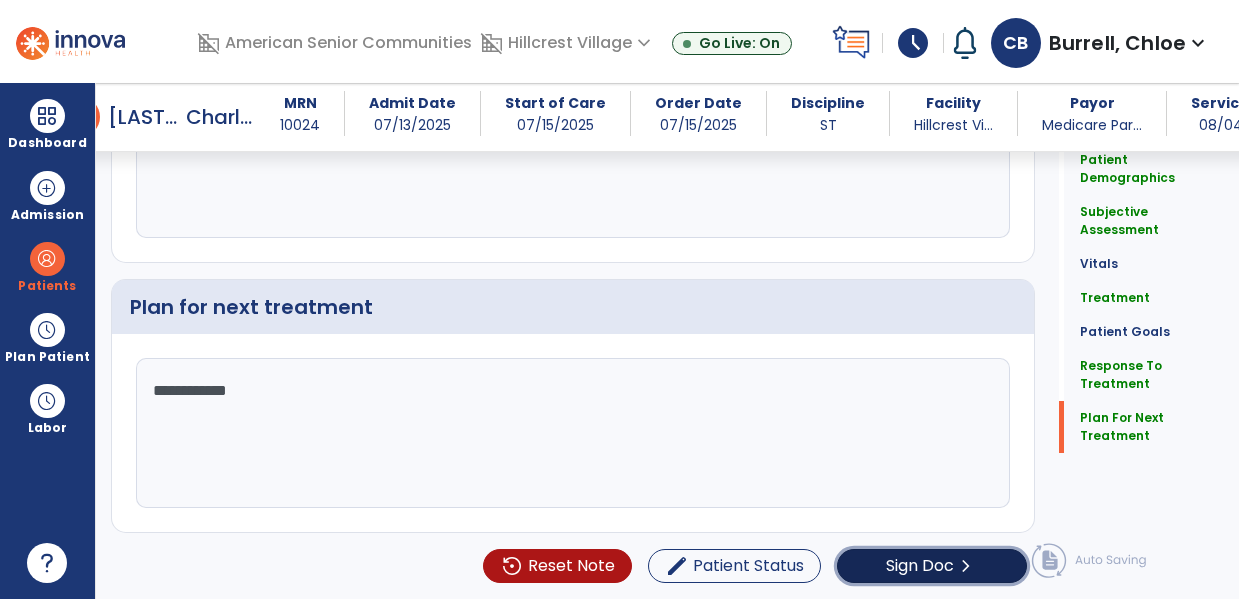 click on "Sign Doc  chevron_right" 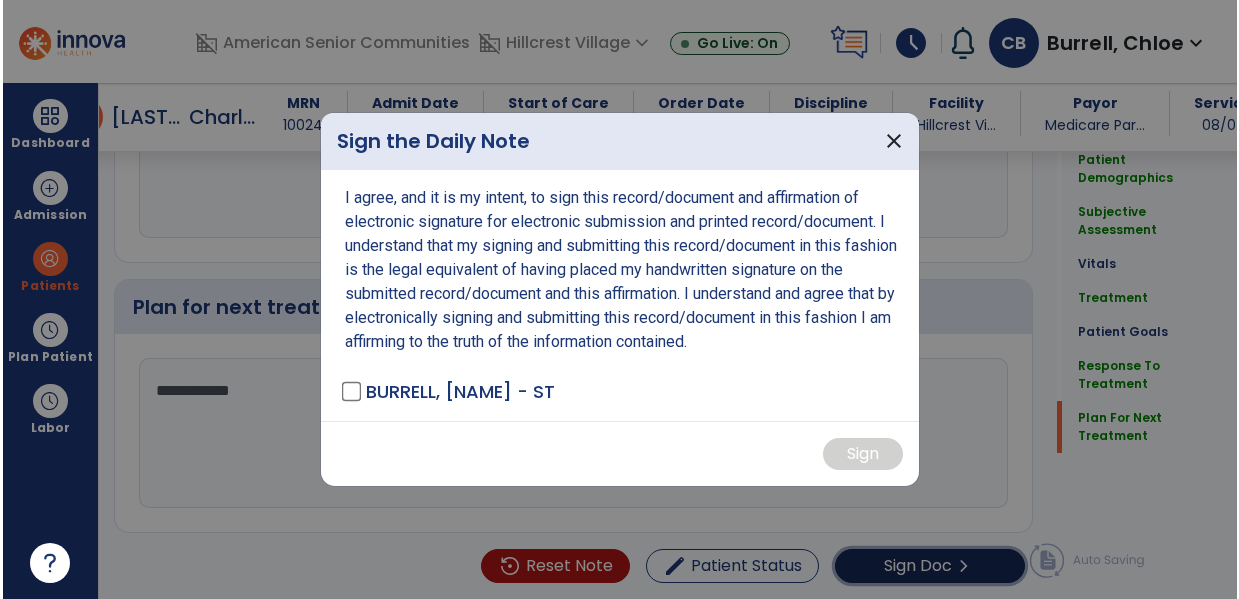 scroll, scrollTop: 2424, scrollLeft: 0, axis: vertical 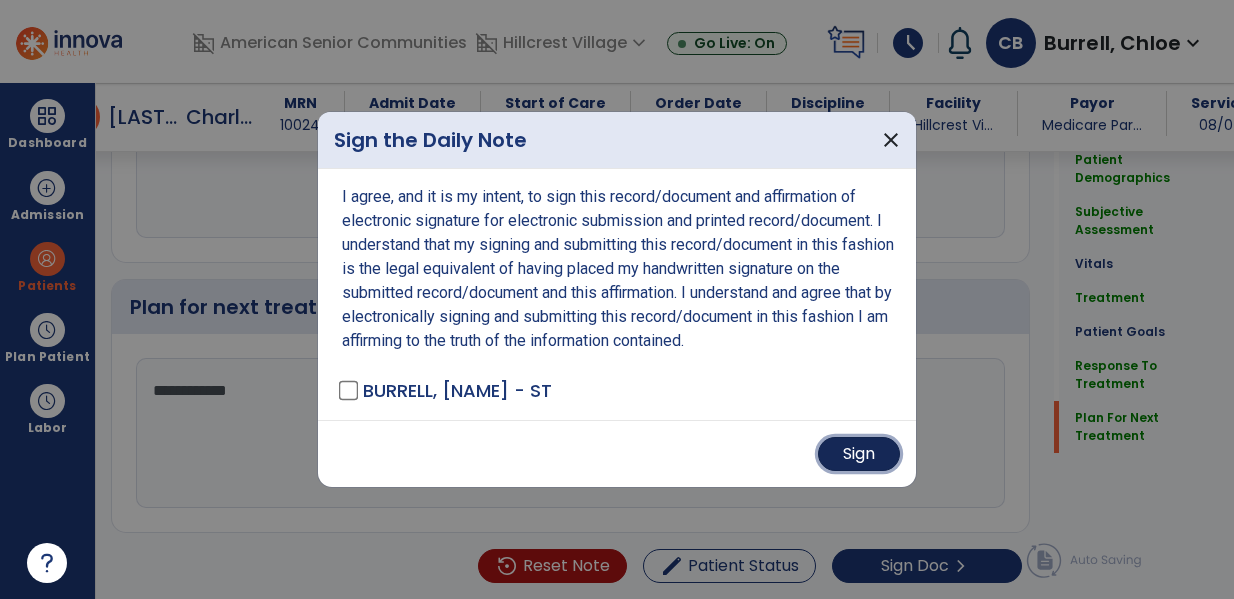 click on "Sign" at bounding box center [859, 454] 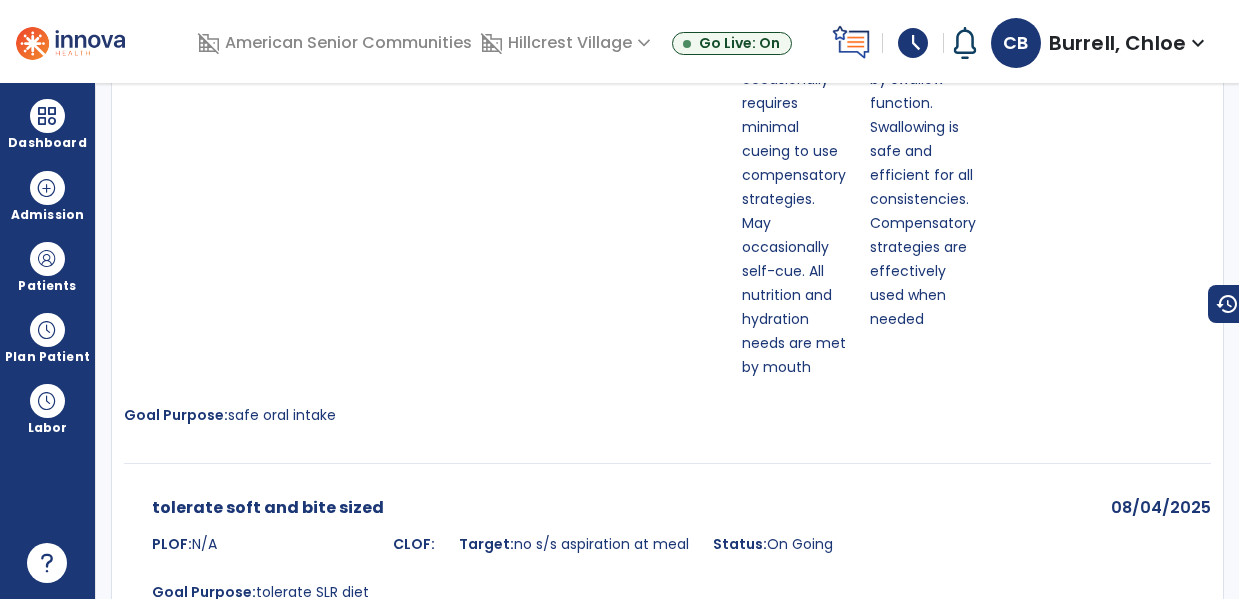 scroll, scrollTop: 0, scrollLeft: 0, axis: both 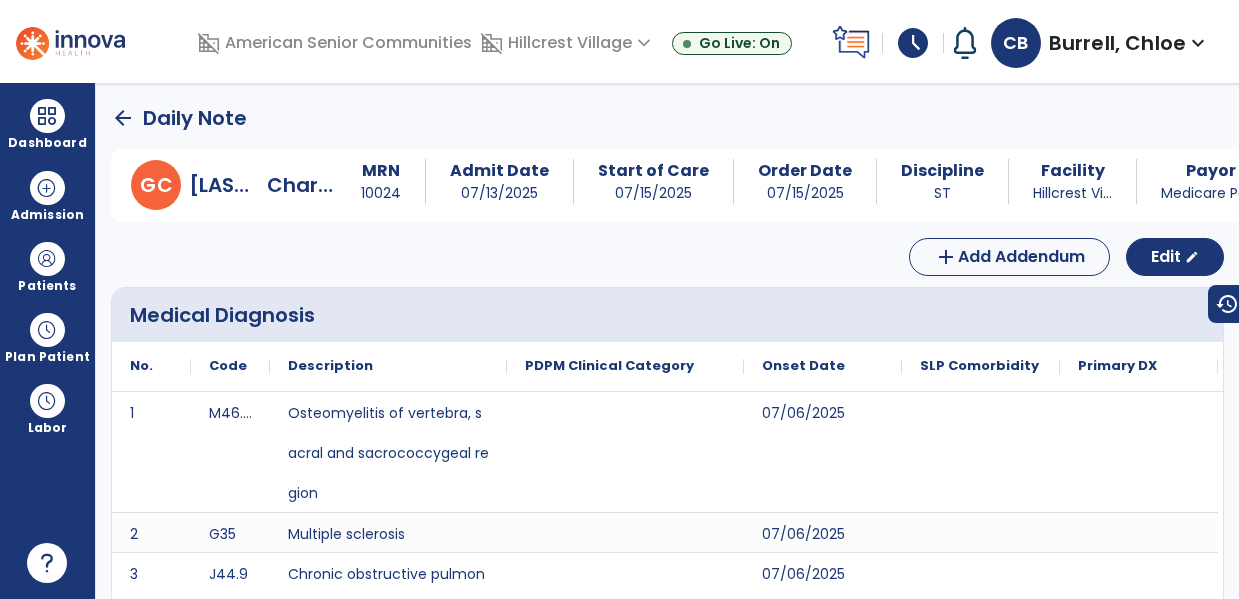 click on "arrow_back" 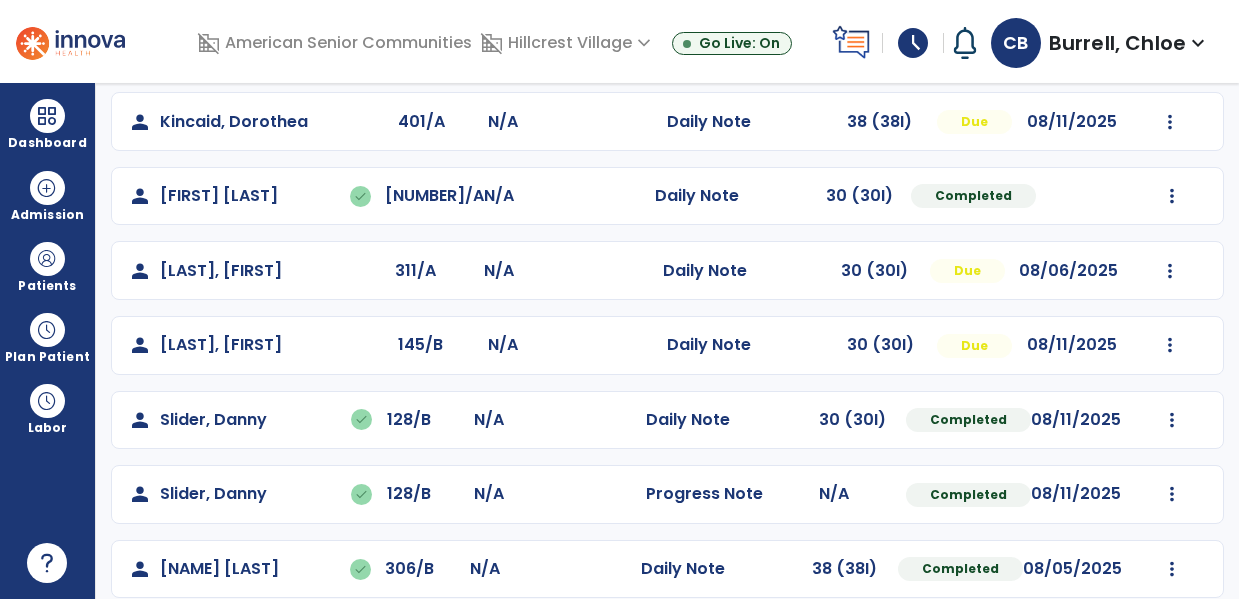 scroll, scrollTop: 267, scrollLeft: 0, axis: vertical 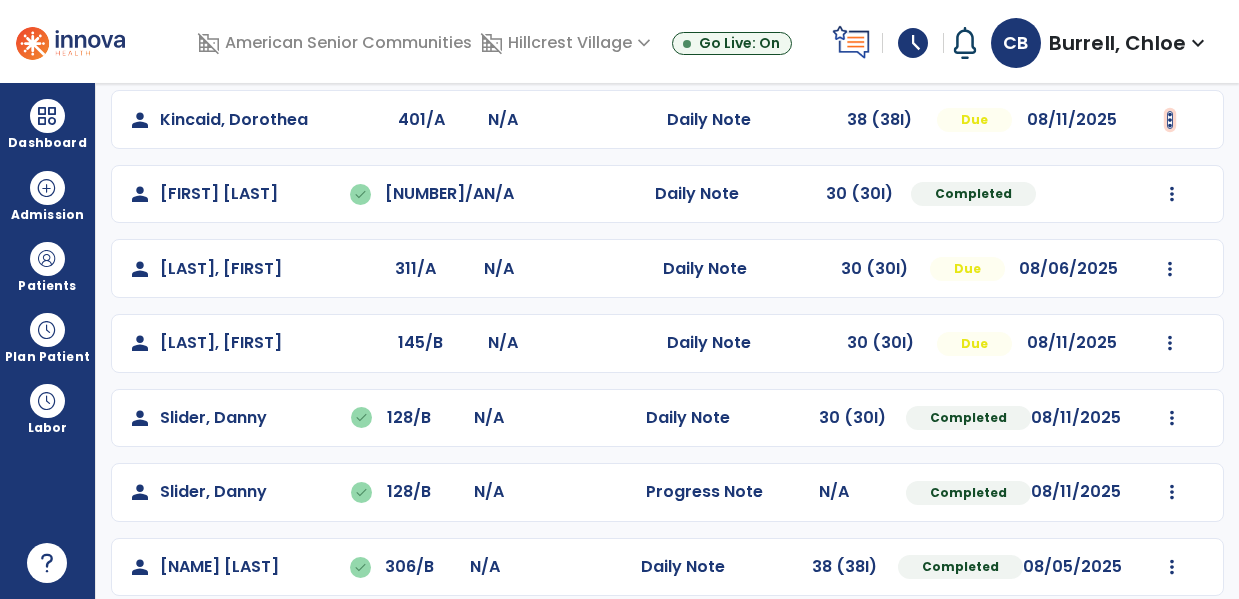 click at bounding box center [1172, 45] 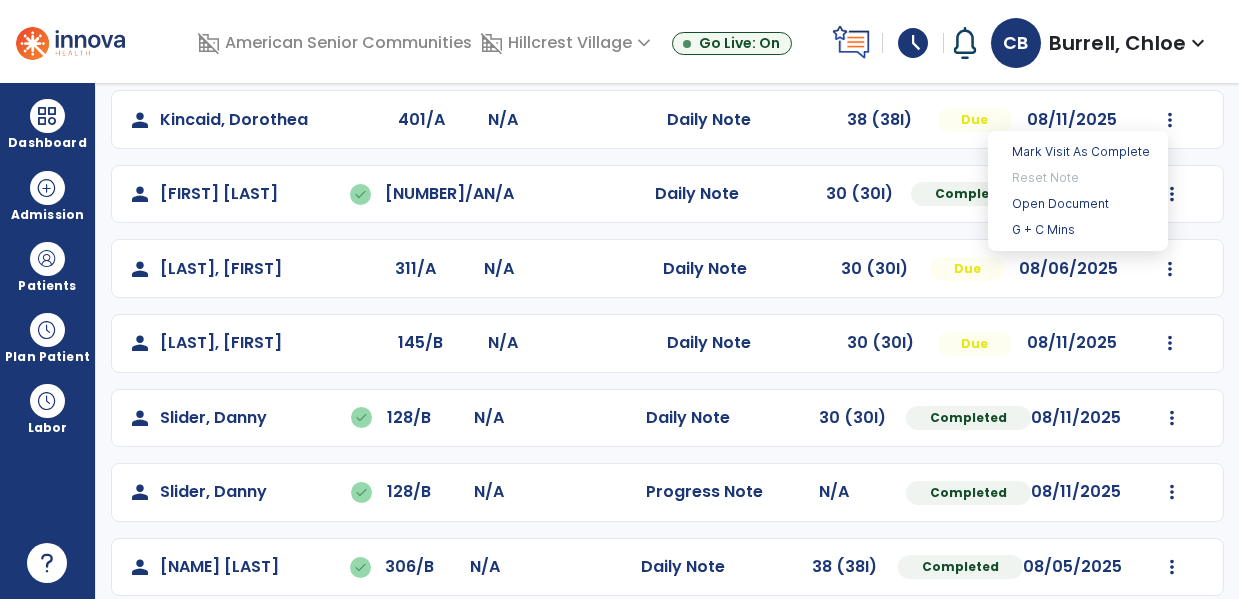 click on "person   [LAST], [FIRST]   done  120/A N/A  Daily Note   30 (30I)  Completed  Undo Visit Status   Reset Note   Open Document   G + C Mins   person   [LAST], [FIRST]  401/A N/A  Daily Note   38 (38I)  Due 08/11/2025  person   [LAST], [FIRST]   done  325/A N/A  Daily Note   30 (30I)  Completed  Undo Visit Status   Reset Note   Open Document   G + C Mins   person   [LAST], [FIRST]  311/A N/A  Daily Note   30 (30I)  Due 08/06/2025  Mark Visit As Complete   Reset Note   Open Document   G + C Mins   person   [LAST], [FIRST]  145/B N/A  Daily Note   30 (30I)  Due 08/11/2025  Mark Visit As Complete   Reset Note   Open Document   G + C Mins   person   [LAST], [FIRST]   done  128/B N/A  Daily Note   30 (30I)  Completed 08/11/2025  Undo Visit Status   Reset Note   Open Document   G + C Mins   person   [LAST], [FIRST]   done  128/B N/A  Progress Note   N/A  Completed 08/11/2025  Undo Visit Status   Reset Note   Open Document   G + C Mins   person   [LAST], [FIRST]   done  306/B N/A  Daily Note   38 (38I)  Completed N/A" 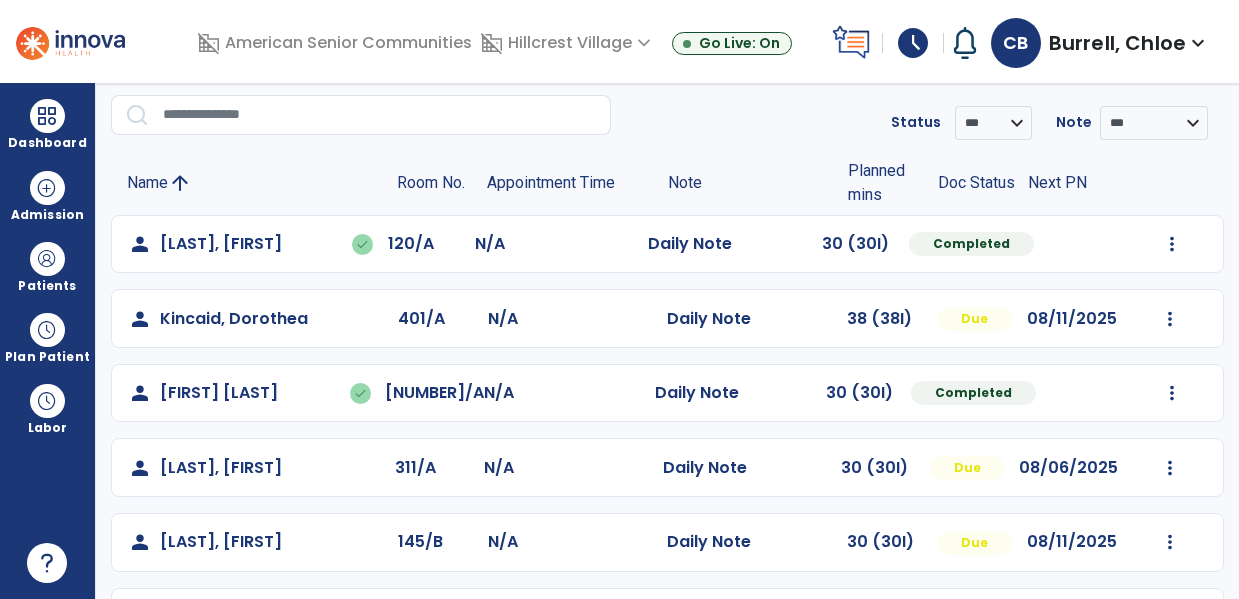 scroll, scrollTop: 0, scrollLeft: 0, axis: both 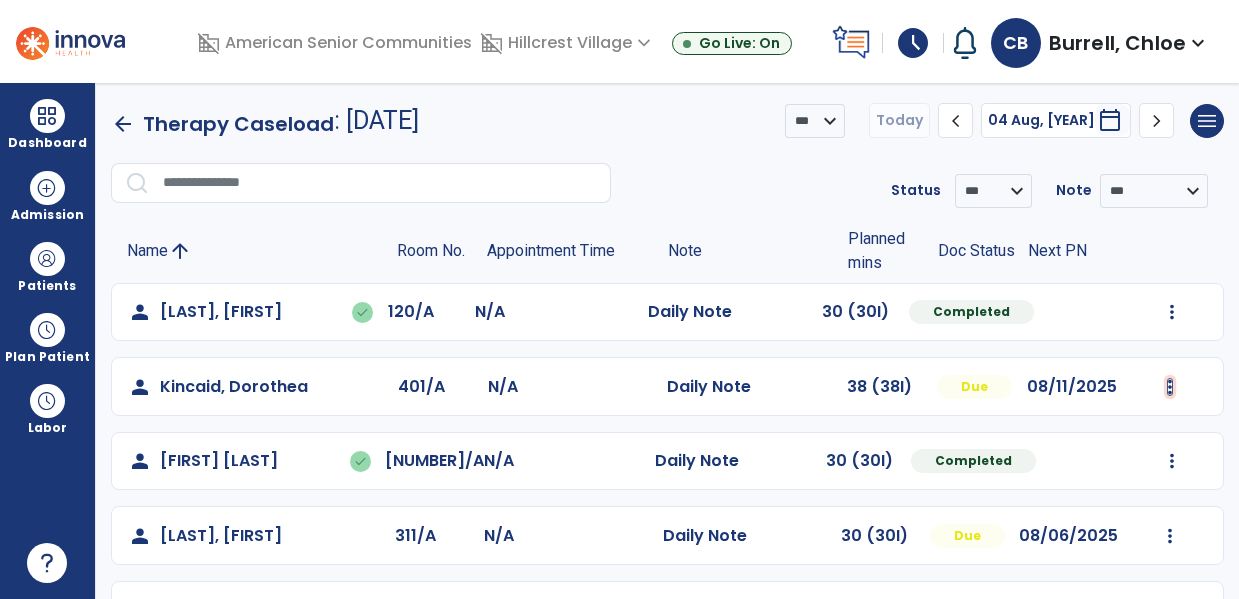 click at bounding box center (1172, 312) 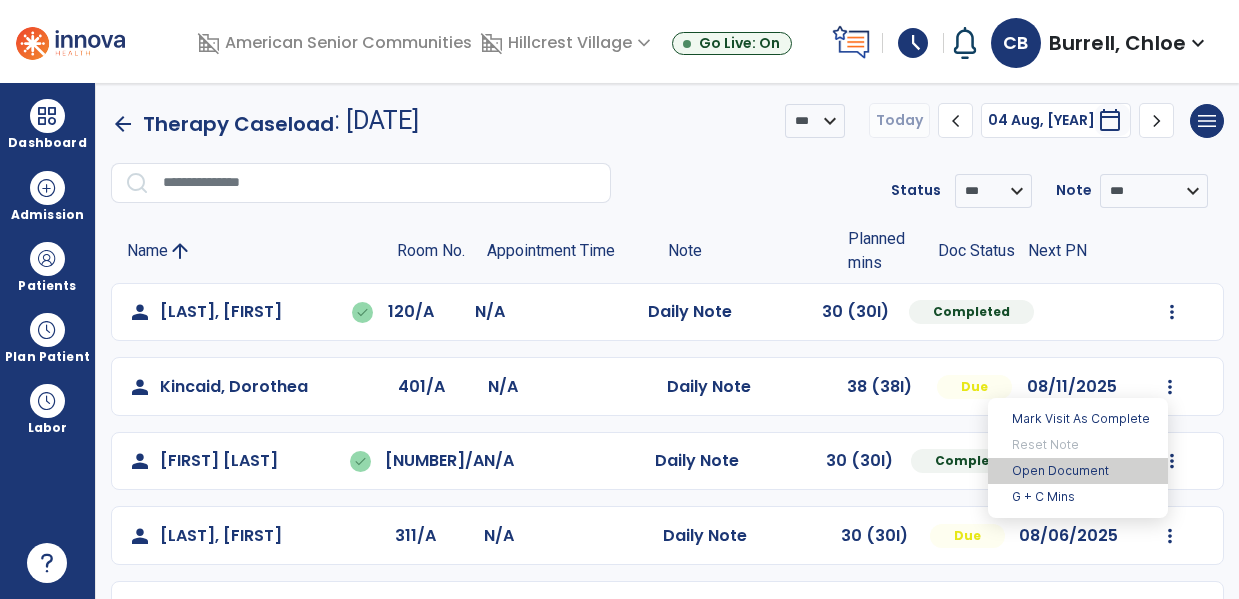 click on "Open Document" at bounding box center [1078, 471] 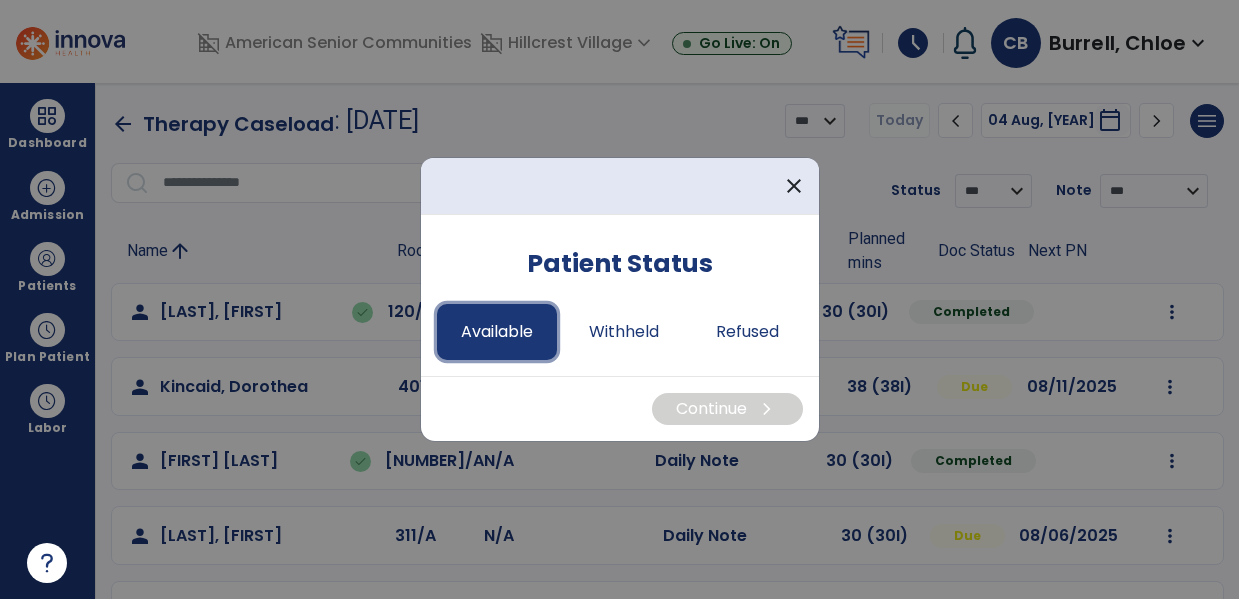 click on "Available" at bounding box center (497, 332) 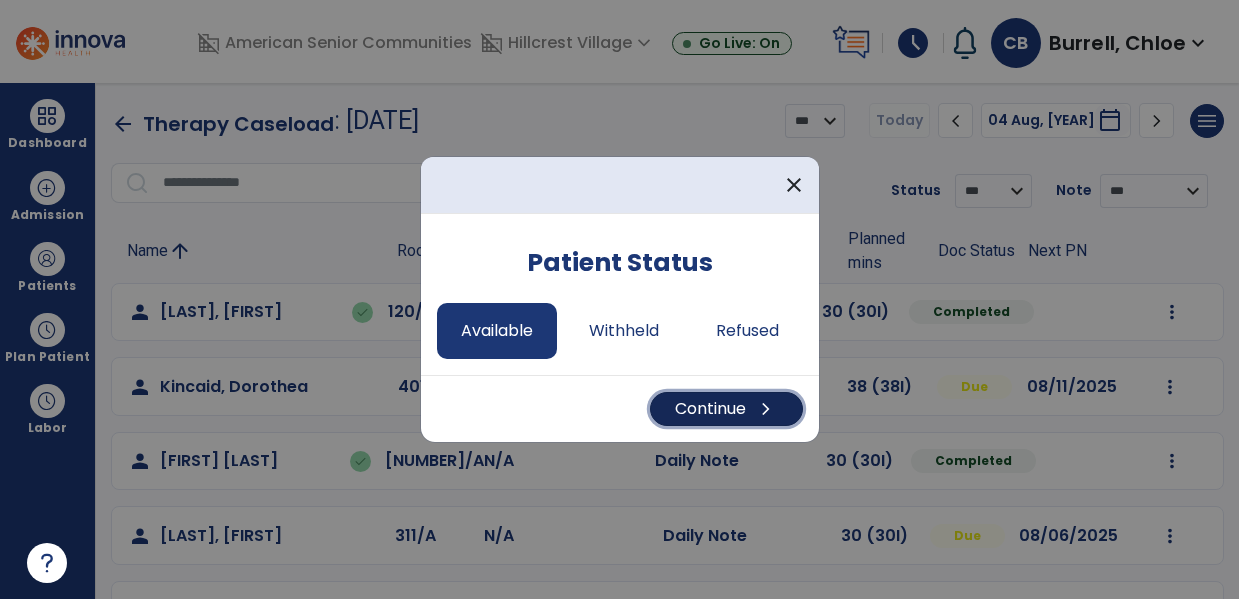 click on "chevron_right" at bounding box center [766, 409] 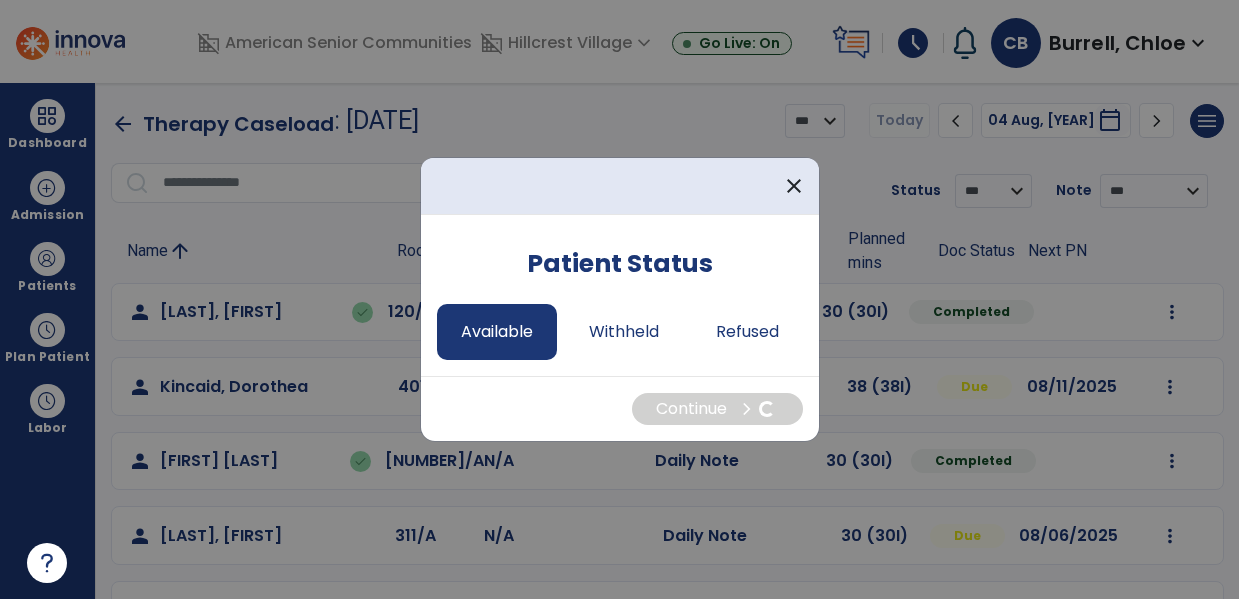 select on "*" 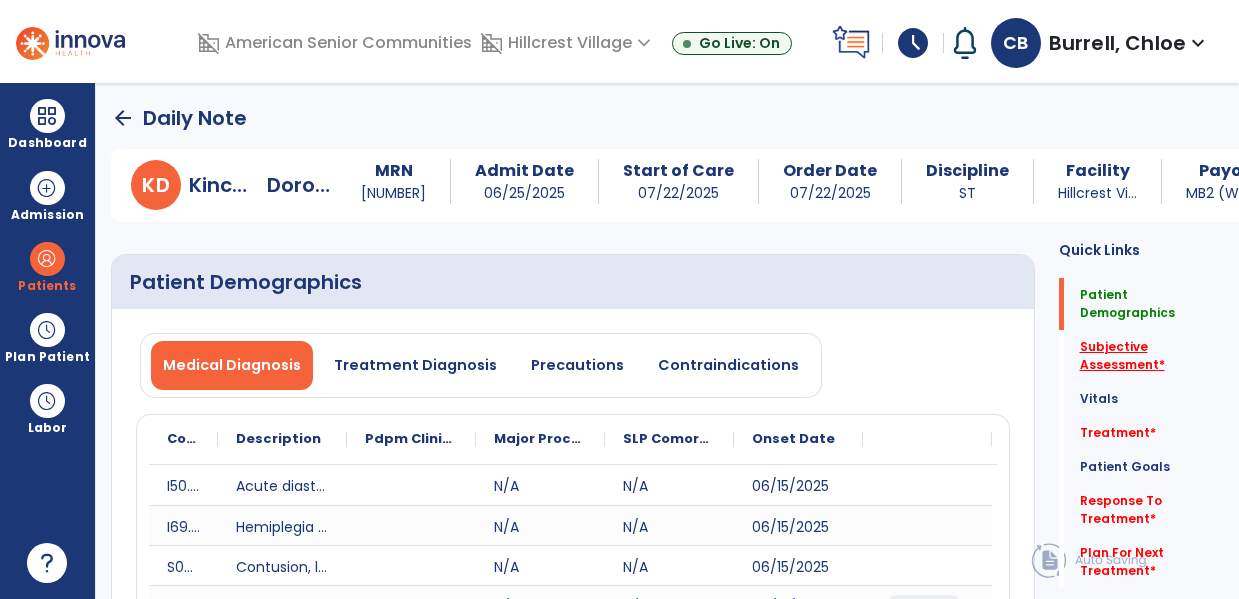 click on "Subjective Assessment   *" 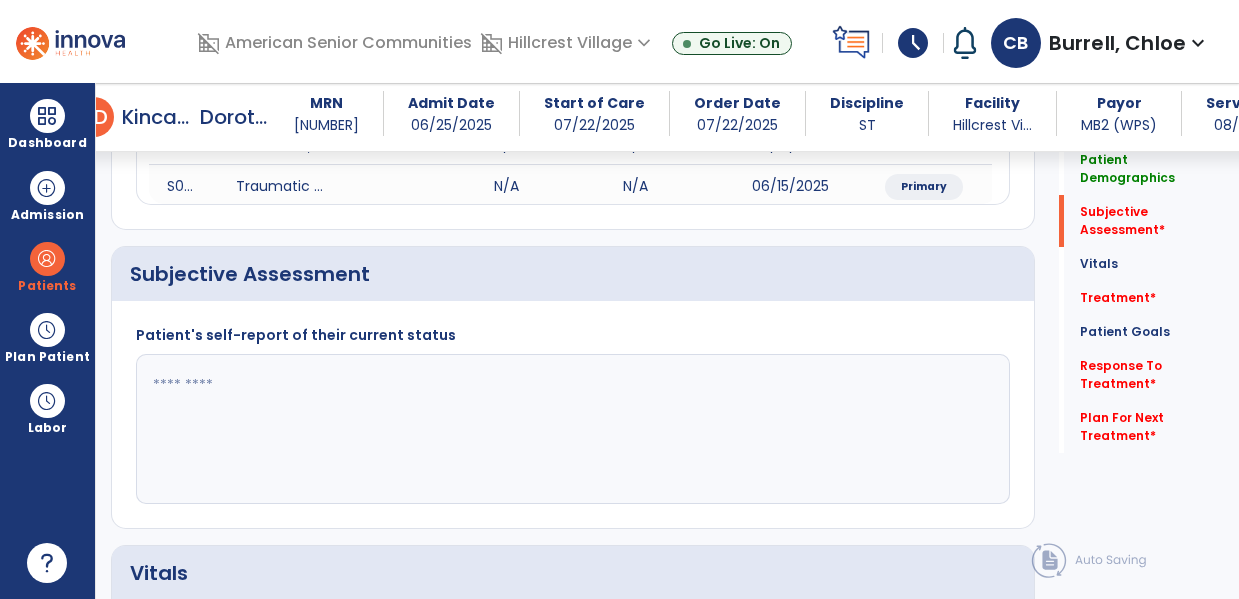 scroll, scrollTop: 467, scrollLeft: 0, axis: vertical 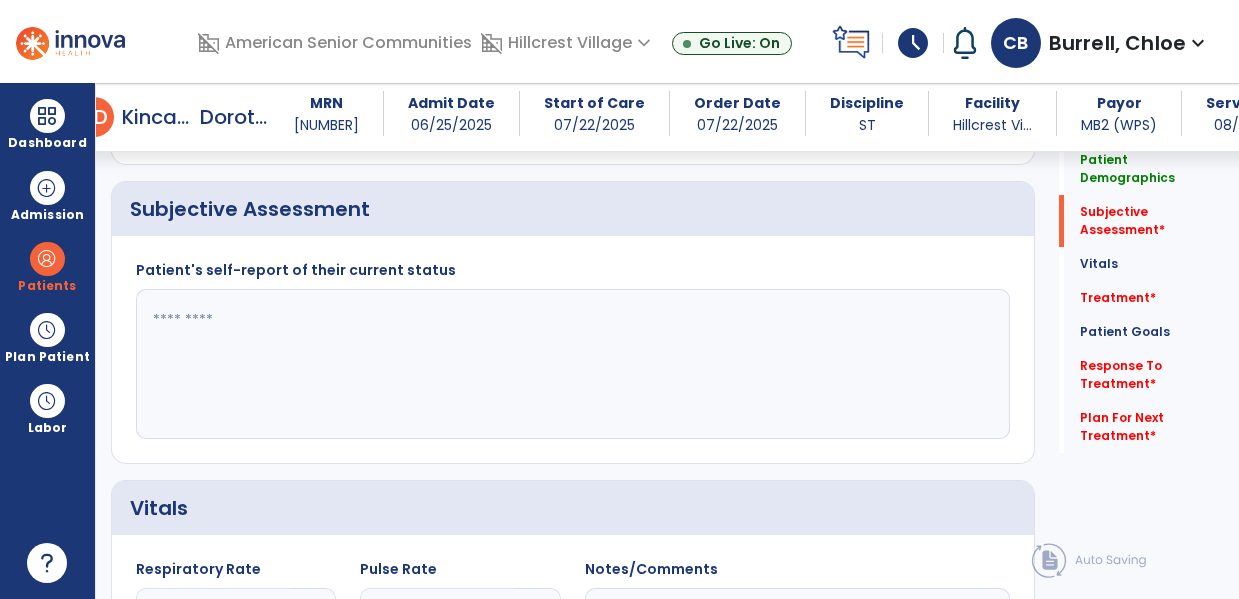 click 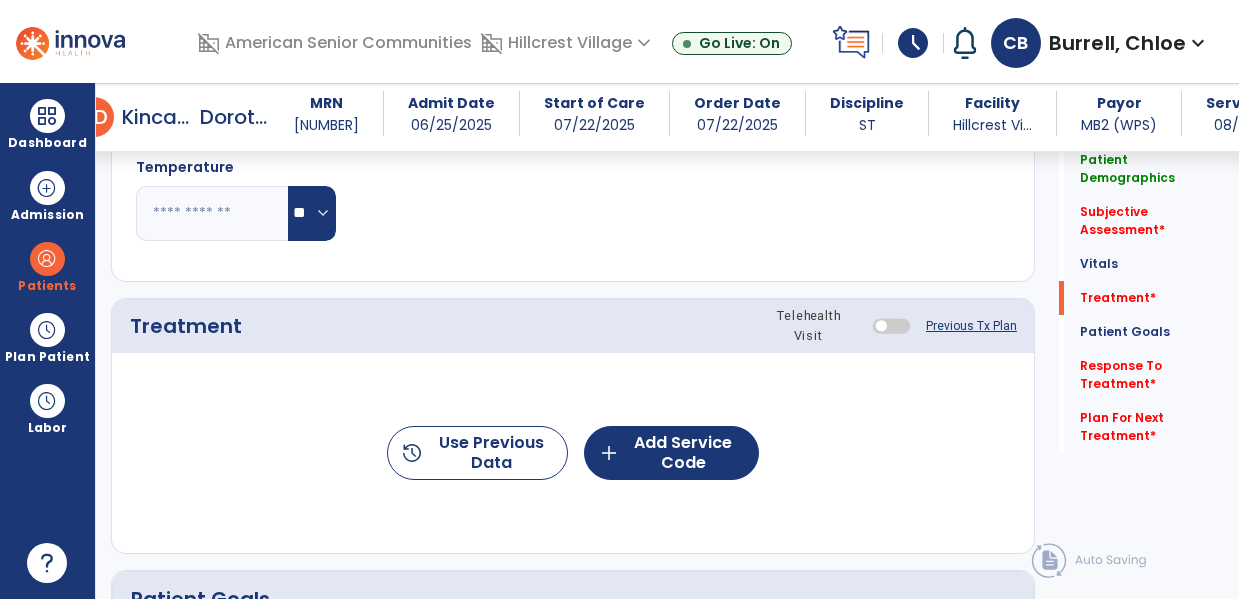 scroll, scrollTop: 1310, scrollLeft: 0, axis: vertical 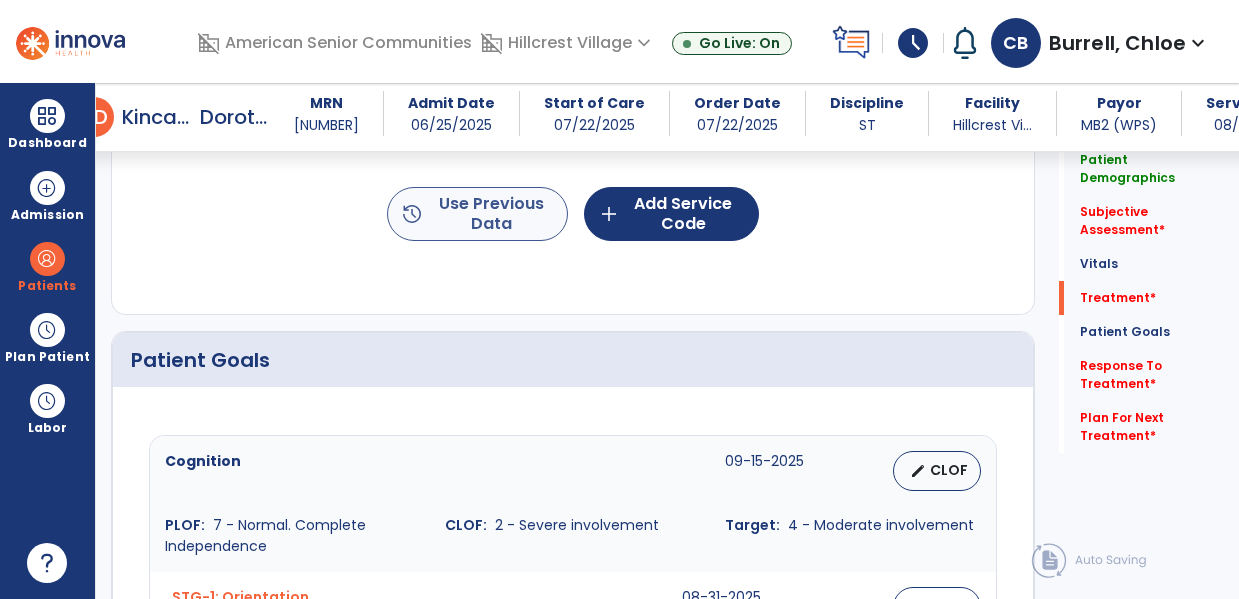 type on "**********" 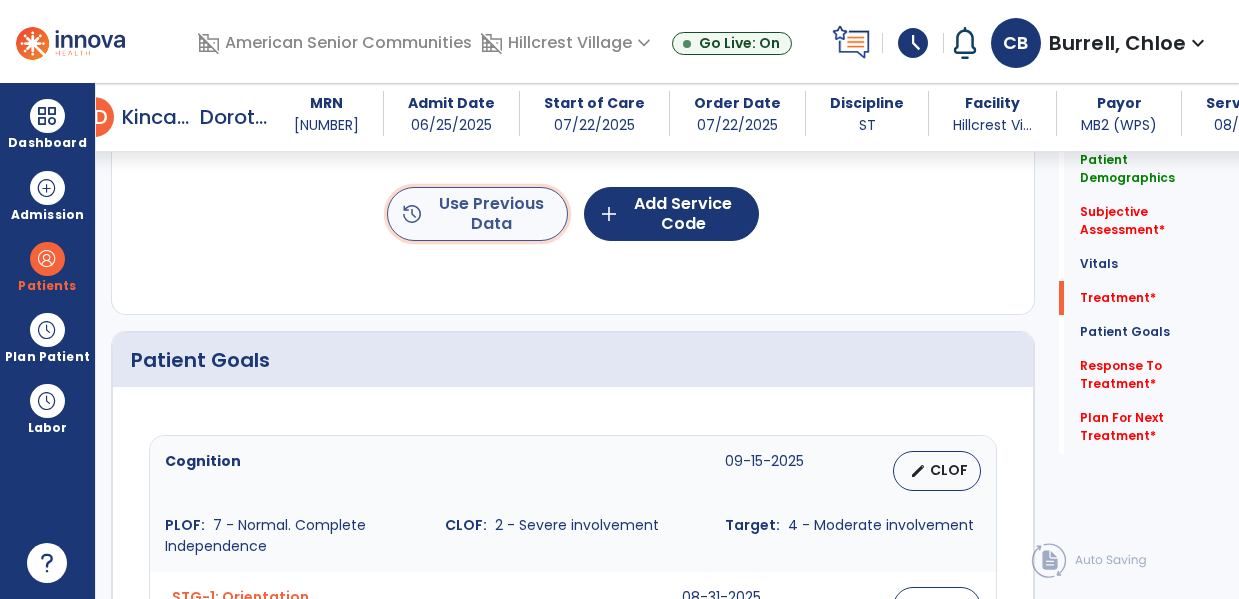 click on "history  Use Previous Data" 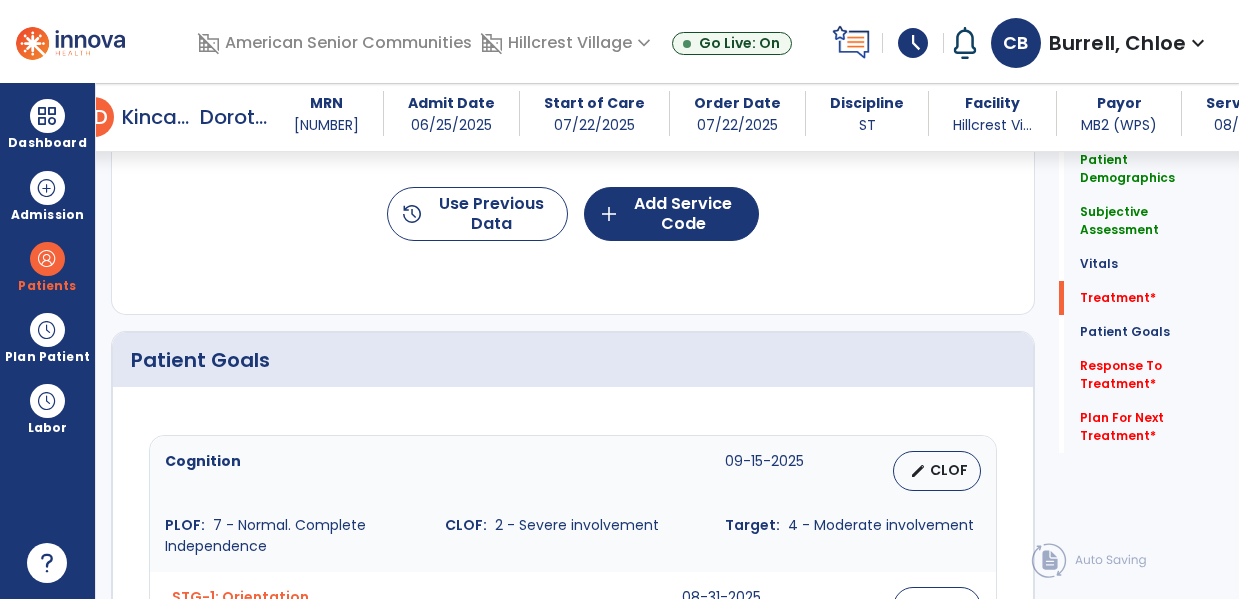 scroll, scrollTop: 1310, scrollLeft: 0, axis: vertical 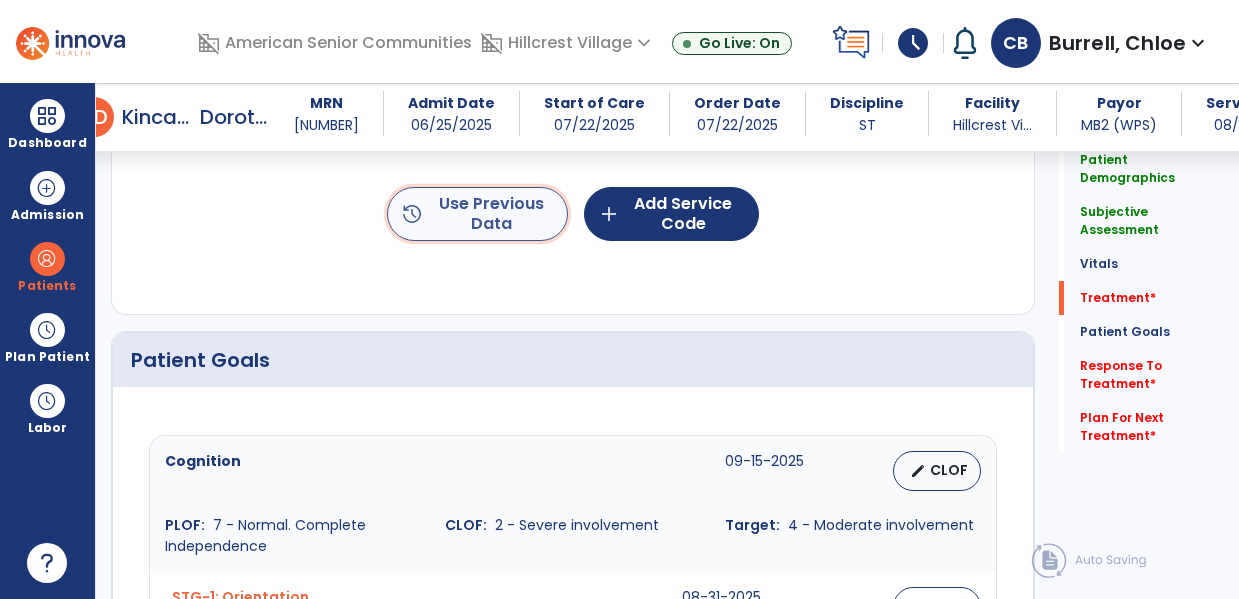 click on "history  Use Previous Data" 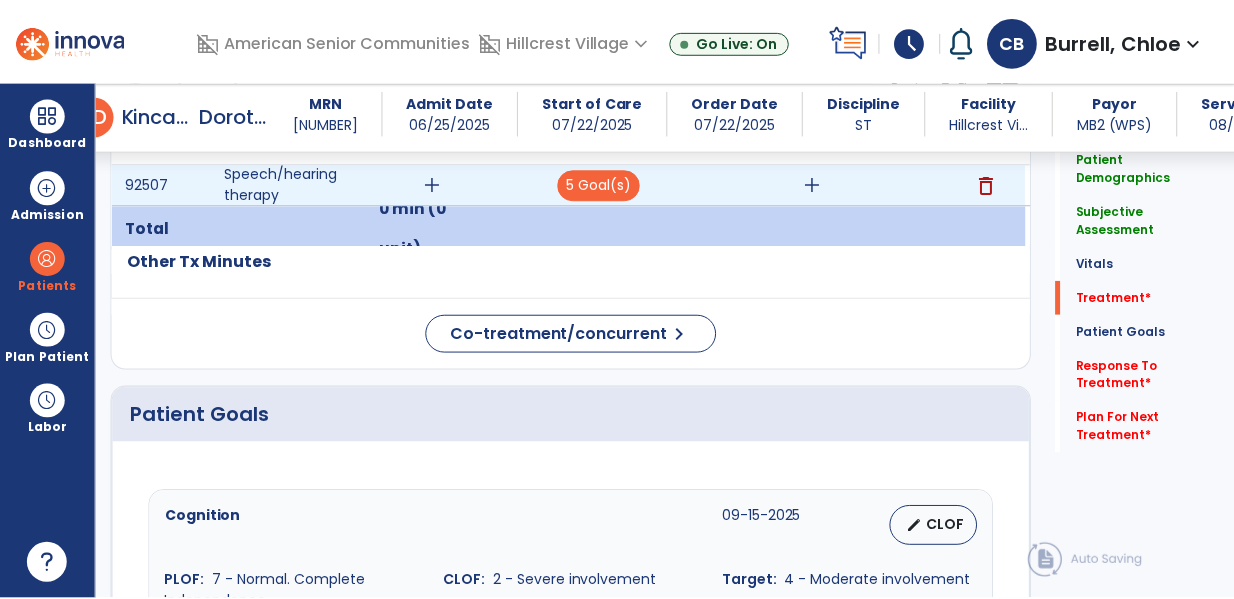 scroll, scrollTop: 1121, scrollLeft: 0, axis: vertical 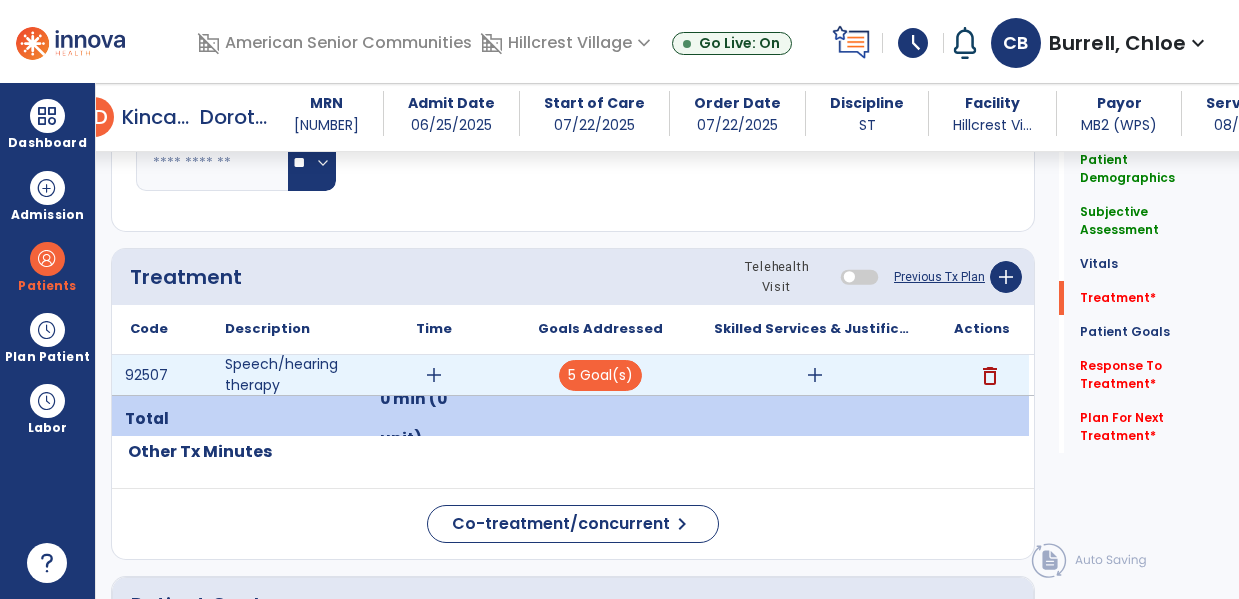 click on "add" at bounding box center [434, 375] 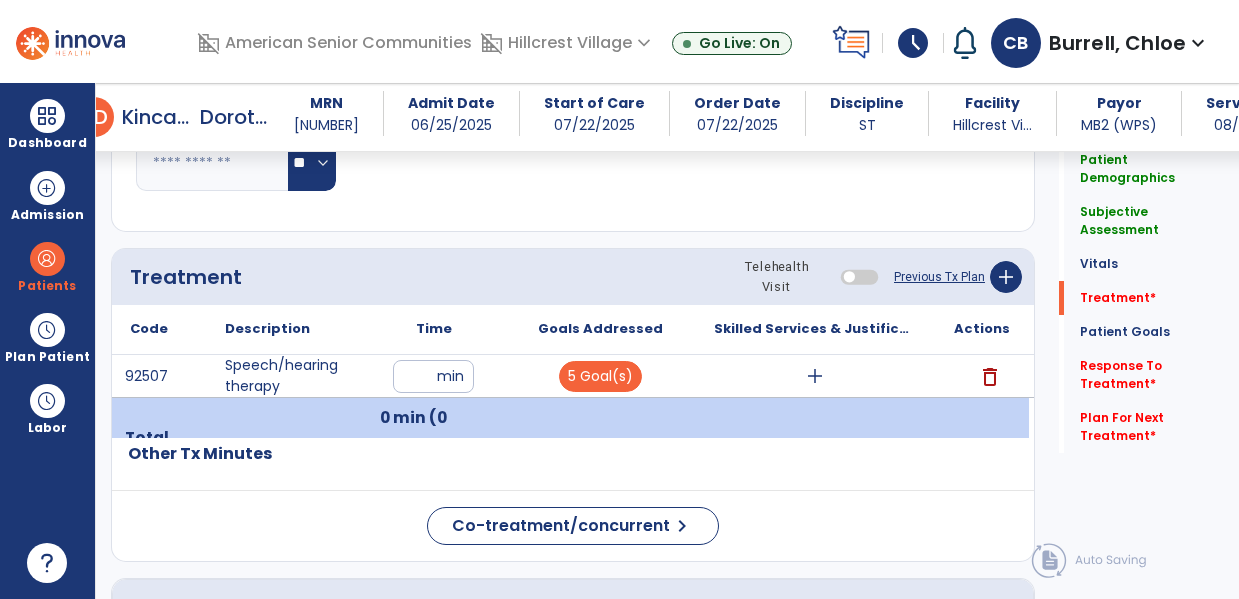 click on "Patient Demographics  Medical Diagnosis   Treatment Diagnosis   Precautions   Contraindications
Code
Description
Pdpm Clinical Category
I50.31" 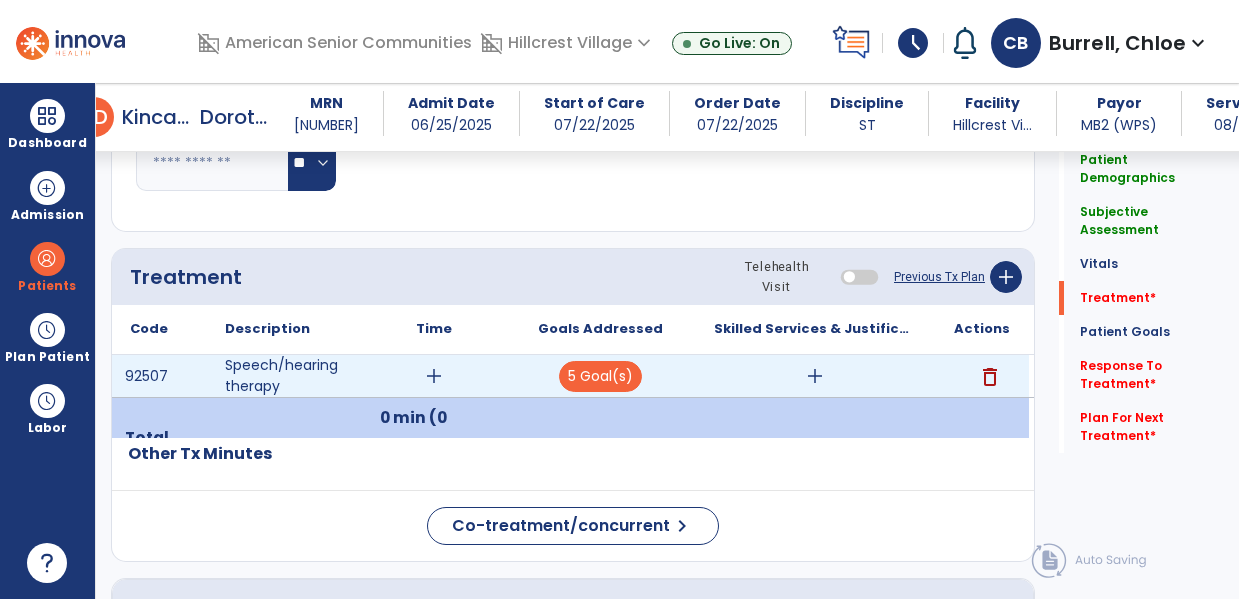 click on "add" at bounding box center [434, 376] 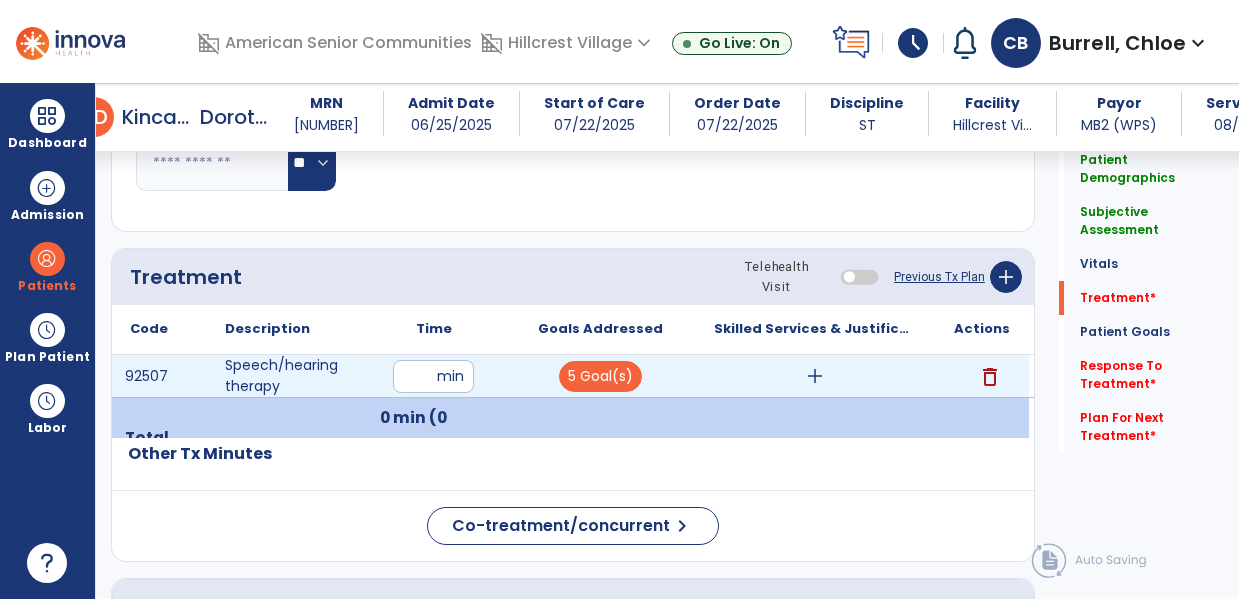 type on "*" 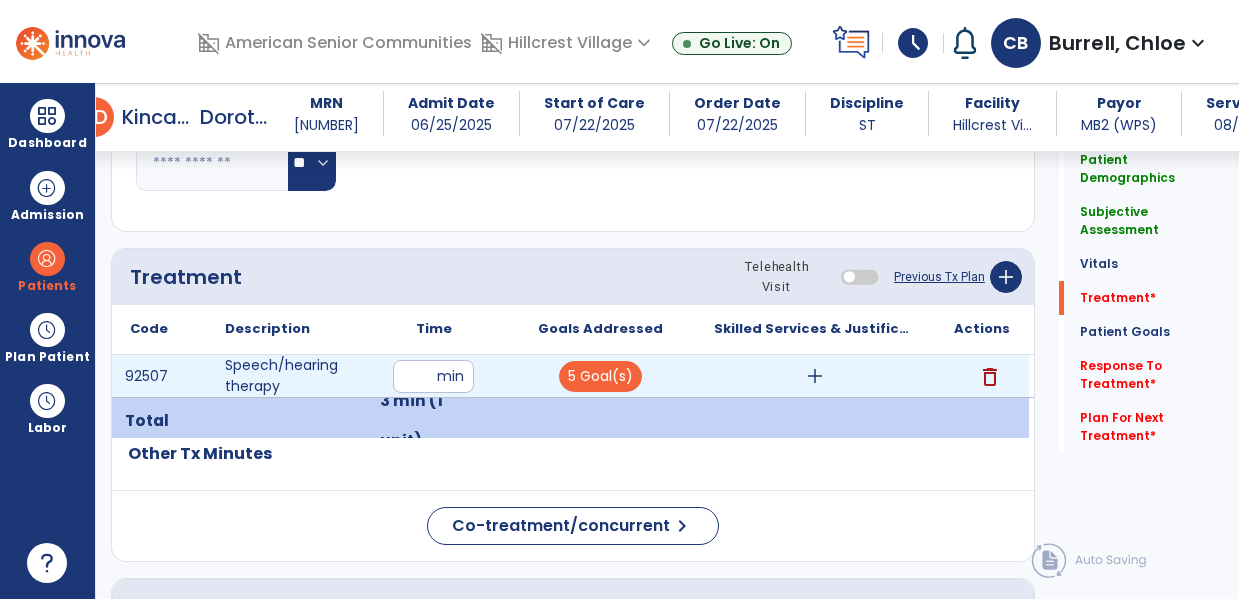 click on "*" at bounding box center [433, 376] 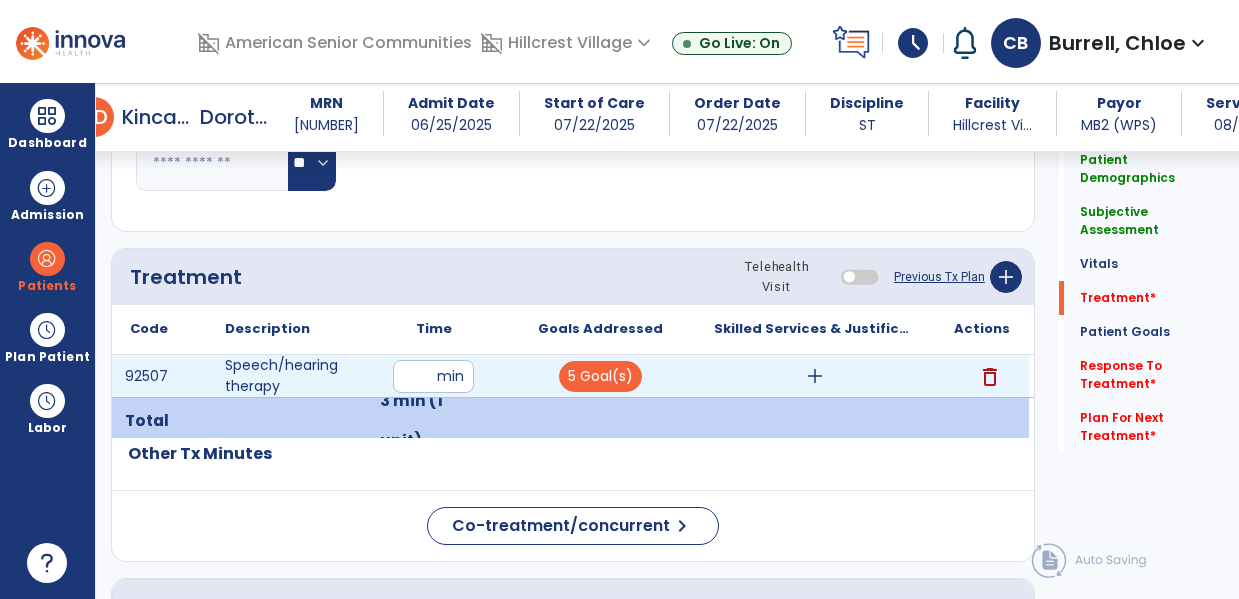 type on "**" 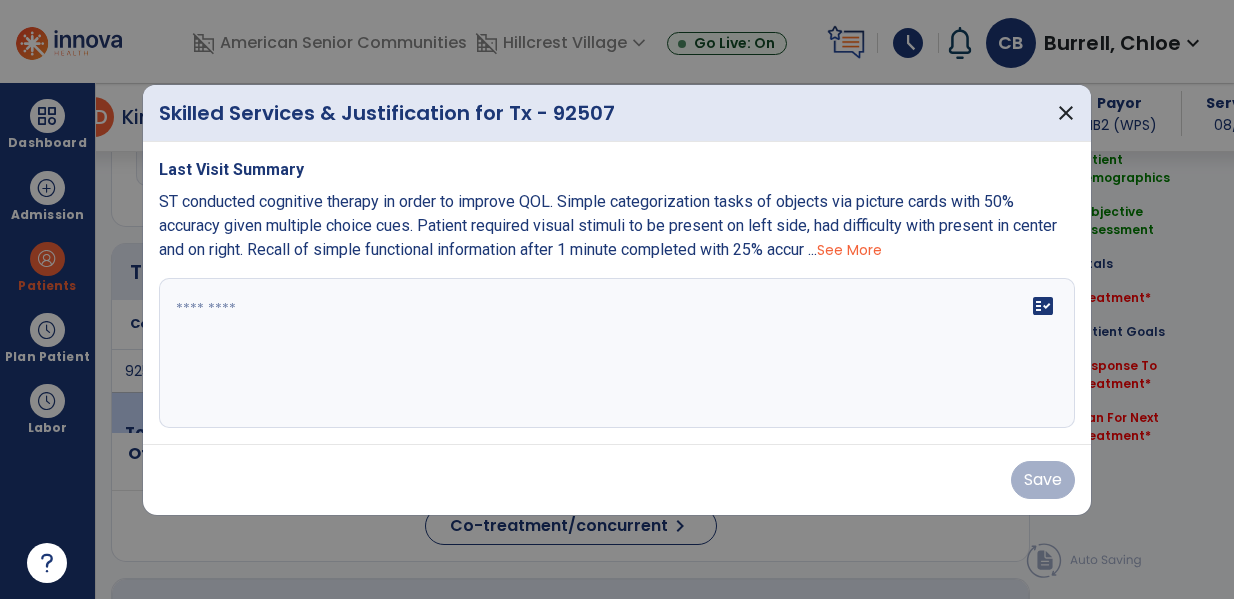 scroll, scrollTop: 1121, scrollLeft: 0, axis: vertical 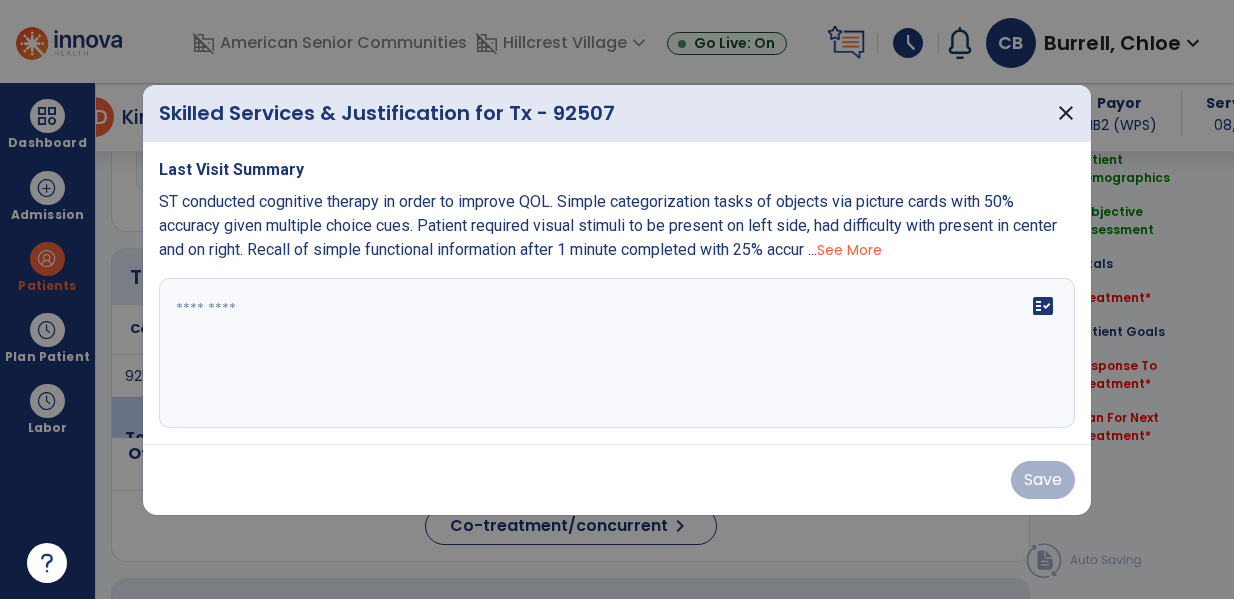 click on "See More" at bounding box center (849, 250) 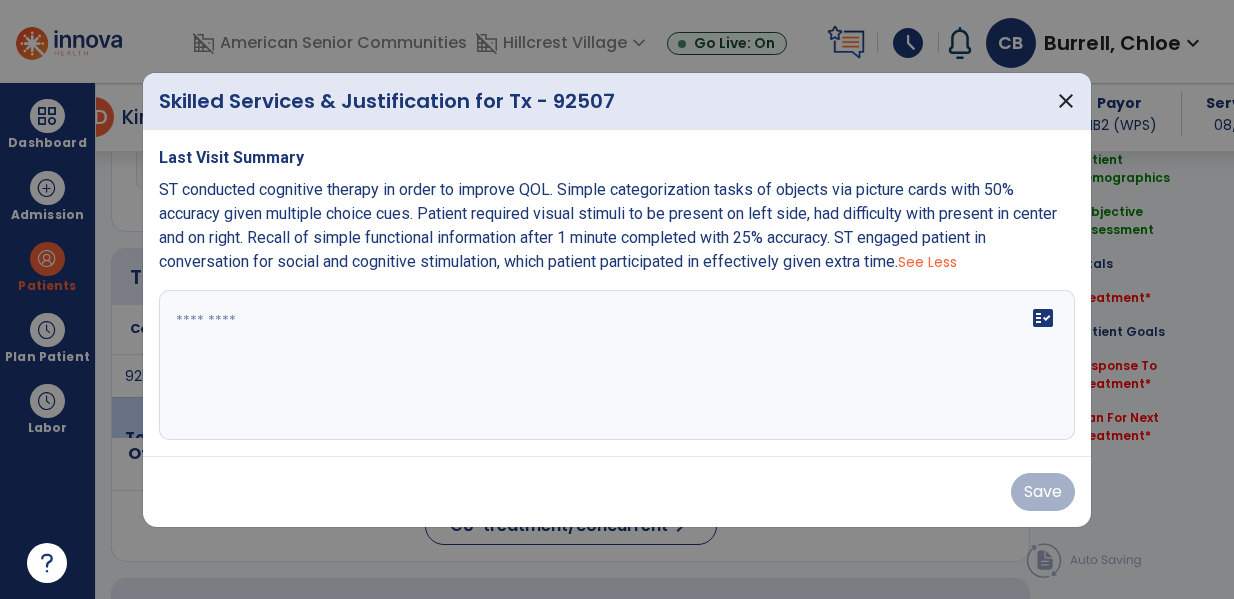 click on "ST conducted cognitive therapy in order to improve QOL. Simple categorization tasks of objects via picture cards with 50% accuracy given multiple choice cues. Patient required visual stimuli to be present on left side, had difficulty with present in center and on right. Recall of simple functional information after 1 minute completed with 25% accuracy. ST engaged patient in conversation for social and cognitive stimulation, which patient participated in effectively given extra time." at bounding box center (608, 225) 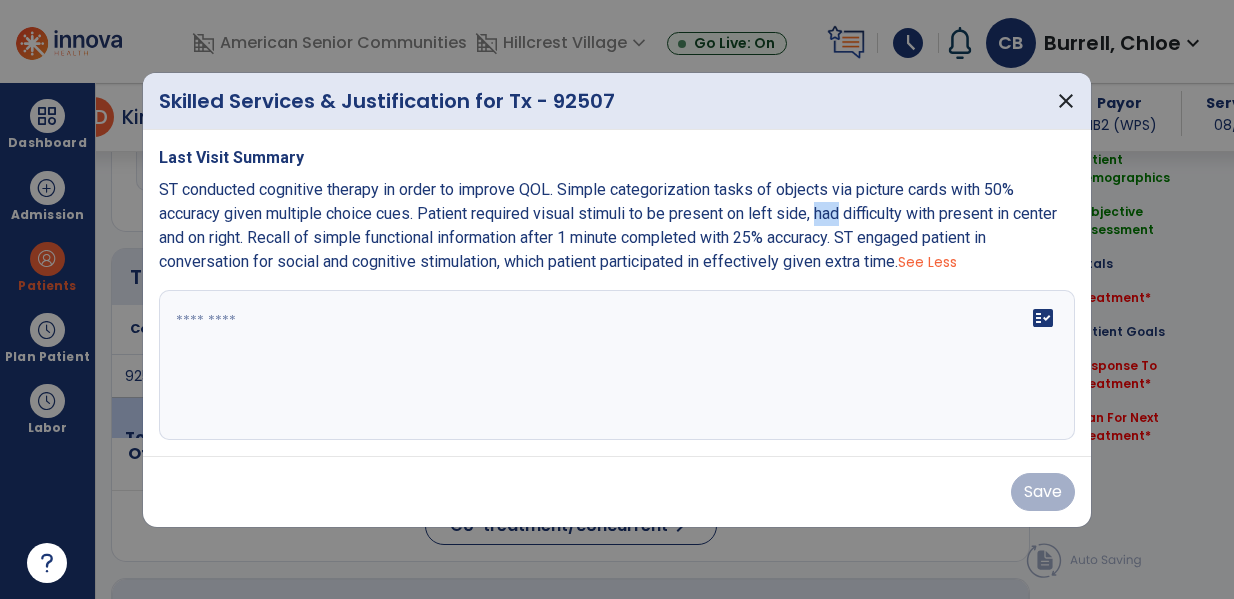 click on "ST conducted cognitive therapy in order to improve QOL. Simple categorization tasks of objects via picture cards with 50% accuracy given multiple choice cues. Patient required visual stimuli to be present on left side, had difficulty with present in center and on right. Recall of simple functional information after 1 minute completed with 25% accuracy. ST engaged patient in conversation for social and cognitive stimulation, which patient participated in effectively given extra time." at bounding box center (608, 225) 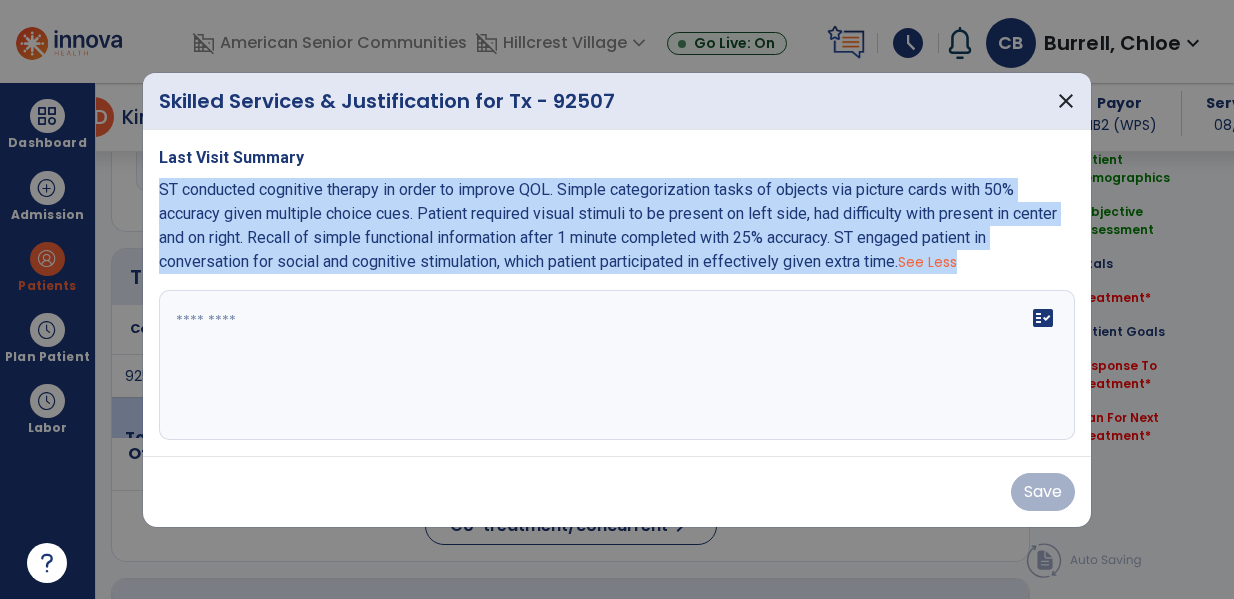 copy on "ST conducted cognitive therapy in order to improve QOL. Simple categorization tasks of objects via picture cards with 50% accuracy given multiple choice cues. Patient required visual stimuli to be present on left side, had difficulty with present in center and on right. Recall of simple functional information after 1 minute completed with 25% accuracy. ST engaged patient in conversation for social and cognitive stimulation, which patient participated in effectively given extra time. See Less" 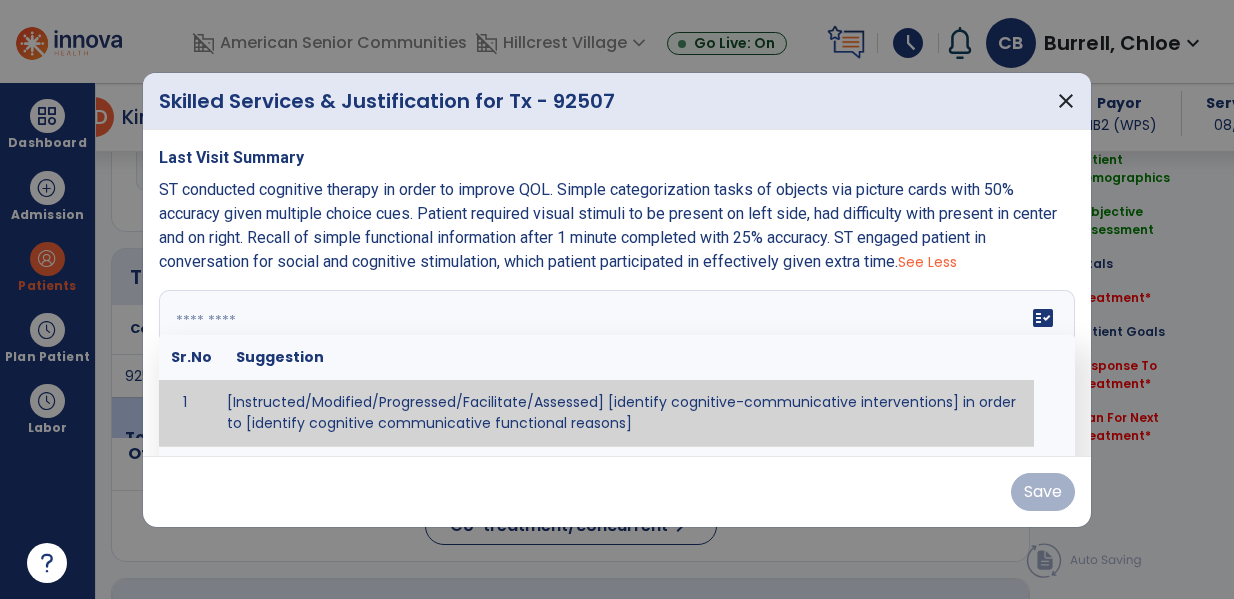 paste on "**********" 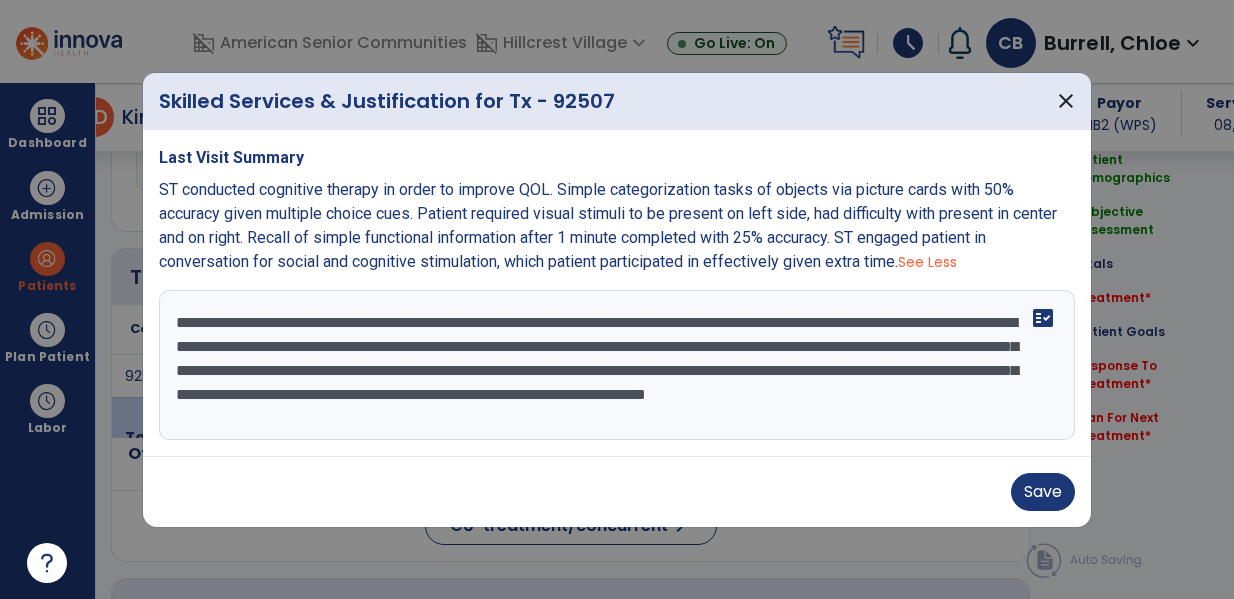 scroll, scrollTop: 40, scrollLeft: 0, axis: vertical 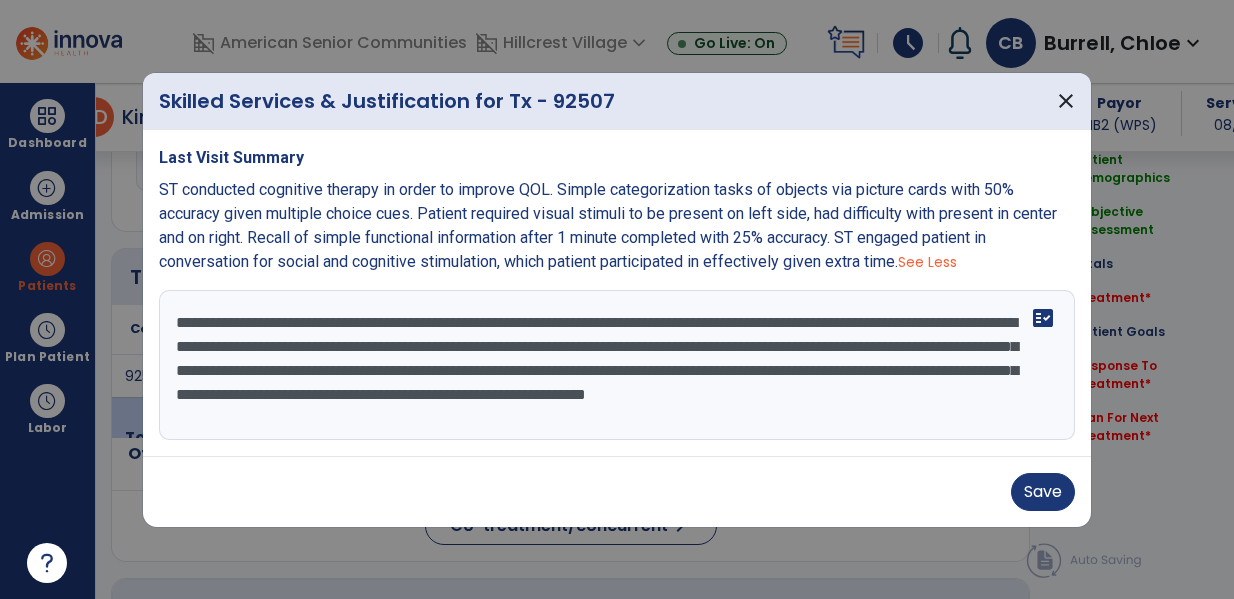 click at bounding box center (617, 365) 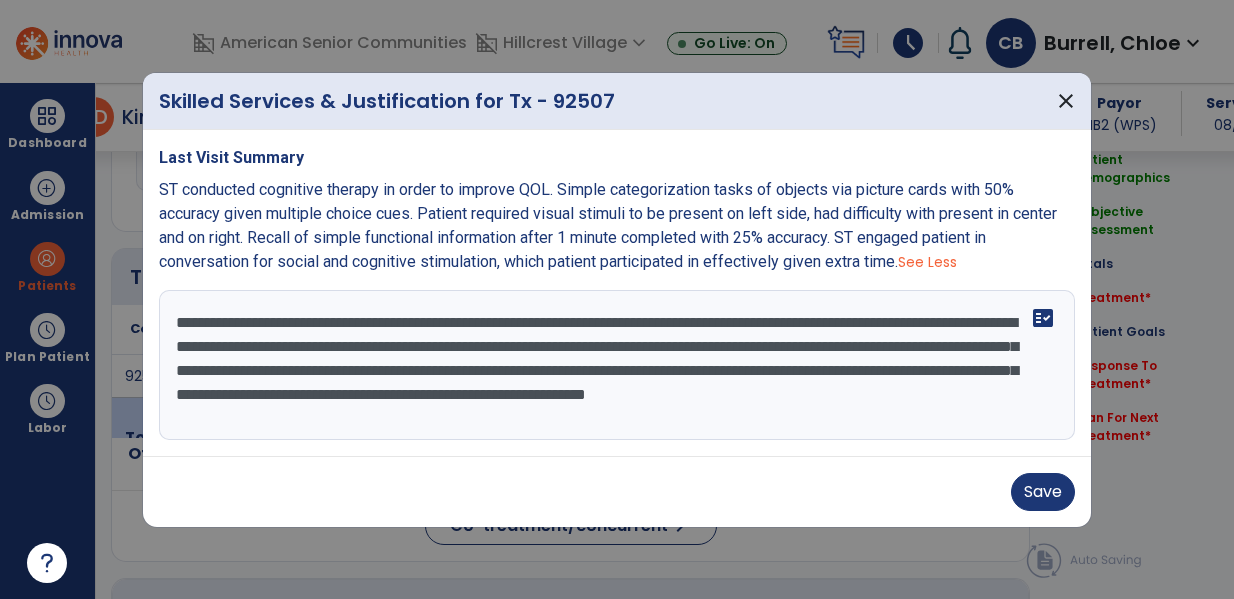 click at bounding box center (617, 365) 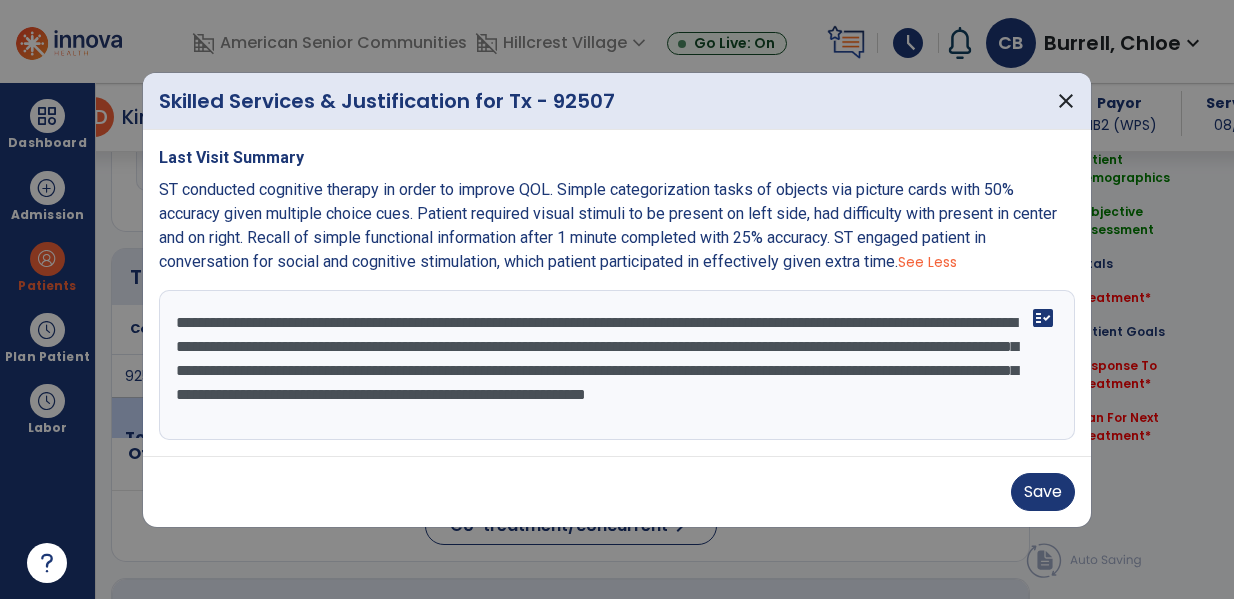 click at bounding box center (617, 365) 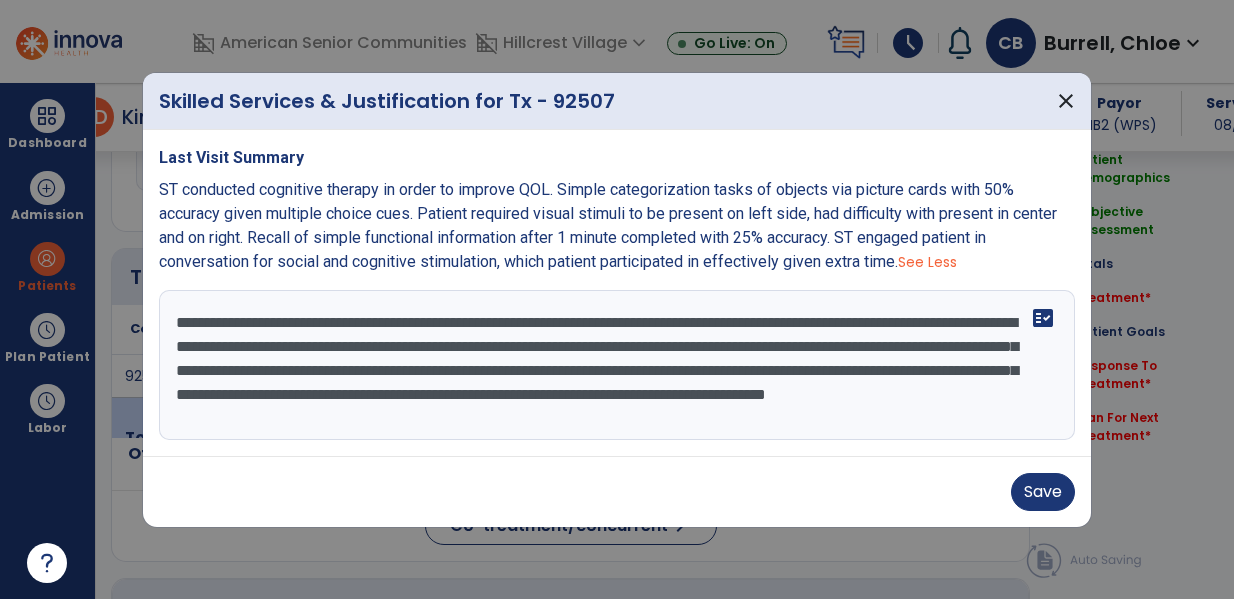 drag, startPoint x: 846, startPoint y: 343, endPoint x: 828, endPoint y: 365, distance: 28.42534 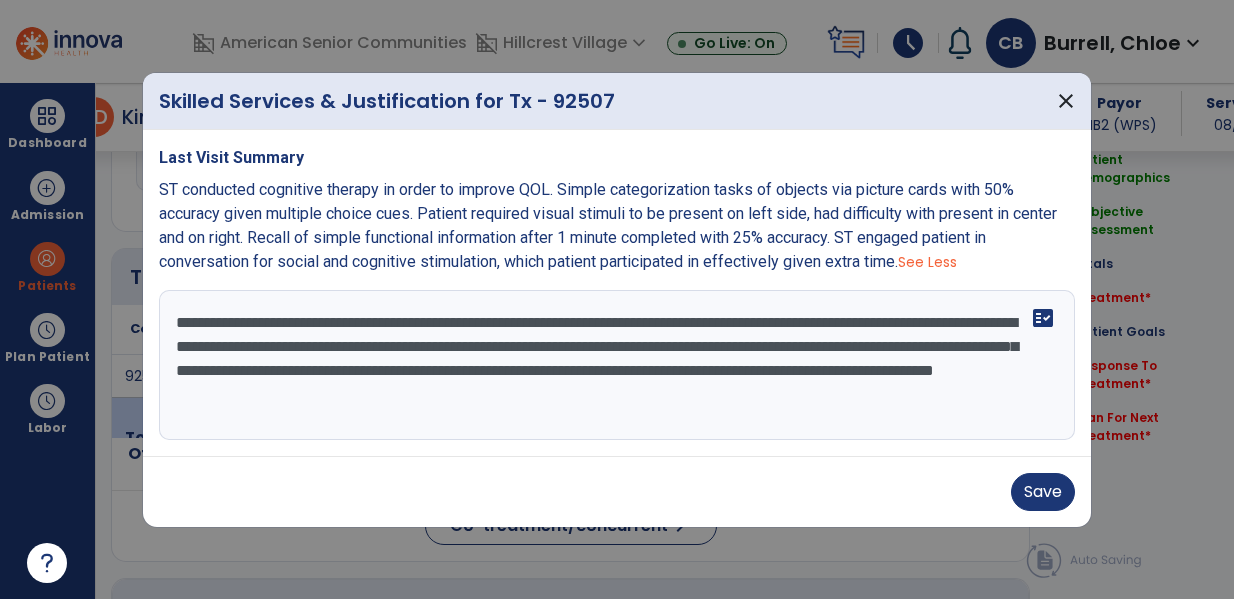click on "**********" at bounding box center [617, 365] 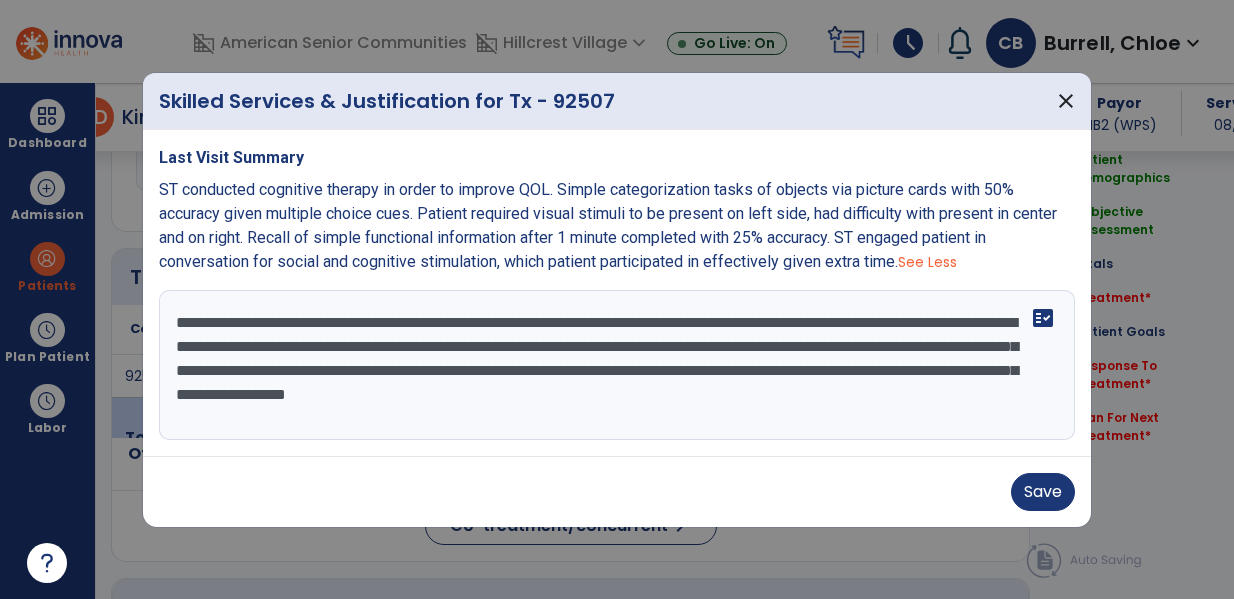 drag, startPoint x: 961, startPoint y: 367, endPoint x: 968, endPoint y: 405, distance: 38.63936 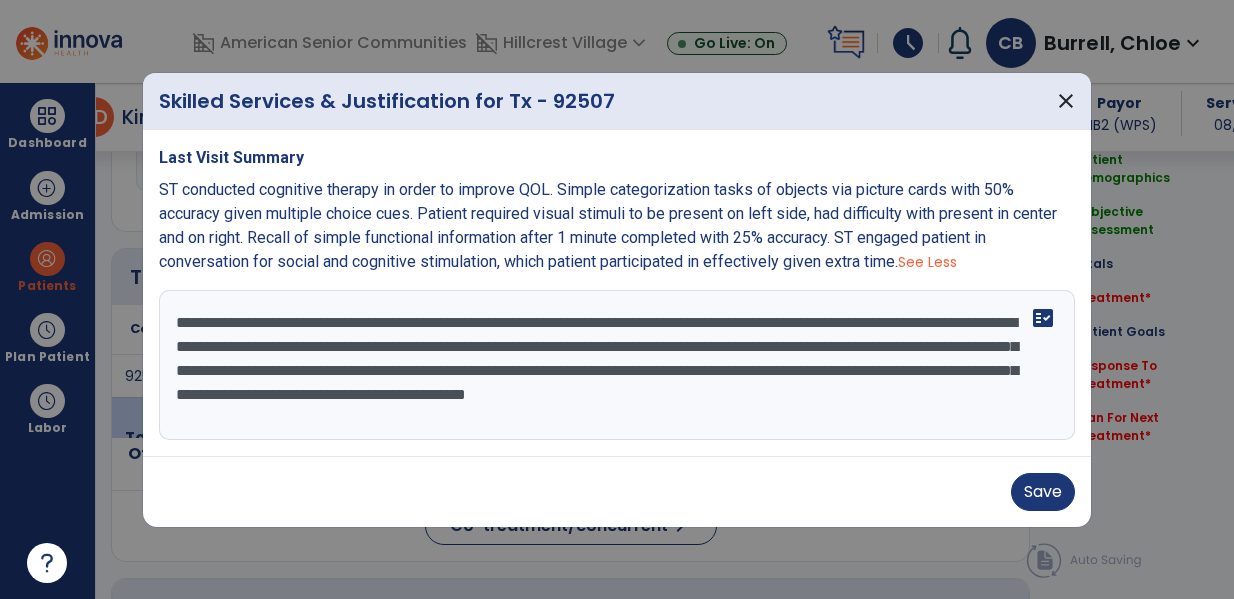 click at bounding box center [617, 365] 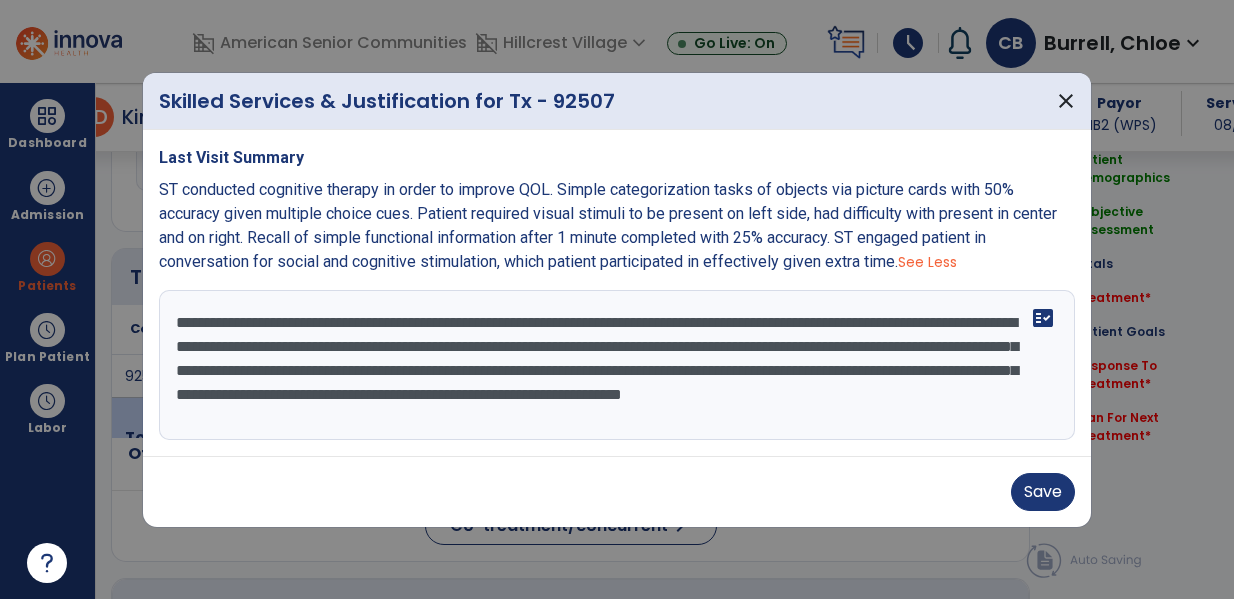 click on "**********" at bounding box center [617, 365] 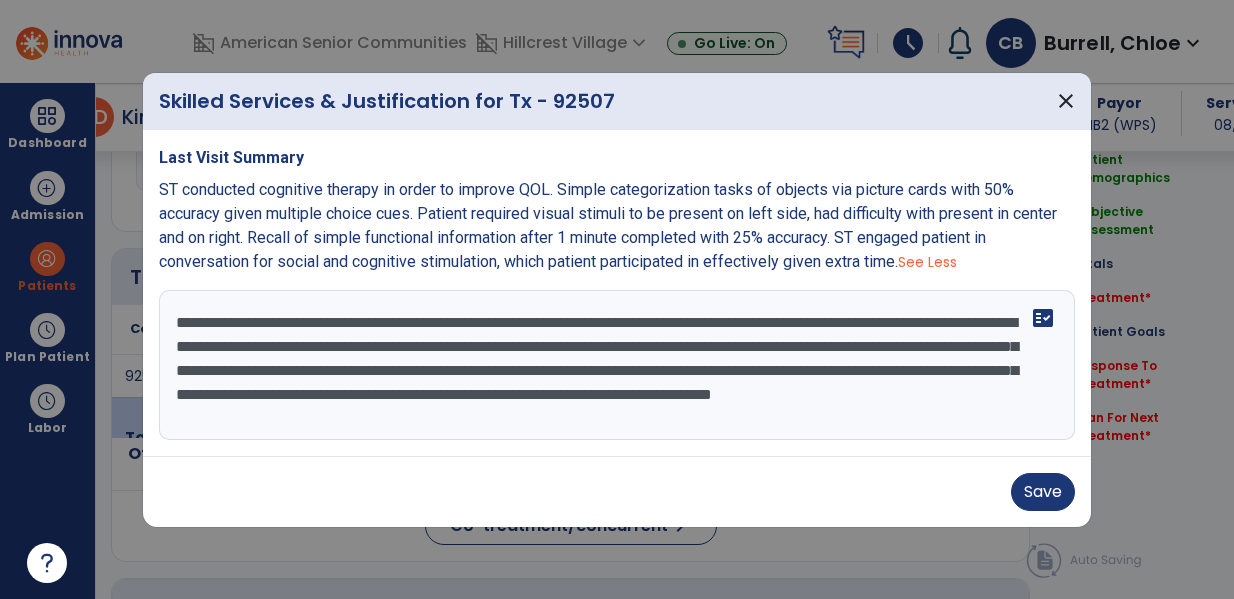 click on "Last Visit Summary ST conducted cognitive therapy in order to improve QOL. Simple categorization tasks of objects via picture cards with 50% accuracy given multiple choice cues. Patient required visual stimuli to be present on left side, had difficulty with present in center and on right. Recall of simple functional information after 1 minute completed with 25% accuracy. ST engaged patient in conversation for social and cognitive stimulation, which patient participated in effectively given extra time. See Less fact_check" at bounding box center [617, 293] 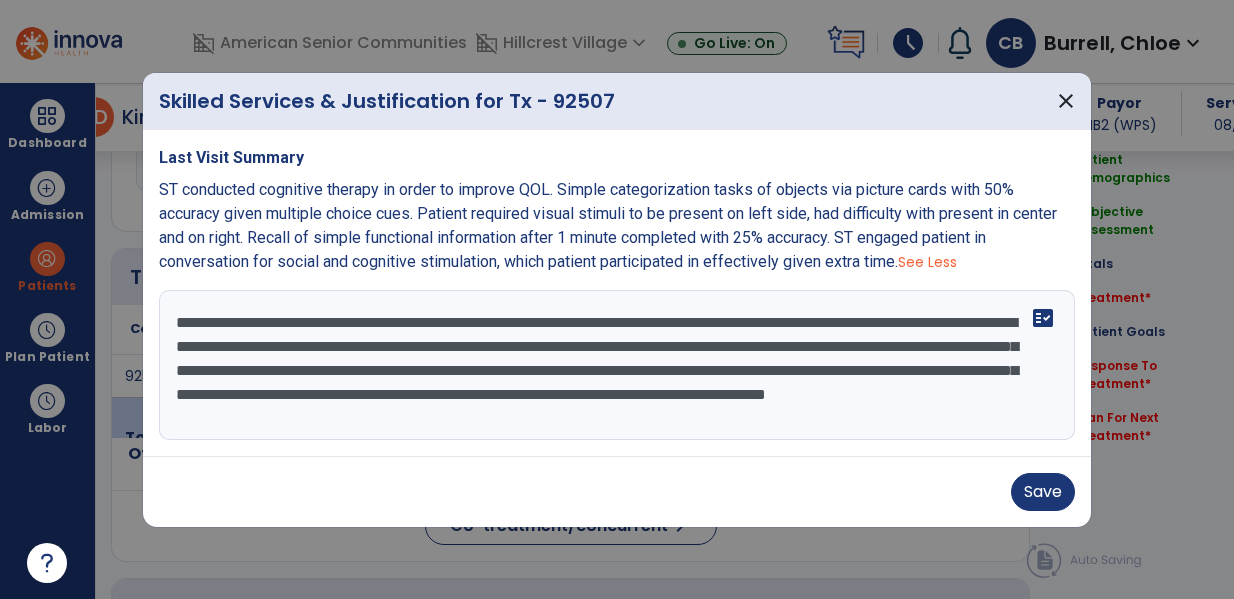 scroll, scrollTop: 16, scrollLeft: 0, axis: vertical 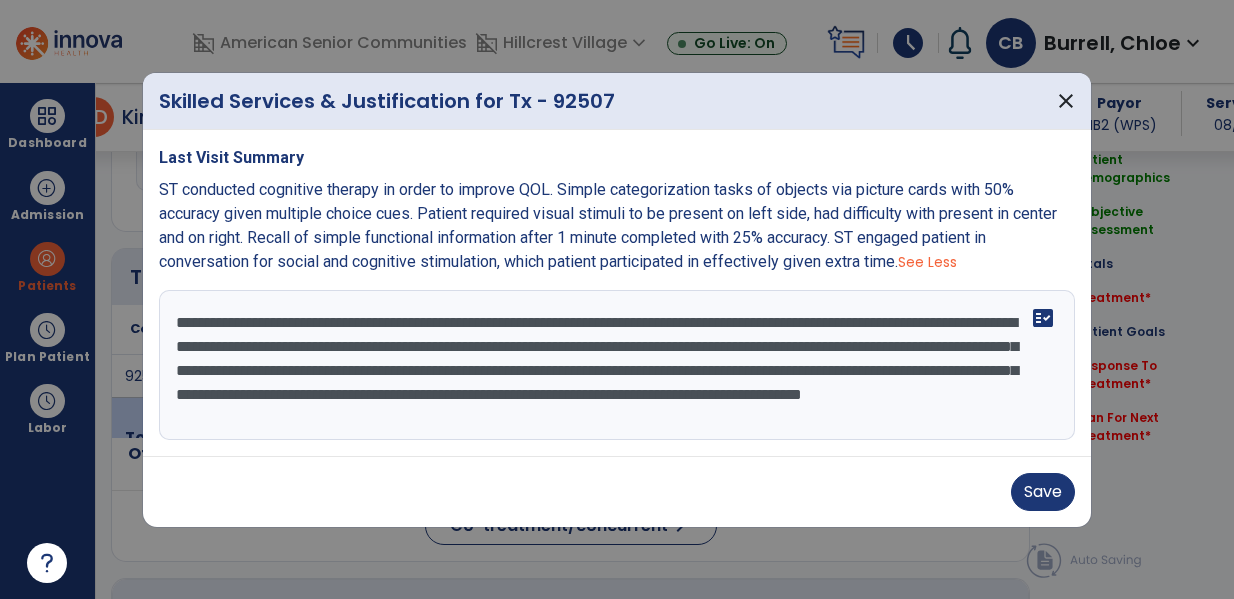 click on "**********" at bounding box center [617, 365] 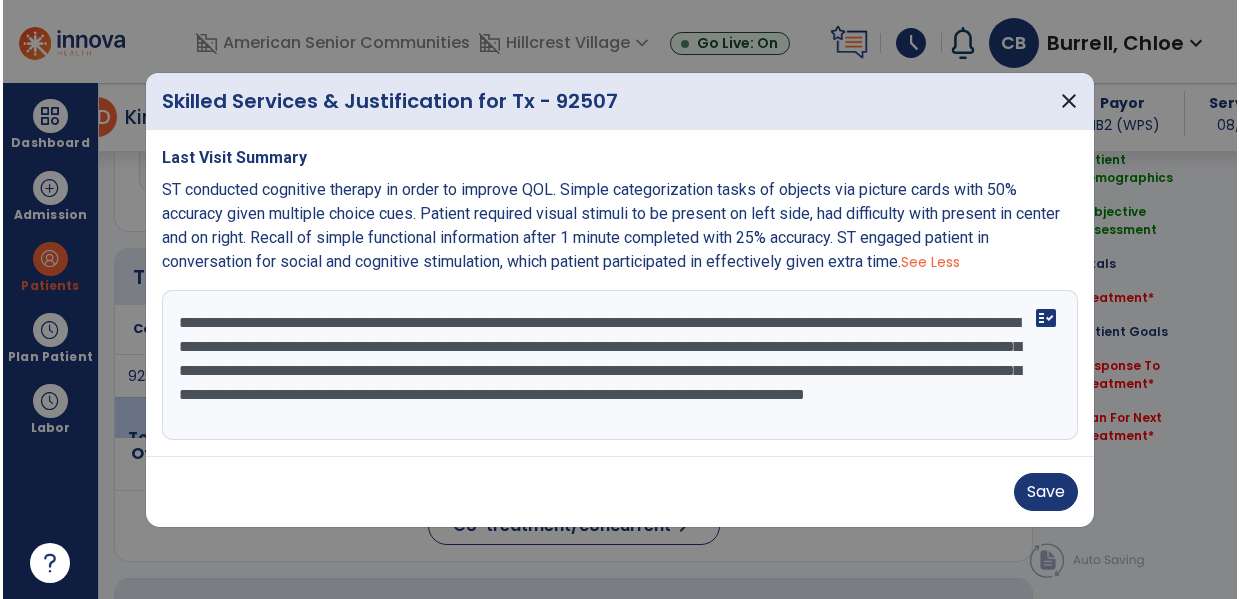 scroll, scrollTop: 24, scrollLeft: 0, axis: vertical 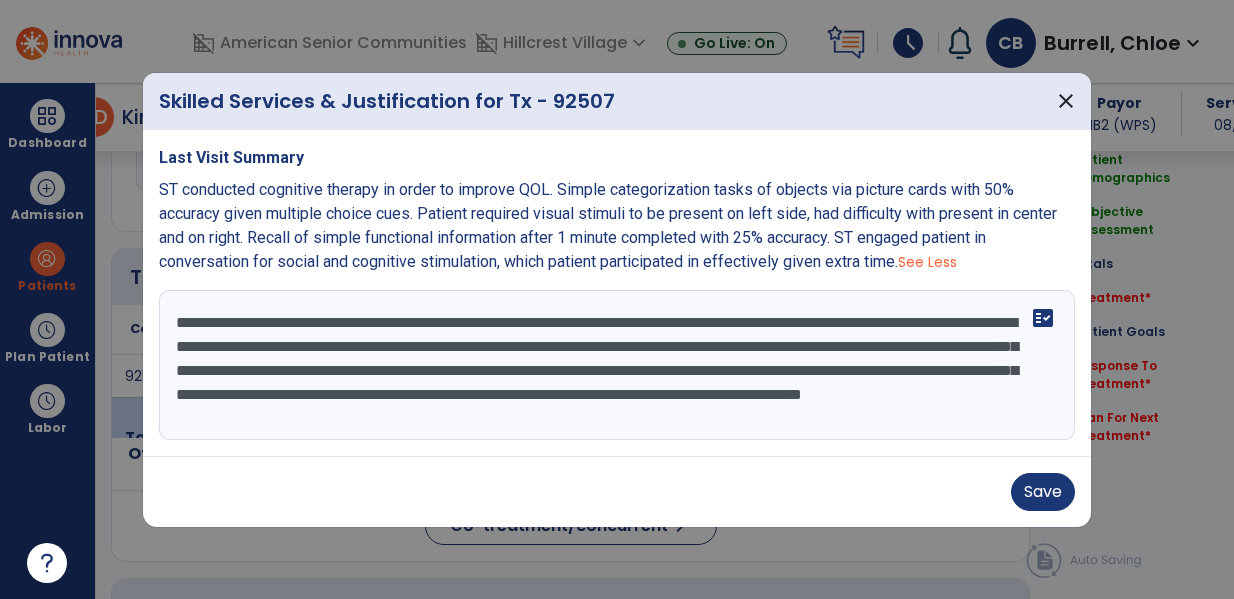 click on "**********" at bounding box center (617, 365) 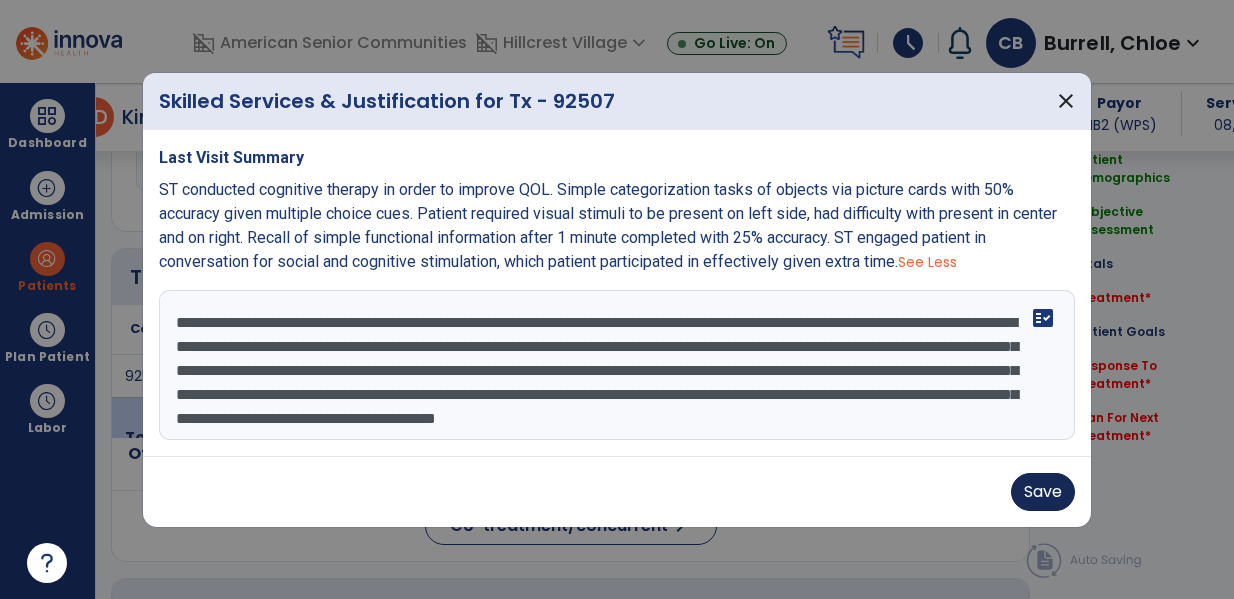 type on "**********" 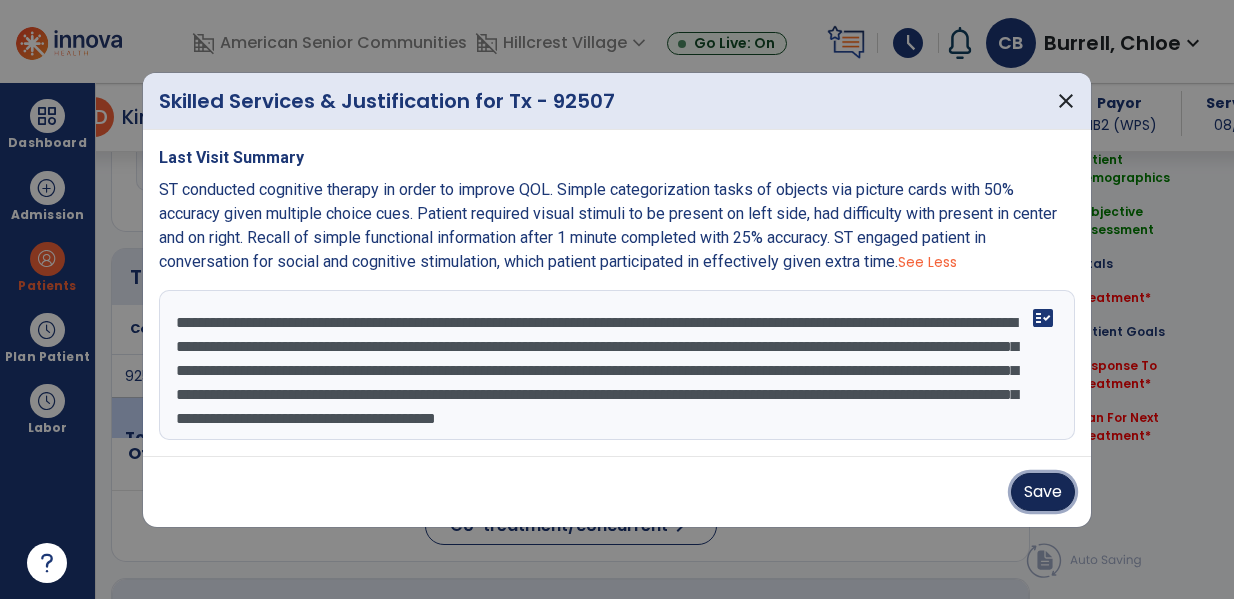 click on "Save" at bounding box center (1043, 492) 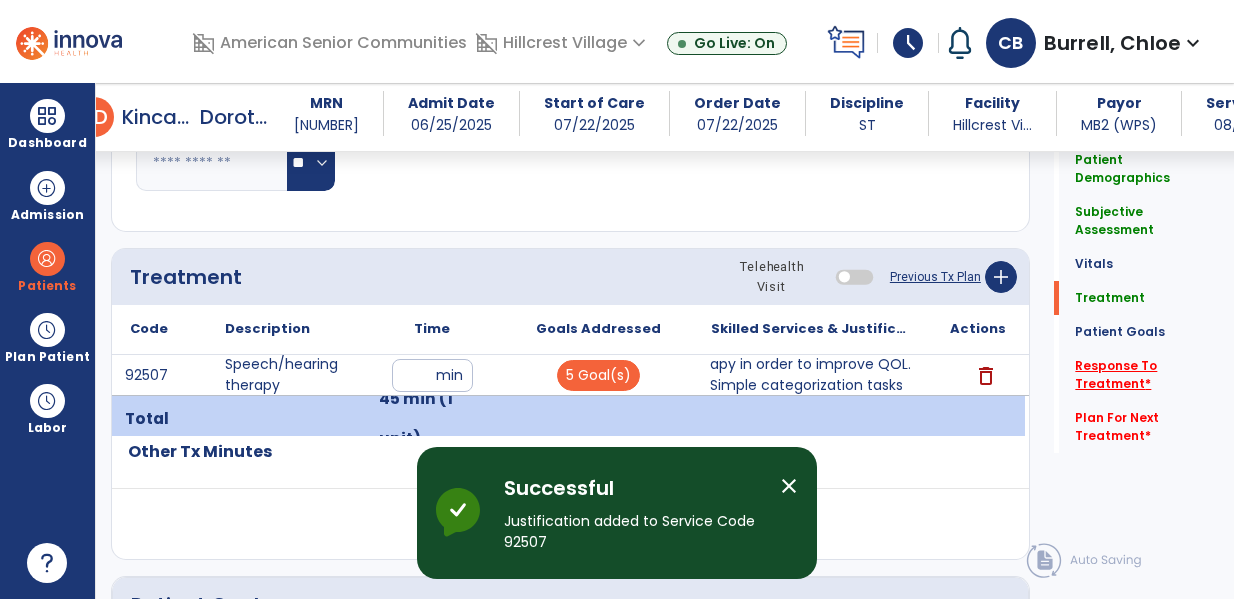 click on "Response To Treatment   *" 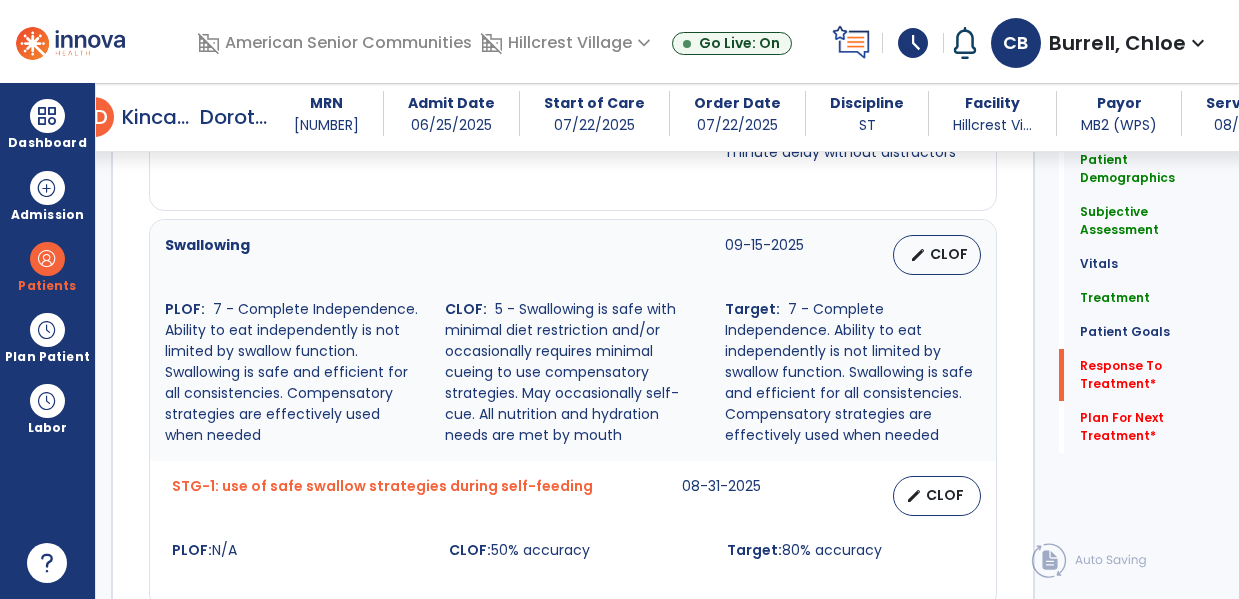 scroll, scrollTop: 2802, scrollLeft: 0, axis: vertical 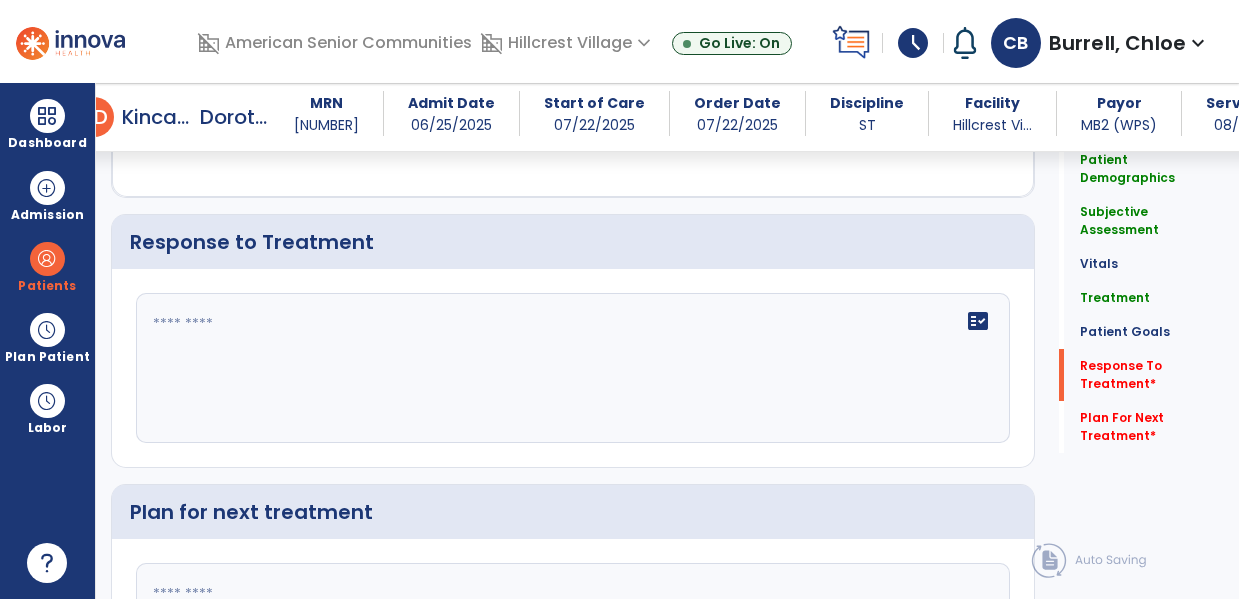click on "fact_check" 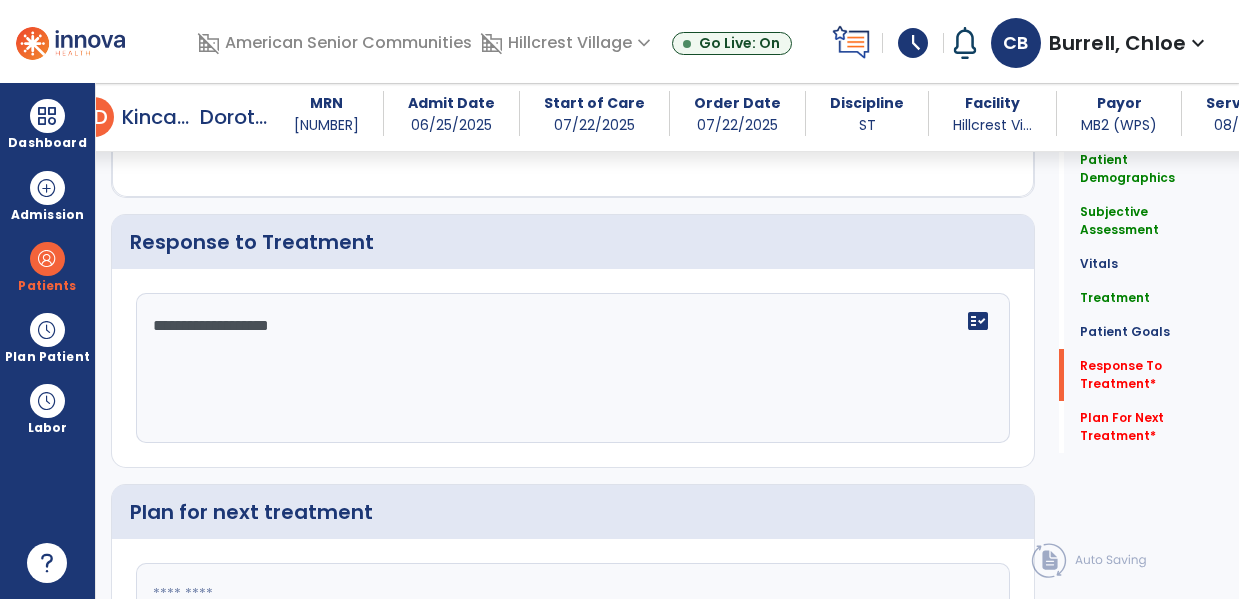 type on "**********" 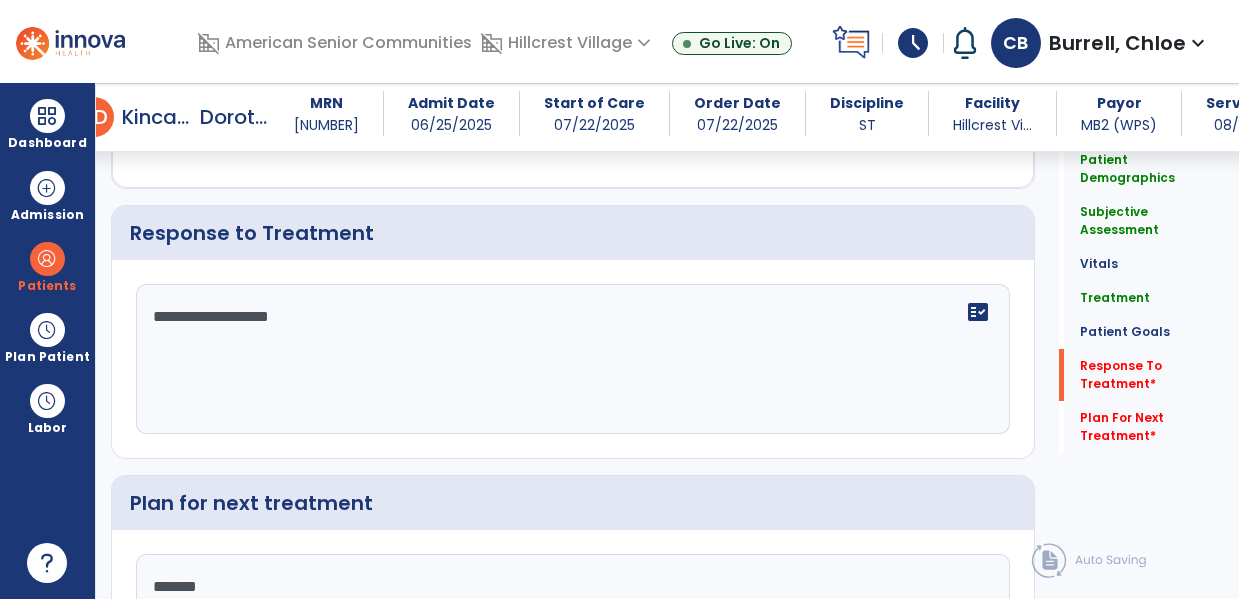 type on "********" 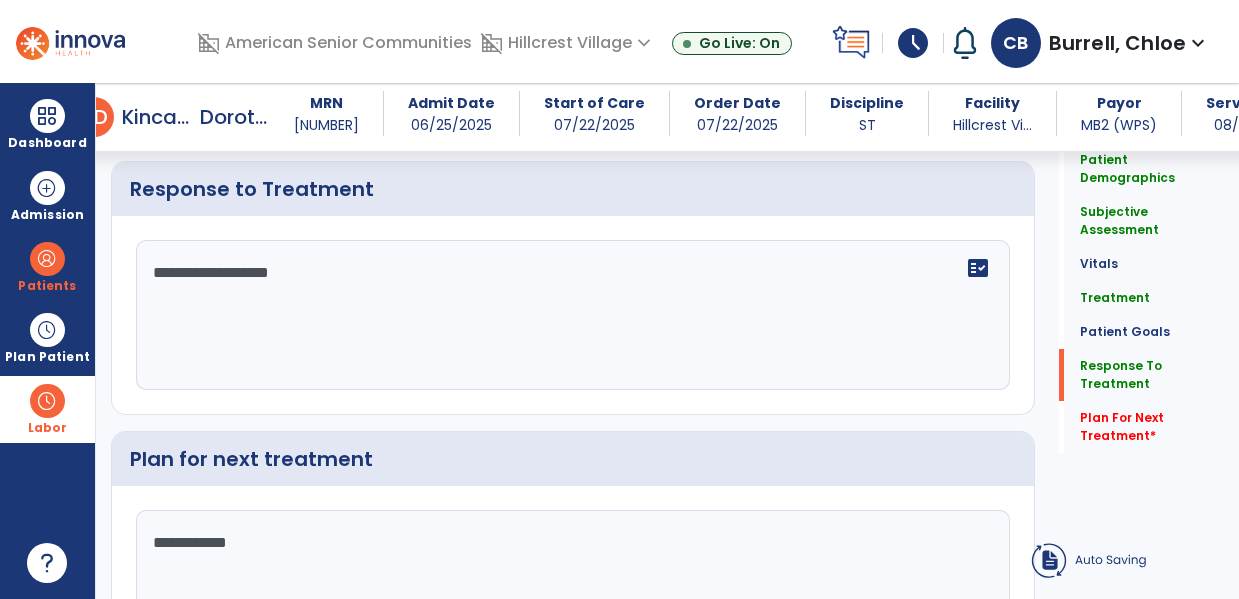 scroll, scrollTop: 2767, scrollLeft: 0, axis: vertical 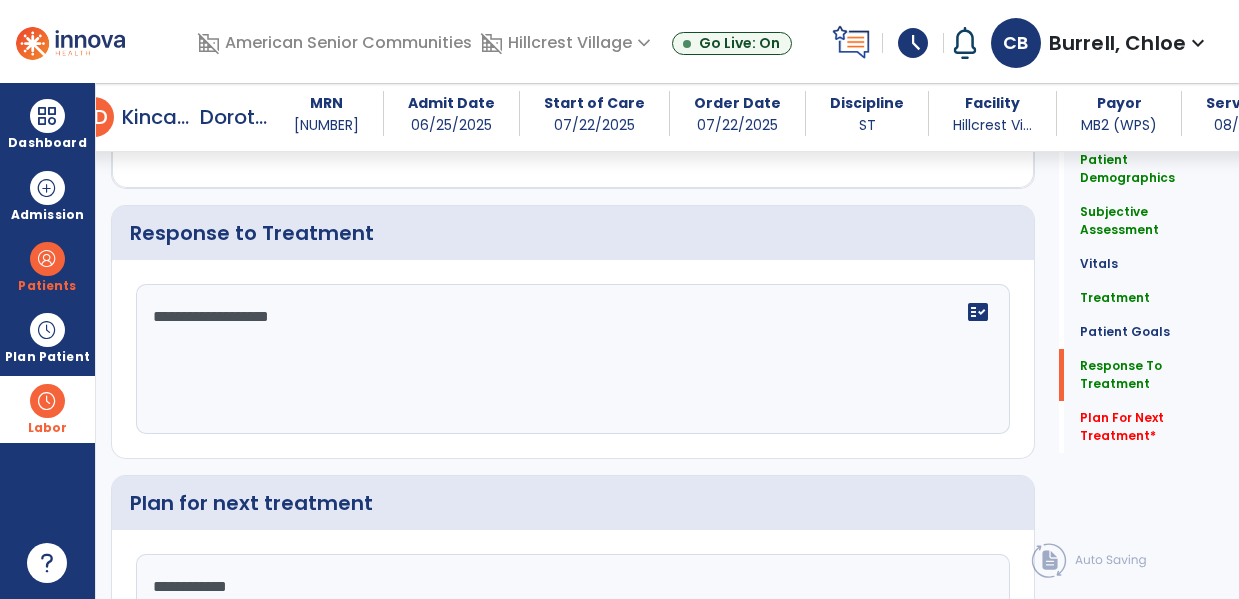 type on "**********" 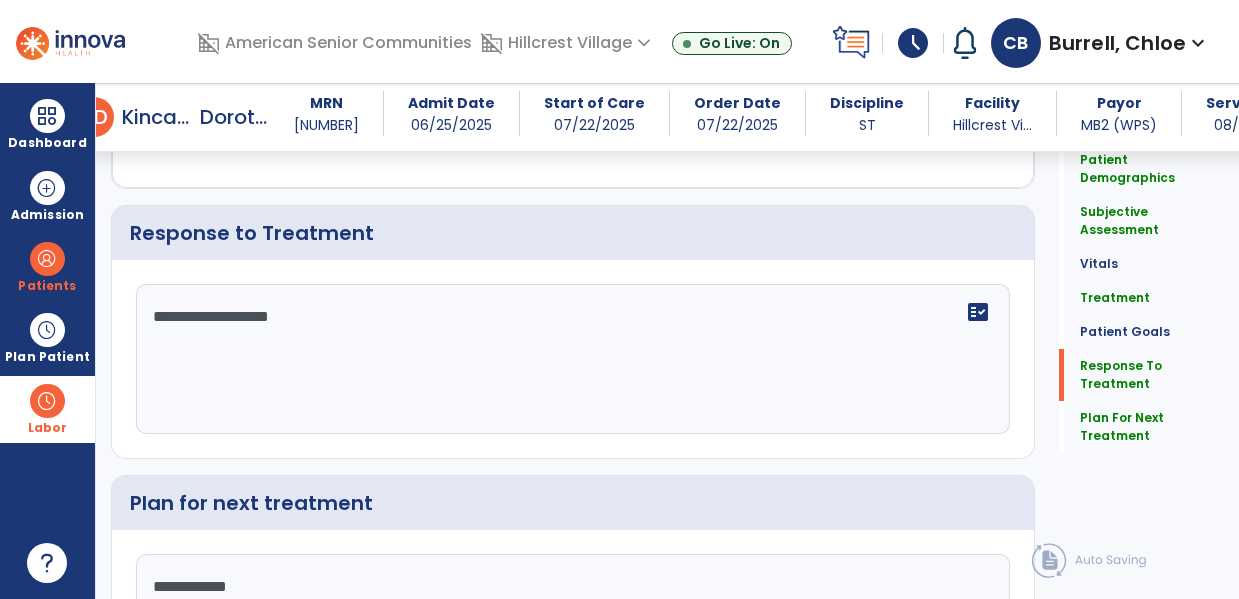 scroll, scrollTop: 2811, scrollLeft: 0, axis: vertical 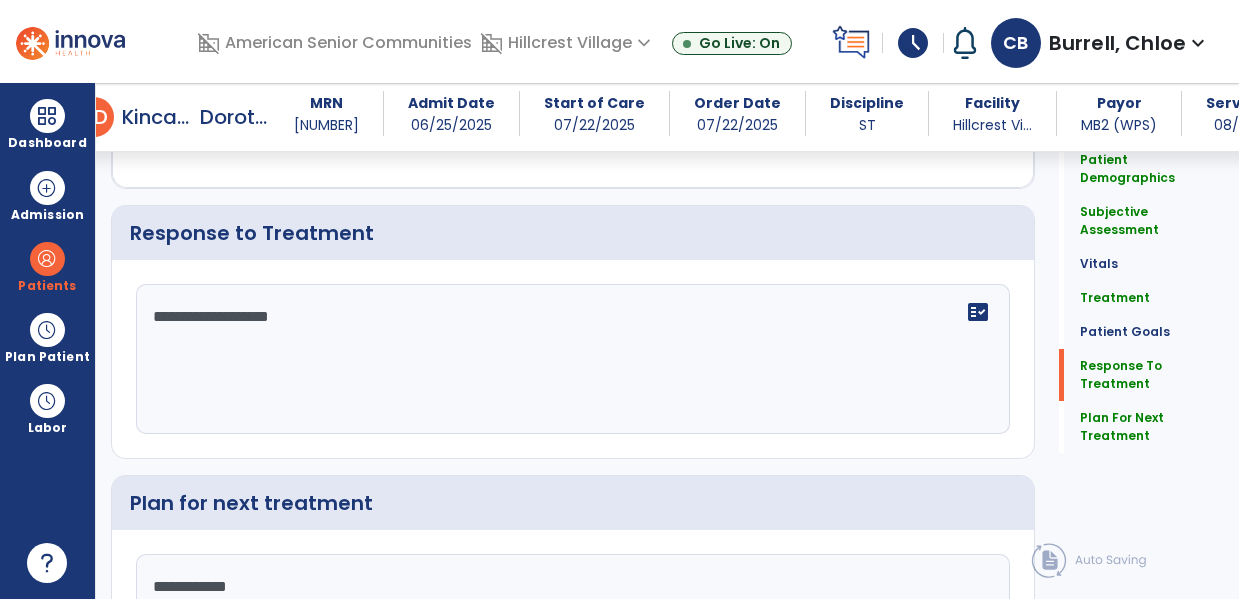 click on "**********" 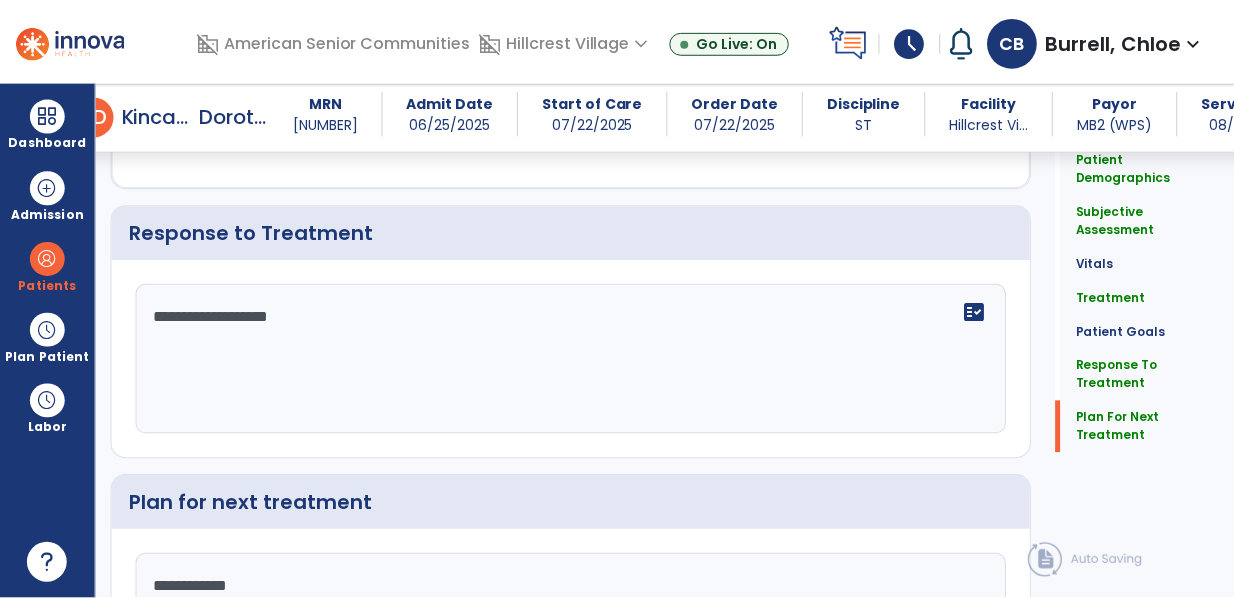 scroll, scrollTop: 3007, scrollLeft: 0, axis: vertical 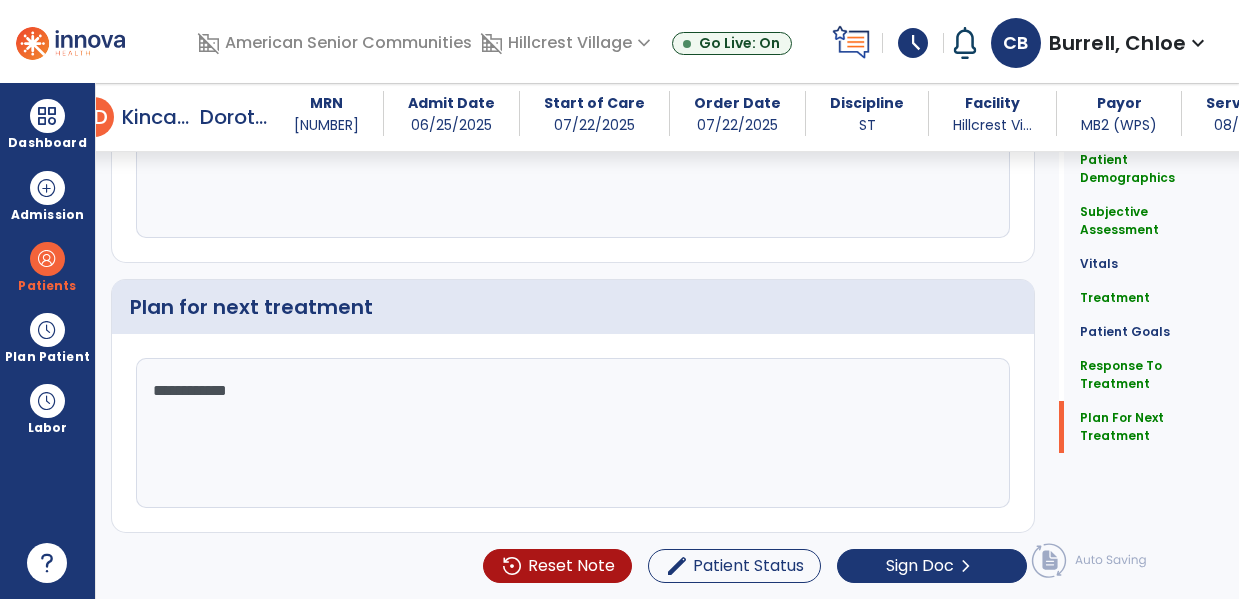 click on "Patient Demographics  Medical Diagnosis   Treatment Diagnosis   Precautions   Contraindications
Code
Description
Pdpm Clinical Category
I50.31" 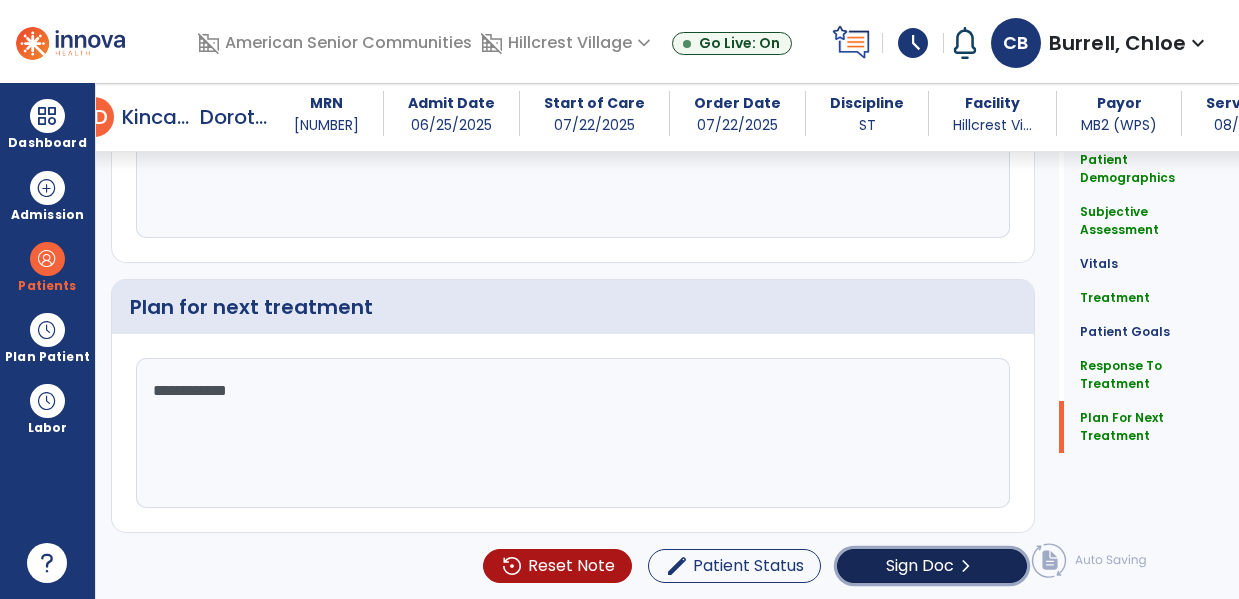 click on "Sign Doc" 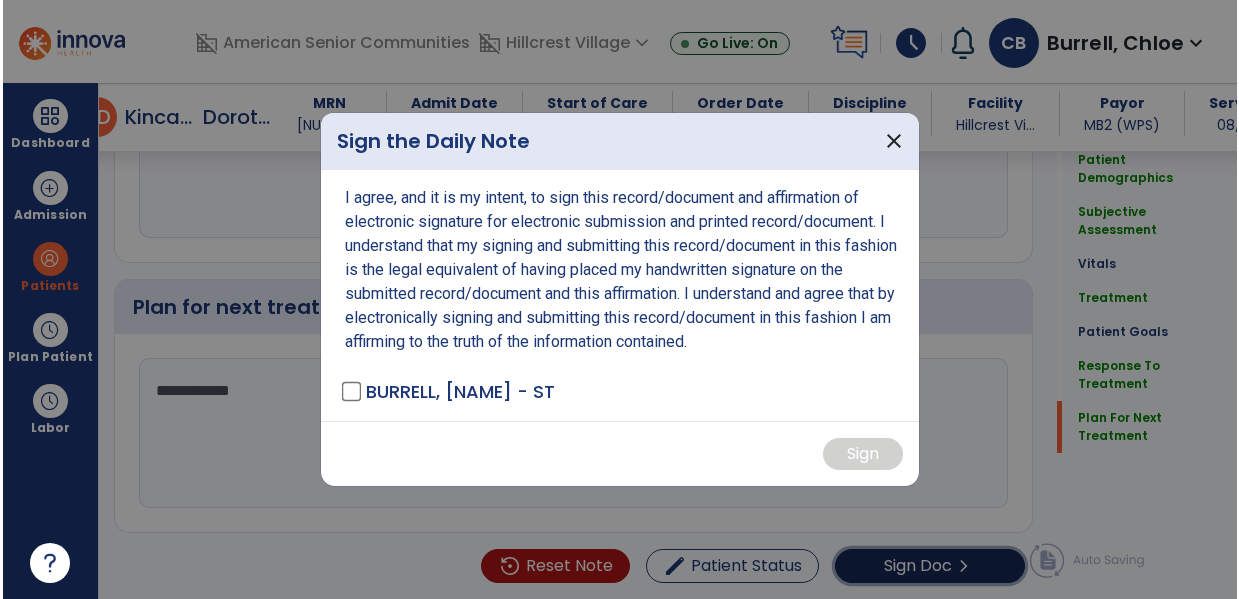 scroll, scrollTop: 3007, scrollLeft: 0, axis: vertical 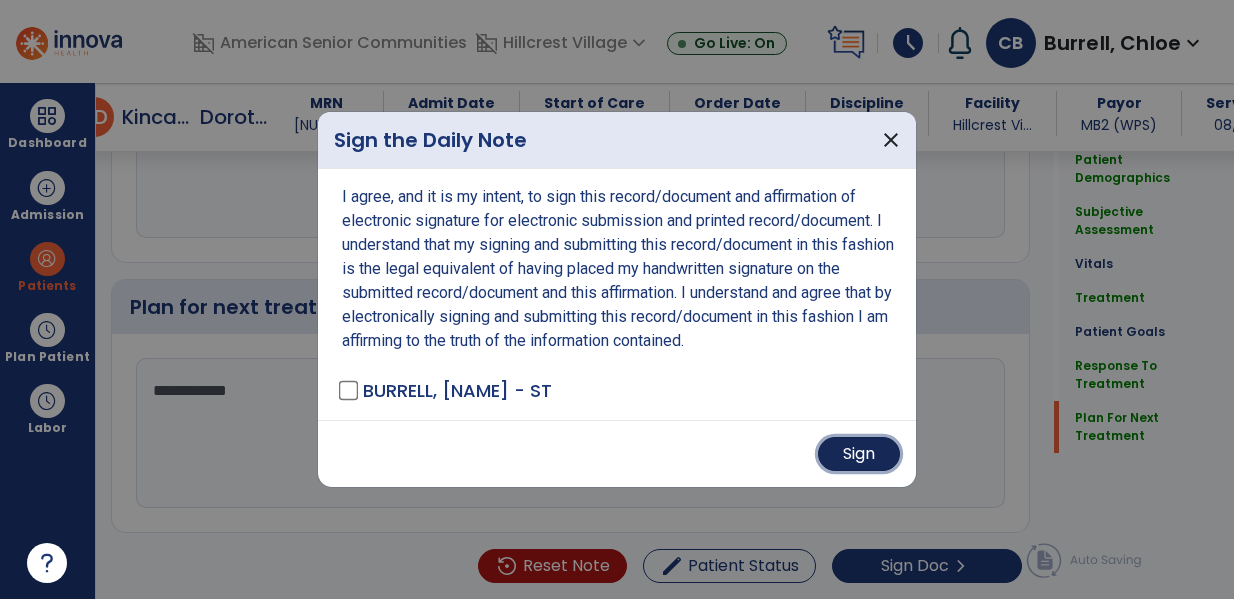 click on "Sign" at bounding box center [859, 454] 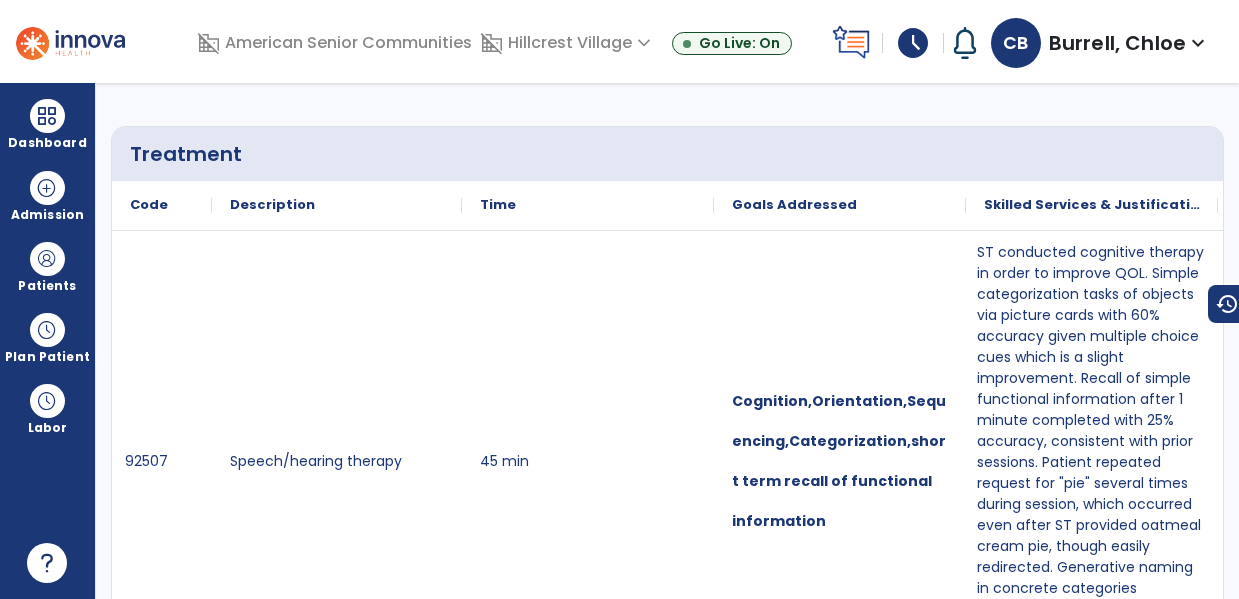 scroll, scrollTop: 0, scrollLeft: 0, axis: both 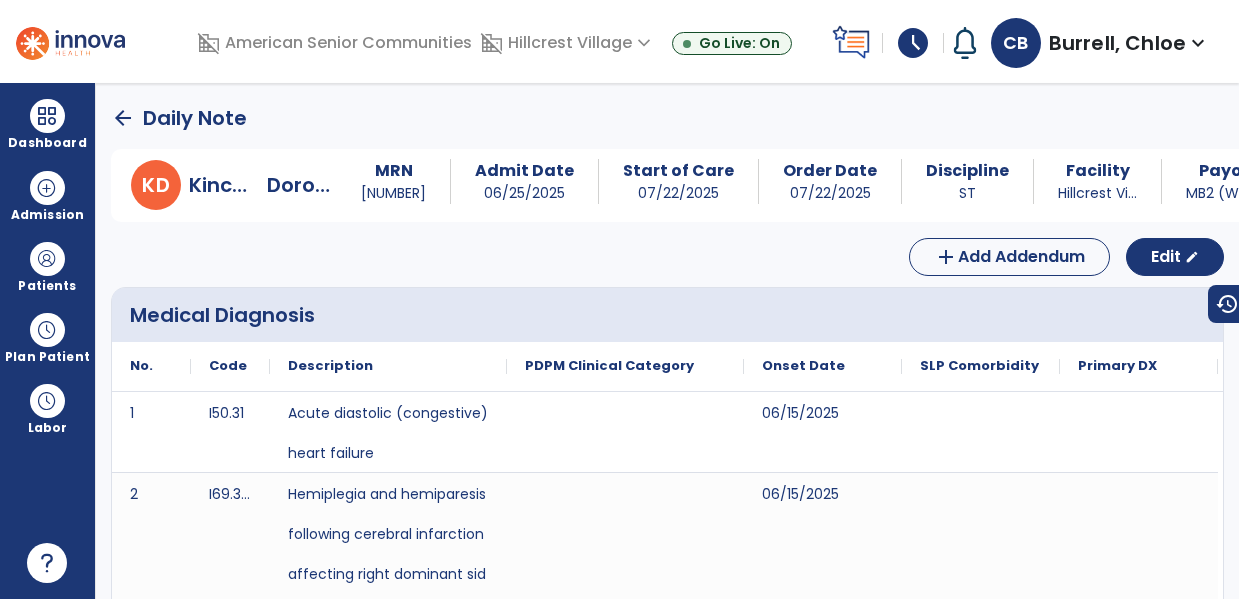 click on "arrow_back" 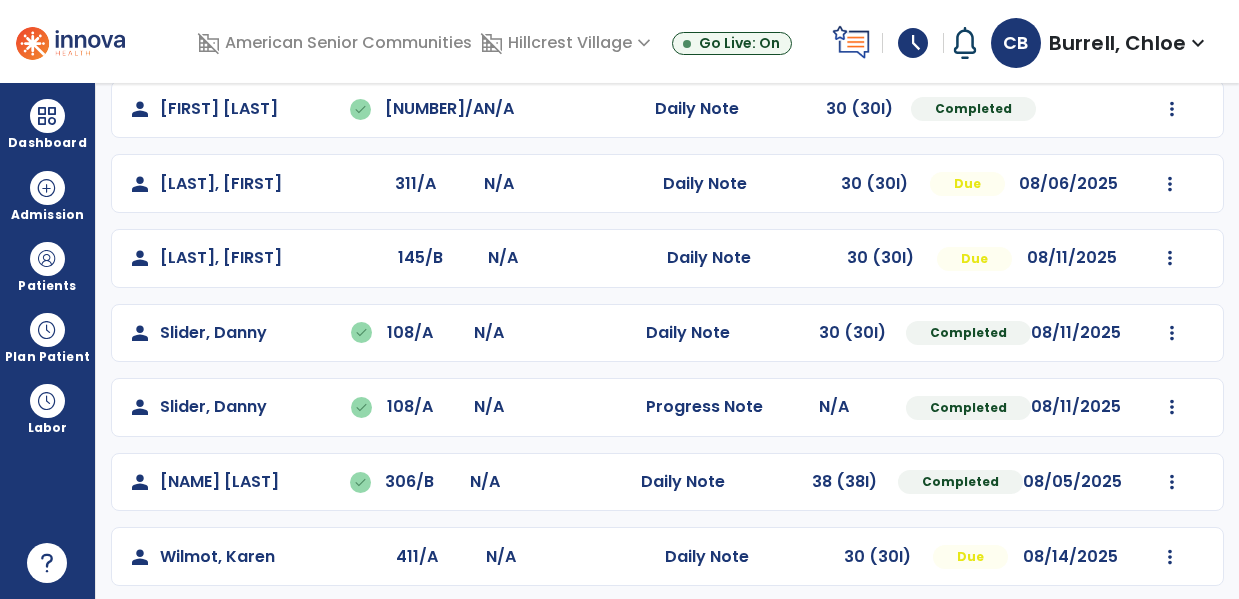 scroll, scrollTop: 363, scrollLeft: 0, axis: vertical 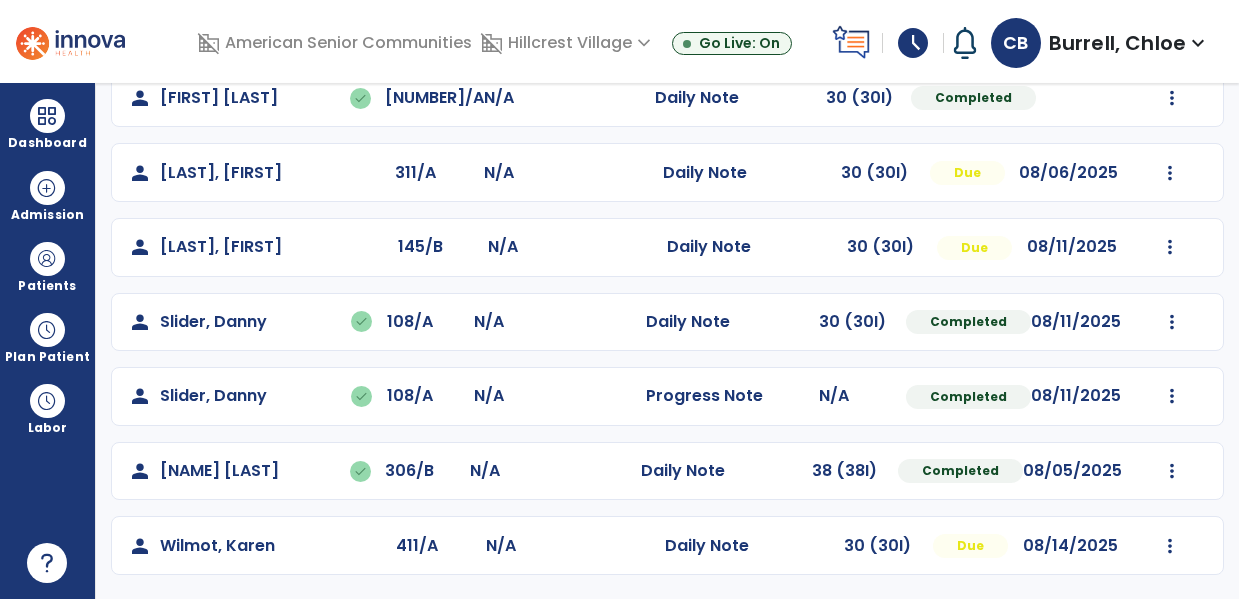 click on "Mark Visit As Complete   Reset Note   Open Document   G + C Mins" 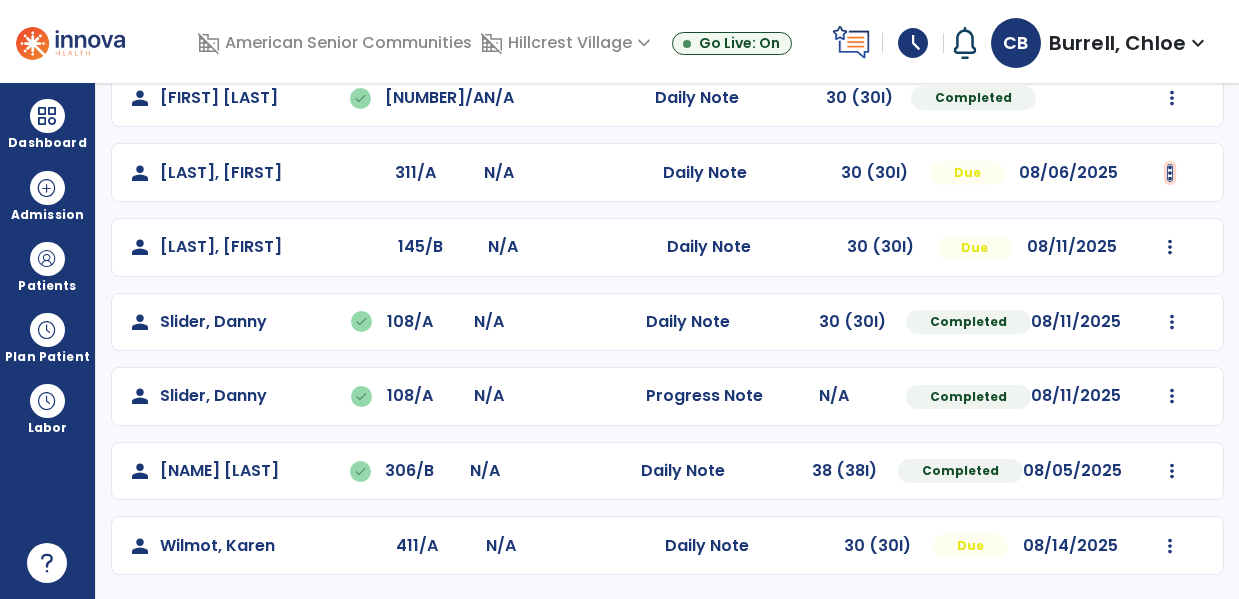 click at bounding box center [1172, -51] 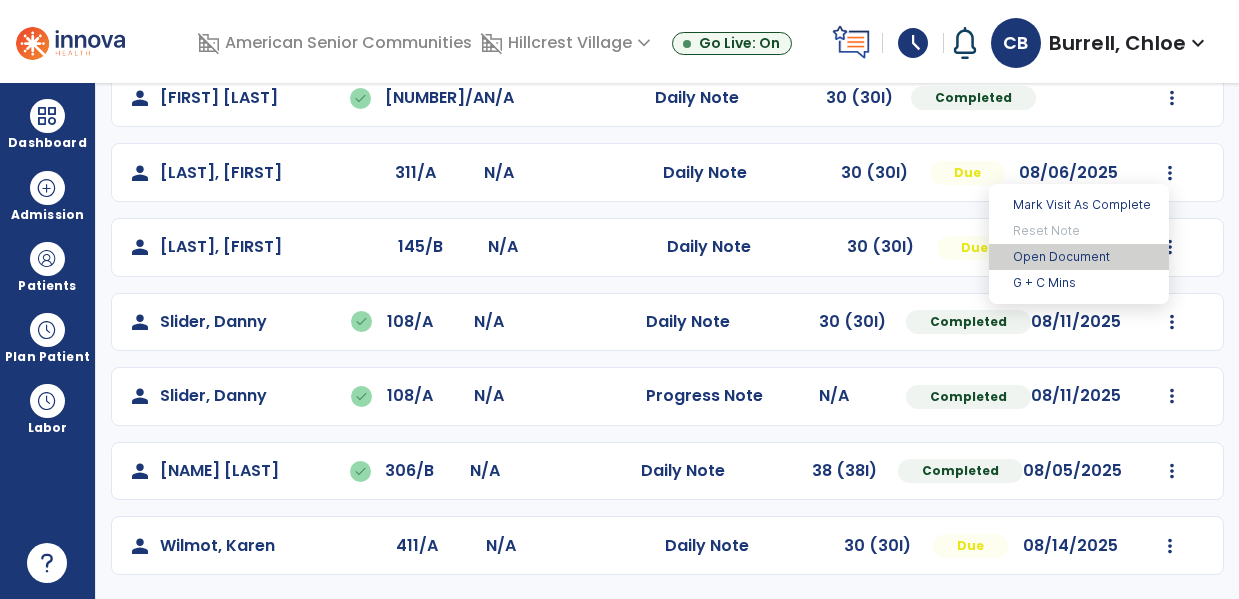 click on "Open Document" at bounding box center (1079, 257) 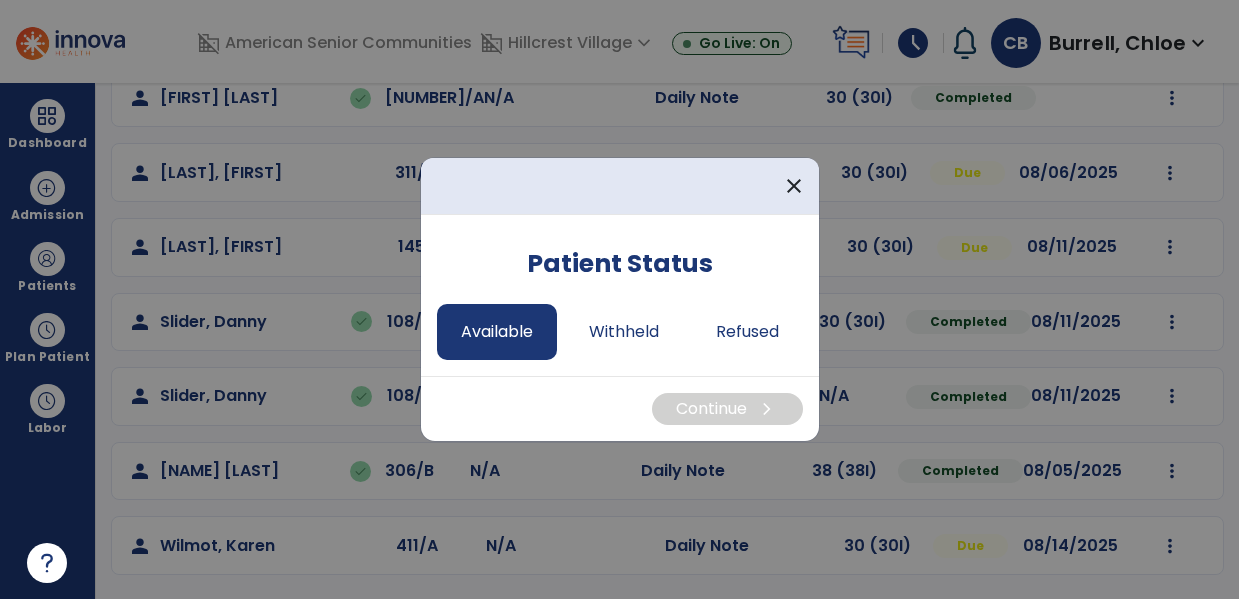 click on "Available" at bounding box center [497, 332] 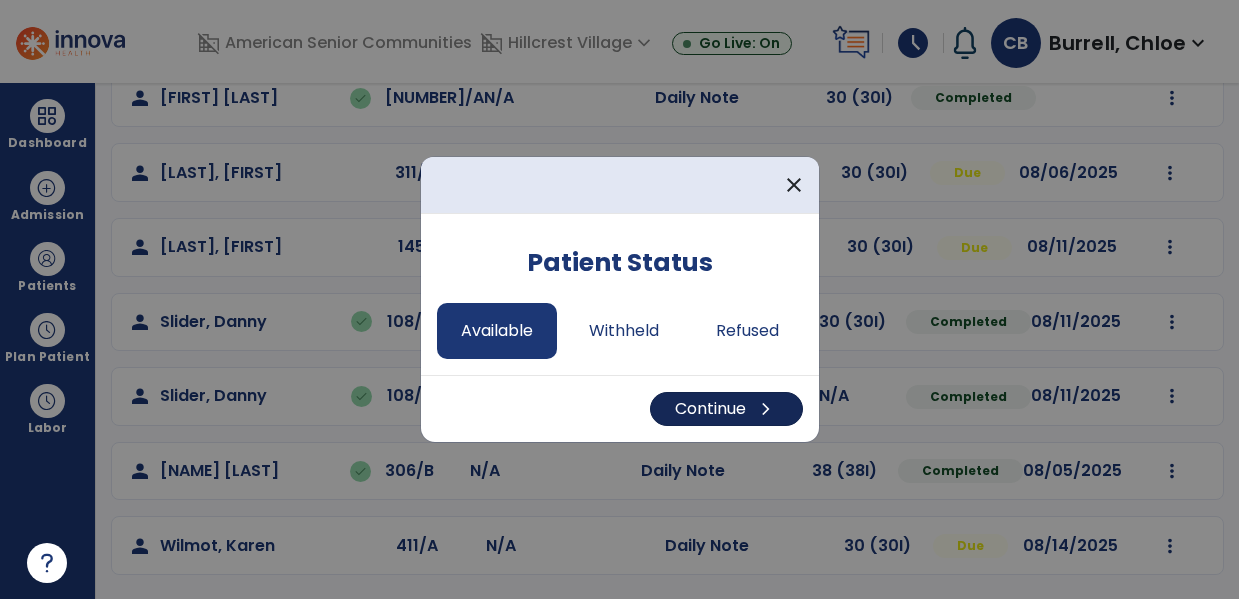 click on "Continue   chevron_right" at bounding box center [726, 409] 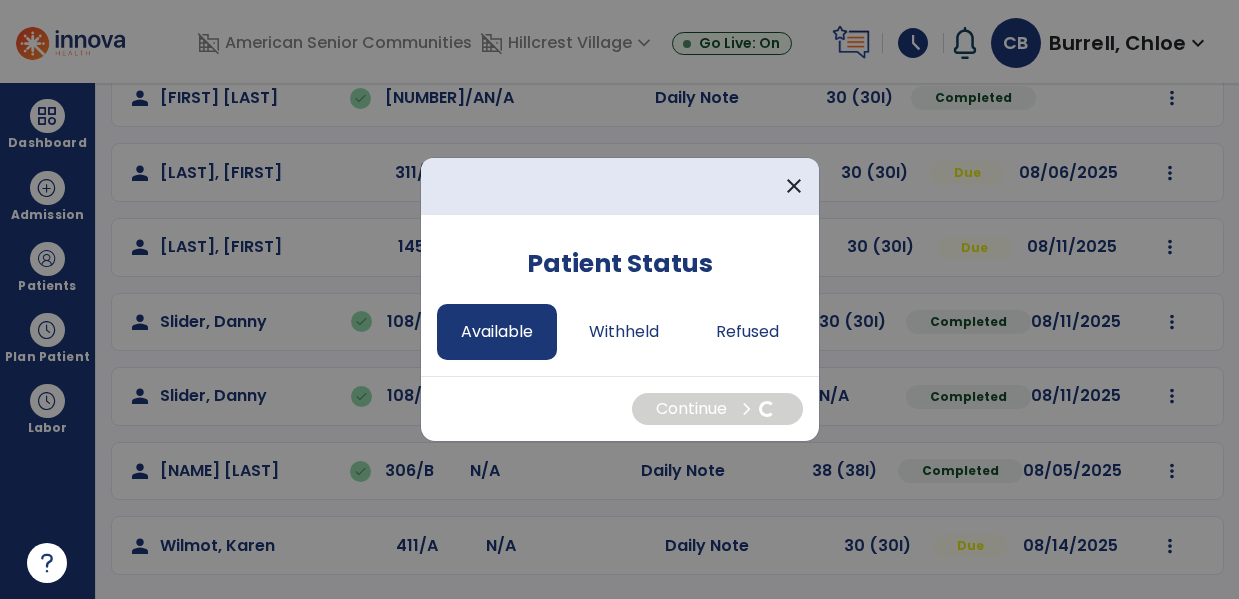 select on "*" 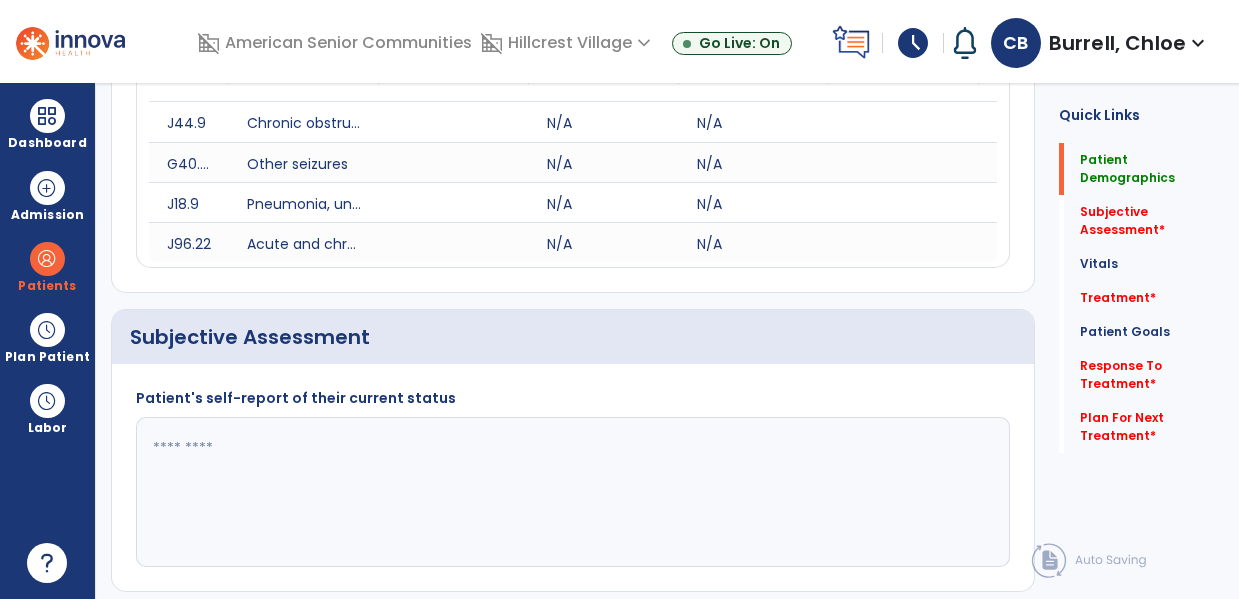 scroll, scrollTop: 0, scrollLeft: 0, axis: both 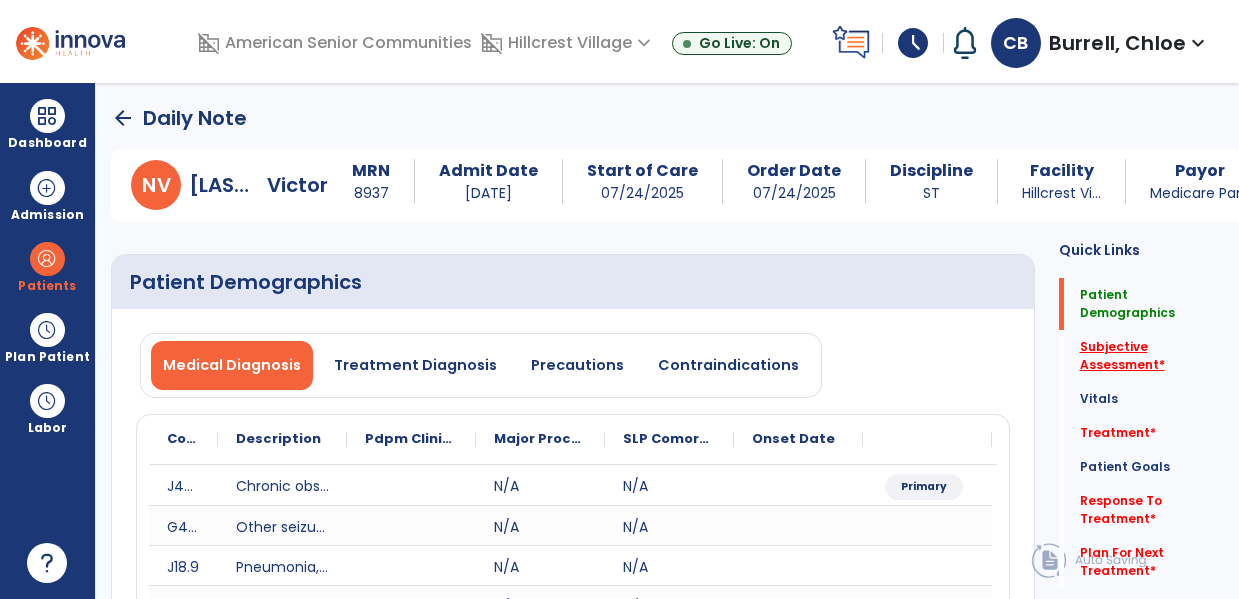 click on "Subjective Assessment   *" 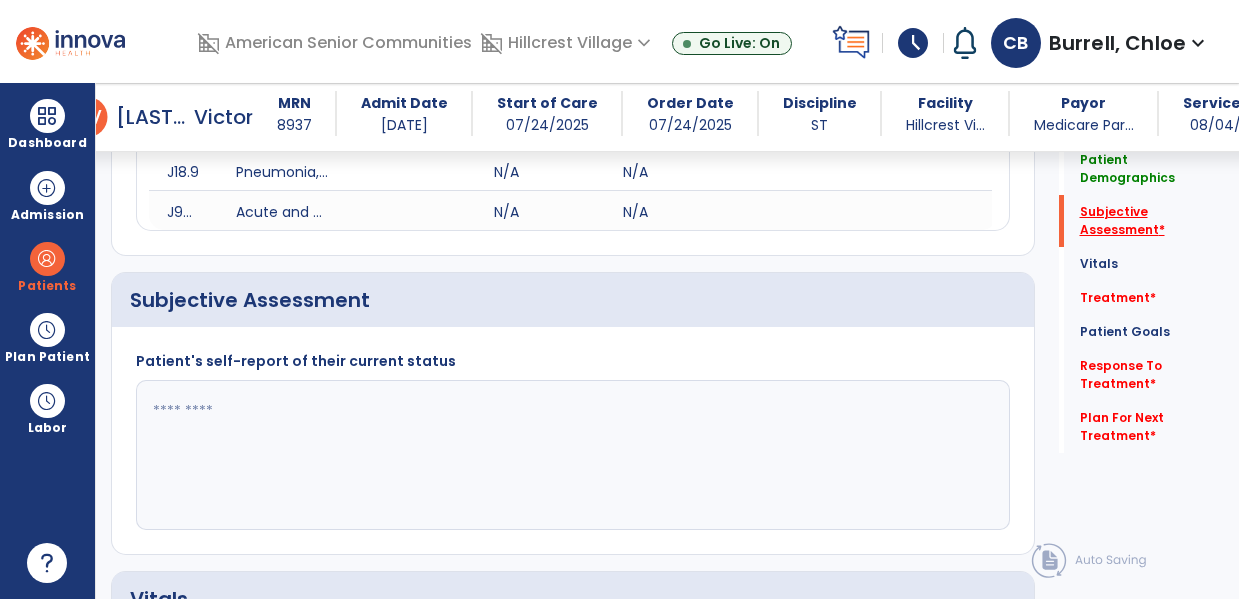 scroll, scrollTop: 467, scrollLeft: 0, axis: vertical 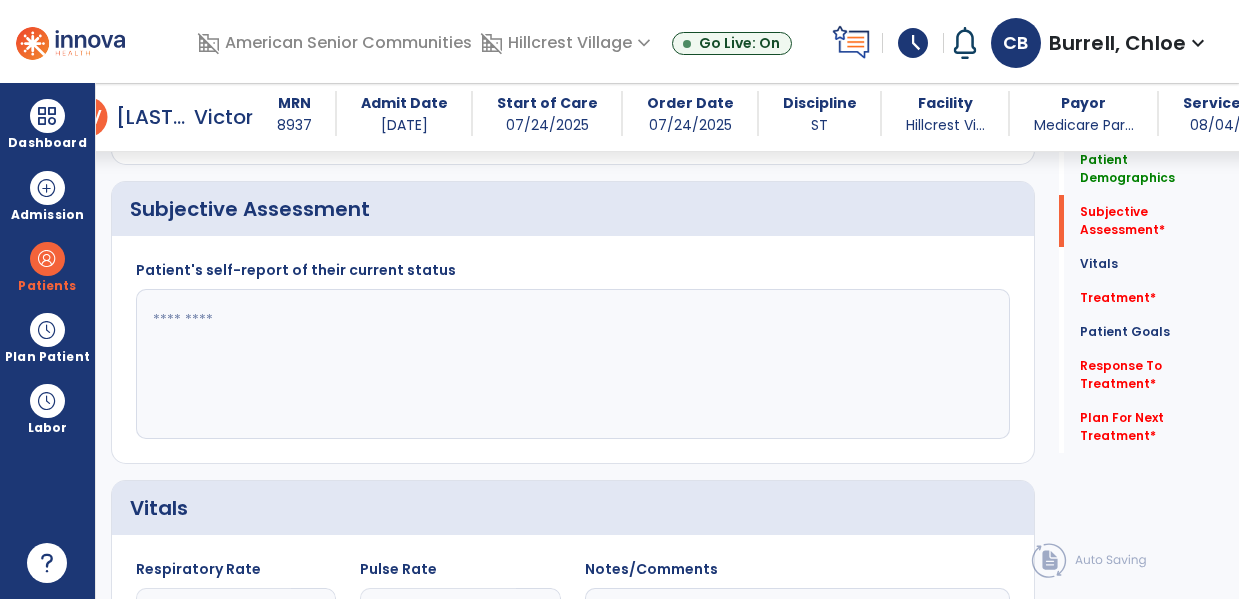 click 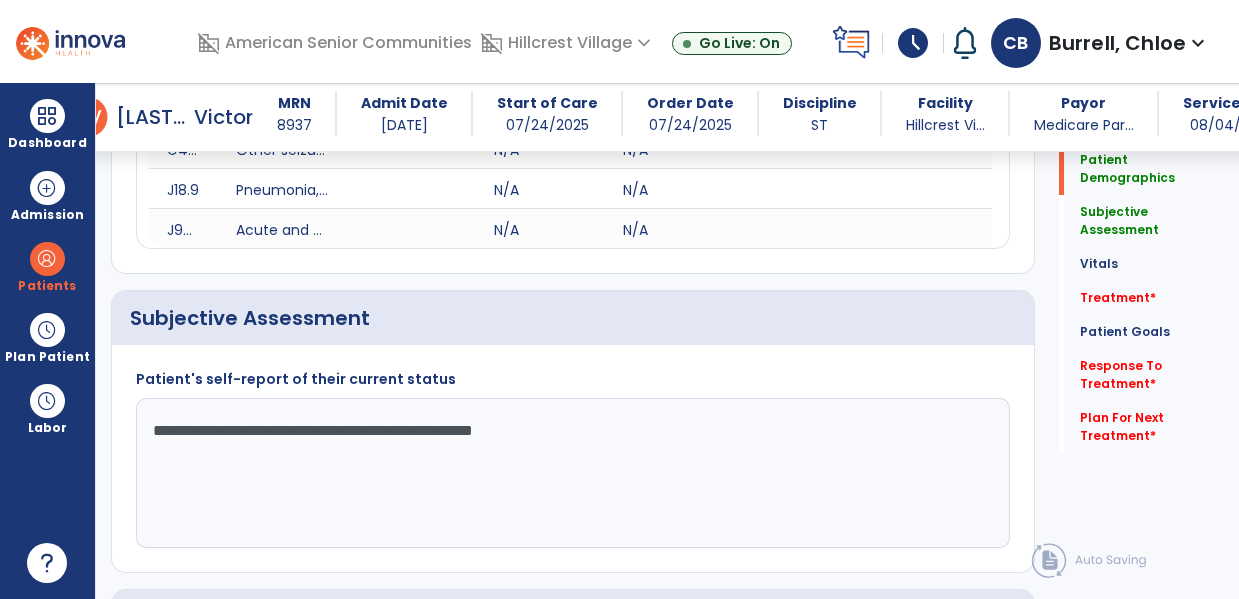 scroll, scrollTop: 295, scrollLeft: 0, axis: vertical 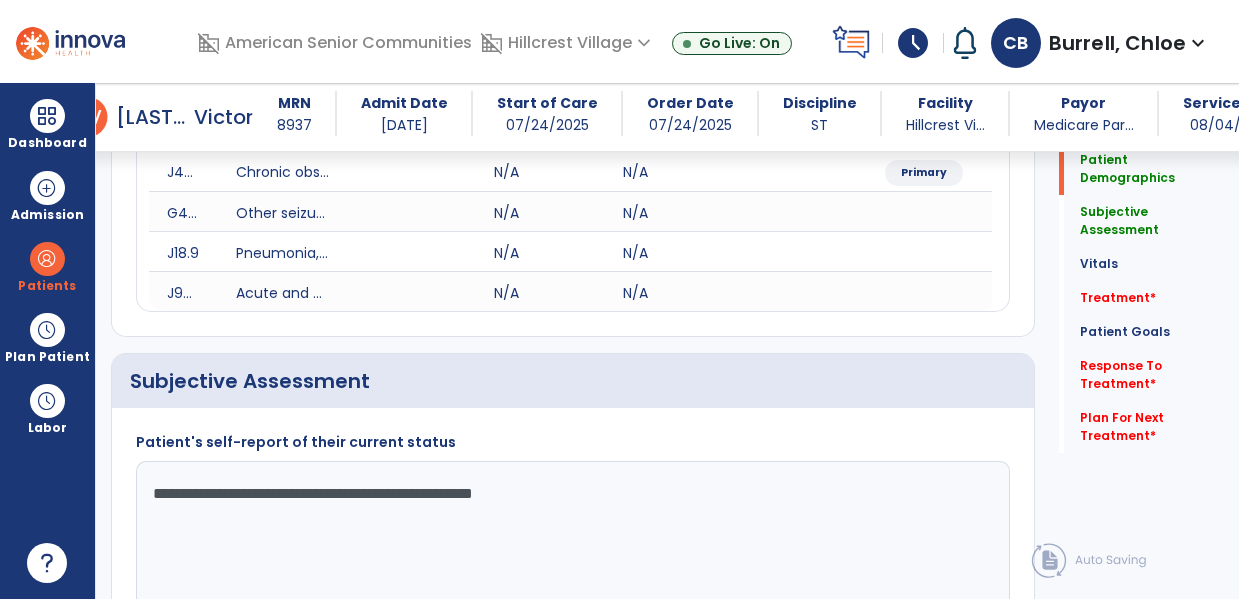 click on "**********" 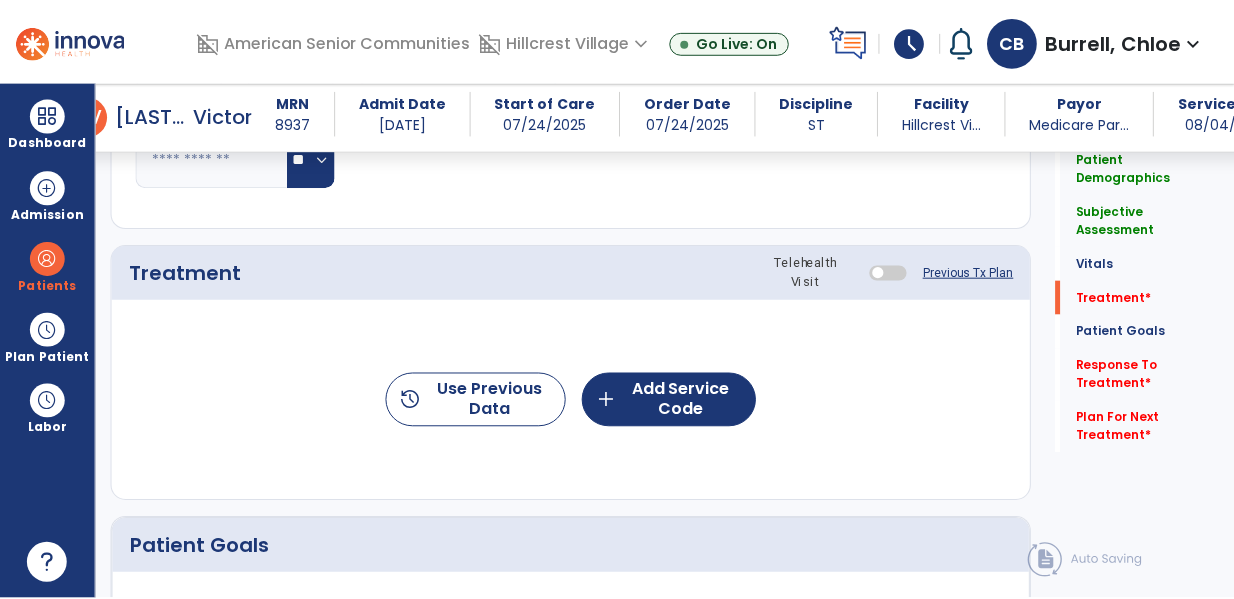 scroll, scrollTop: 1154, scrollLeft: 0, axis: vertical 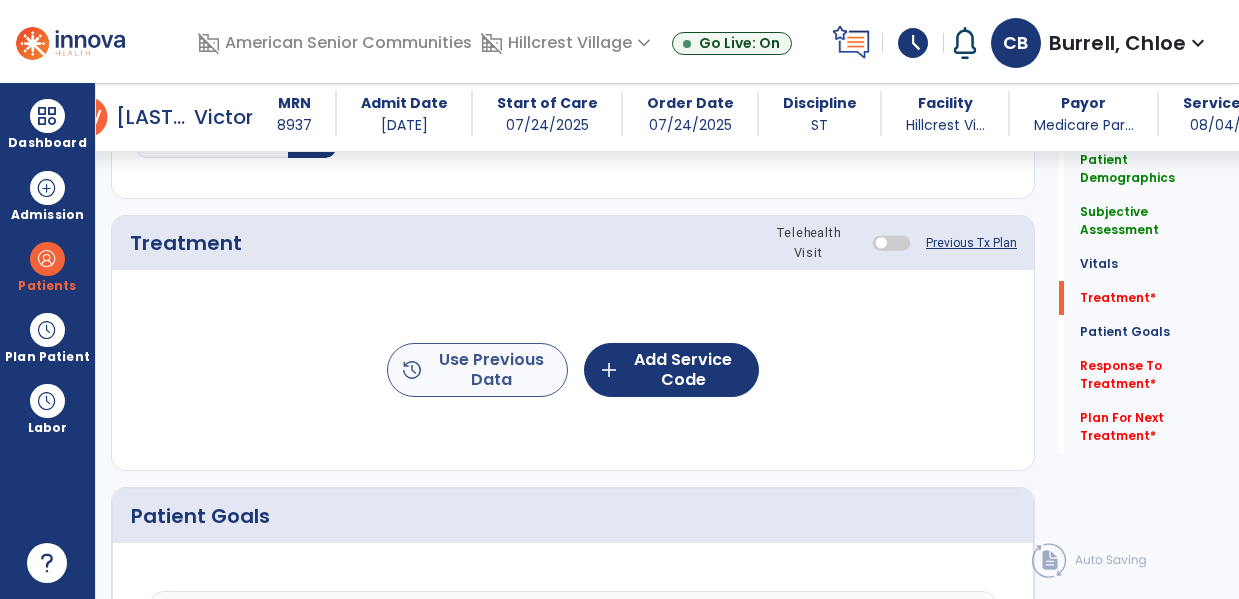 type on "**********" 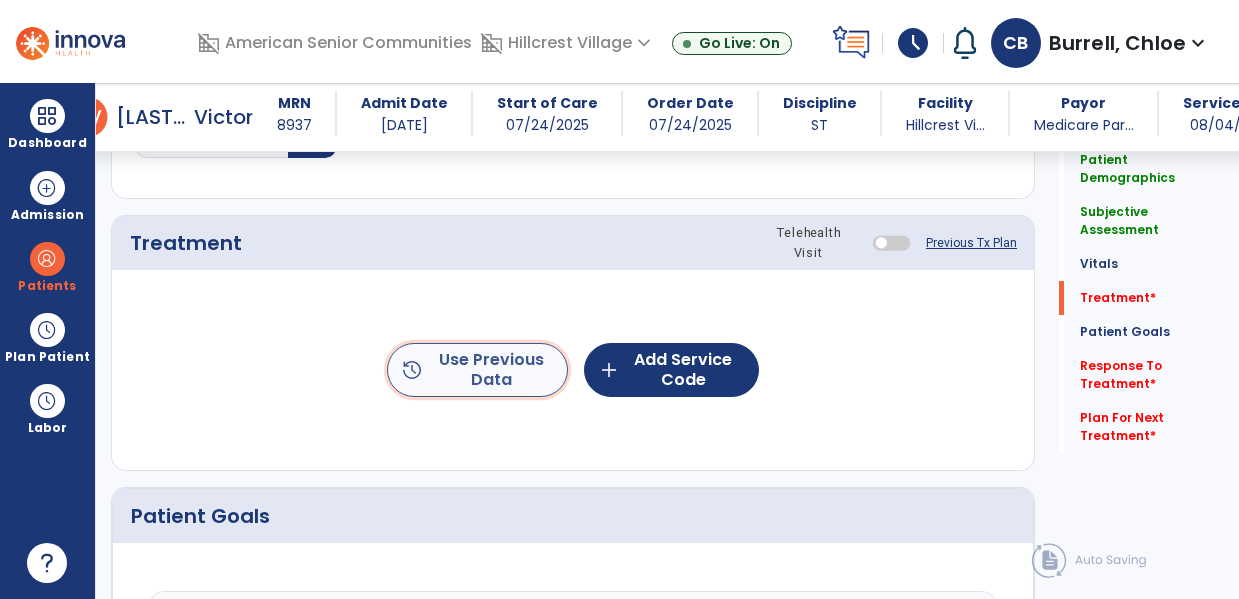 click on "history  Use Previous Data" 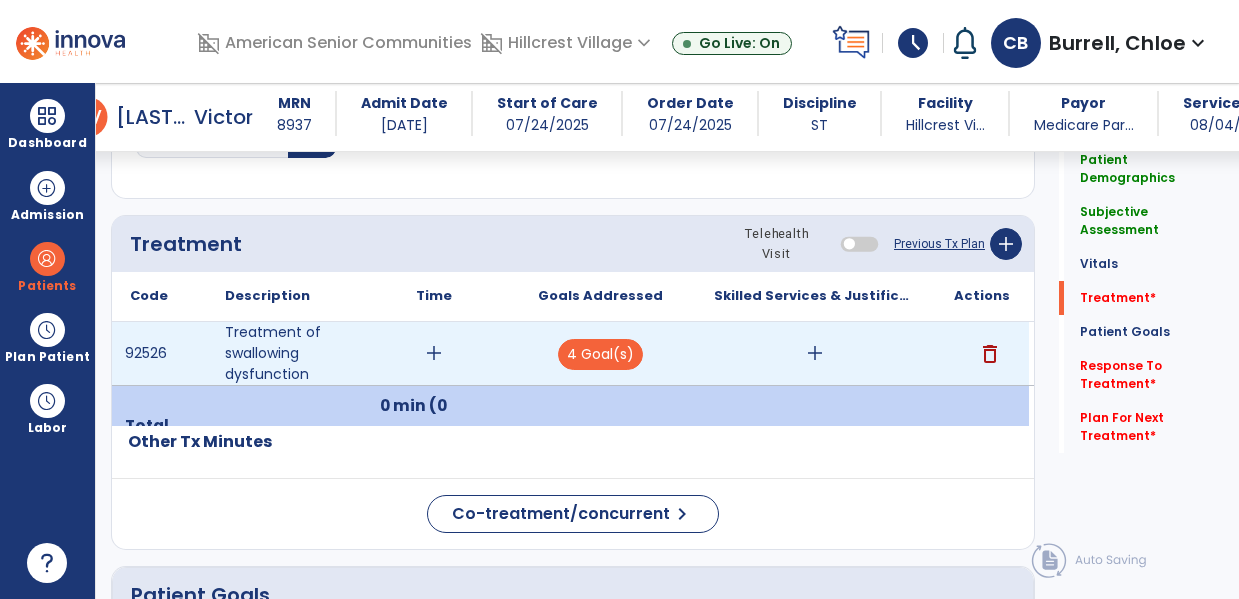 click on "add" at bounding box center [434, 353] 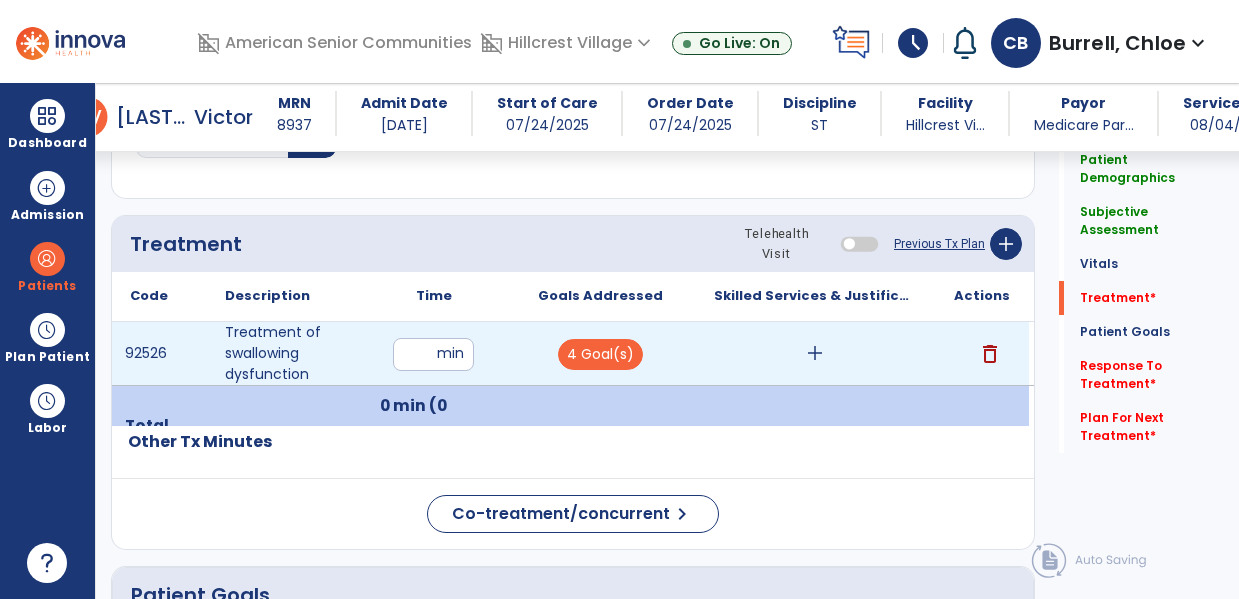 type on "*" 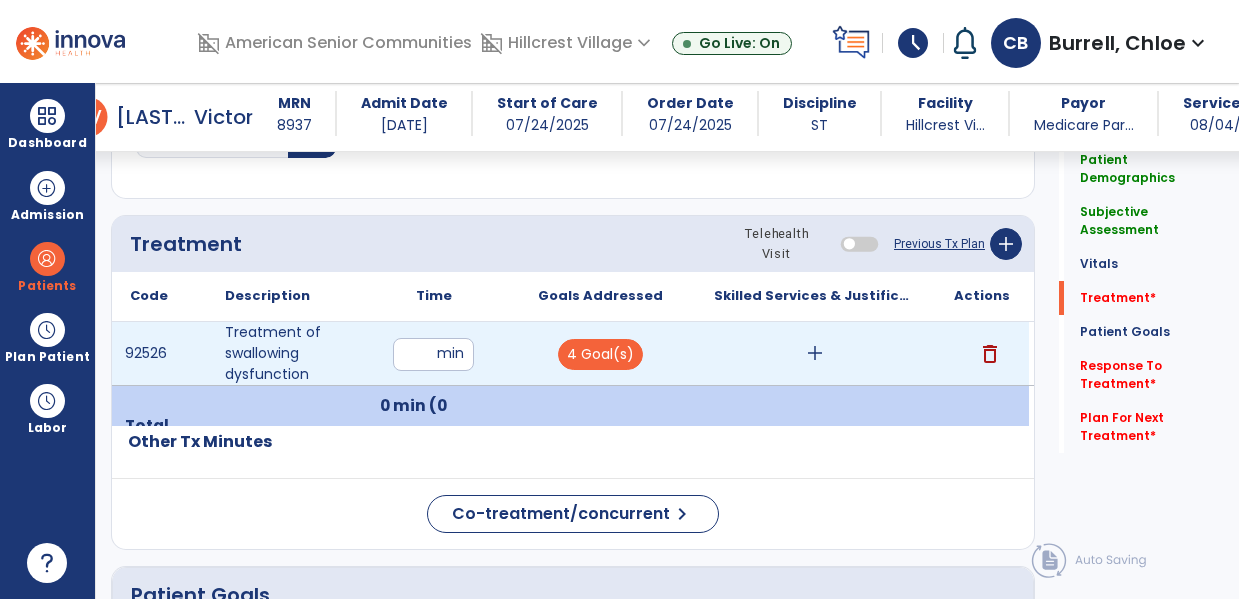 type on "**" 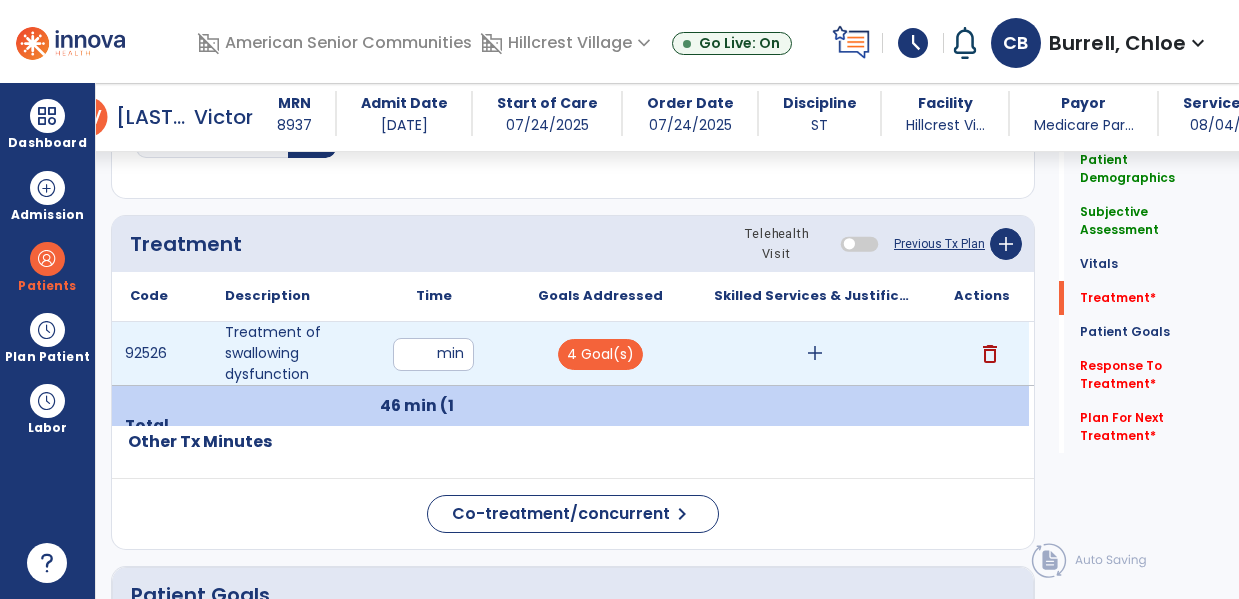 click on "add" at bounding box center [815, 353] 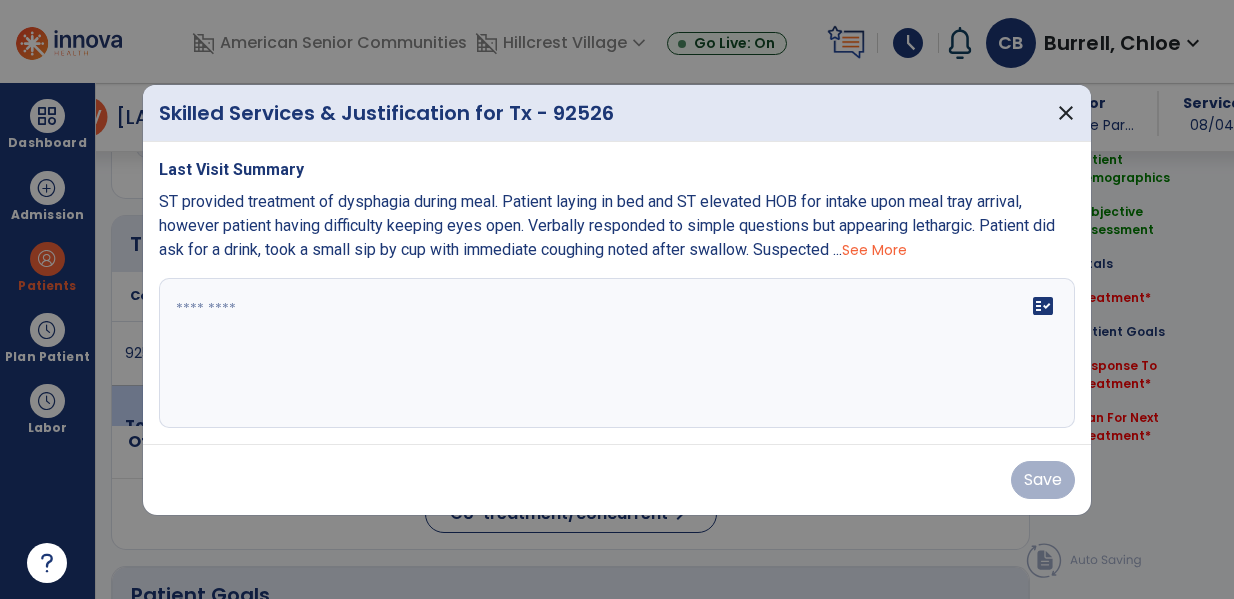 scroll, scrollTop: 1154, scrollLeft: 0, axis: vertical 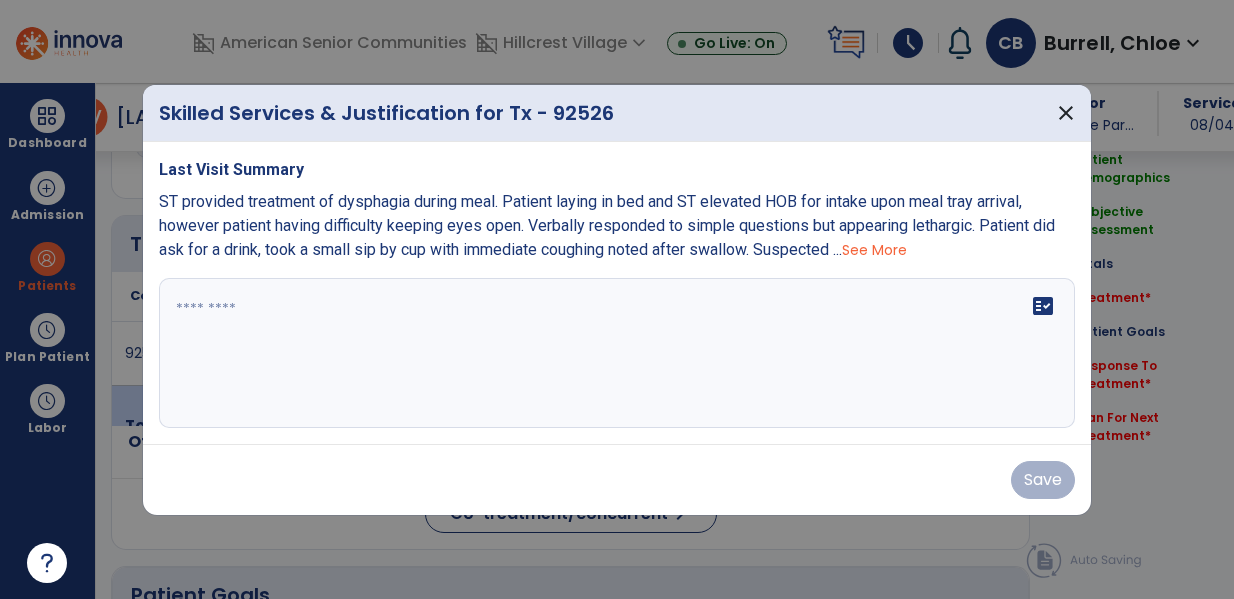 click on "fact_check" at bounding box center [617, 353] 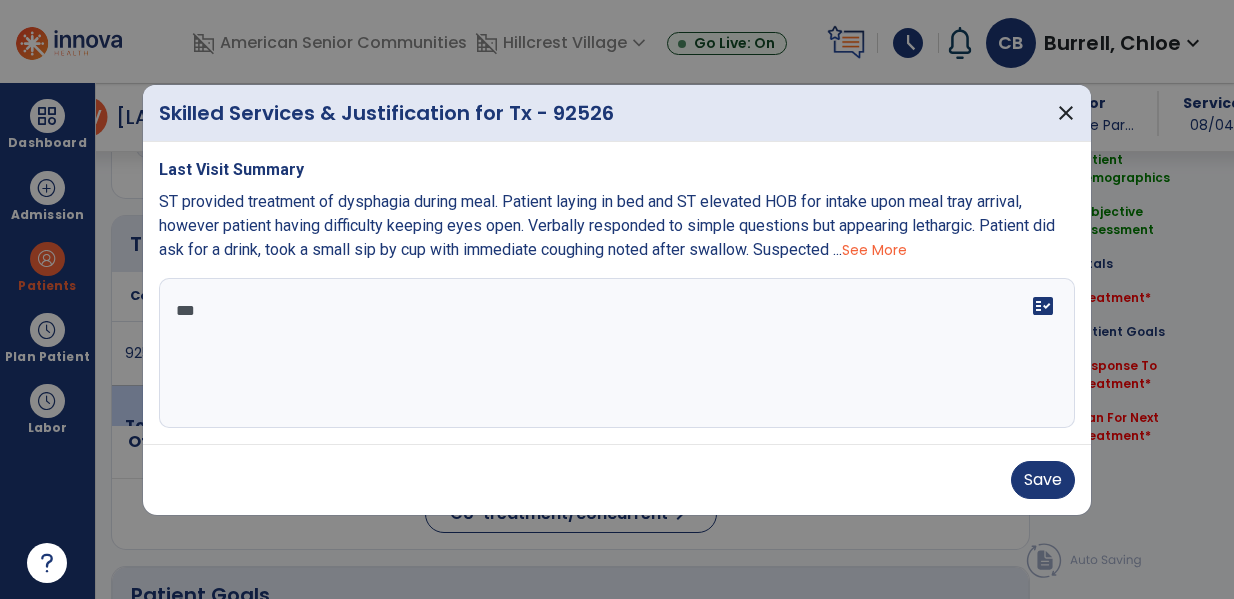 scroll, scrollTop: 0, scrollLeft: 0, axis: both 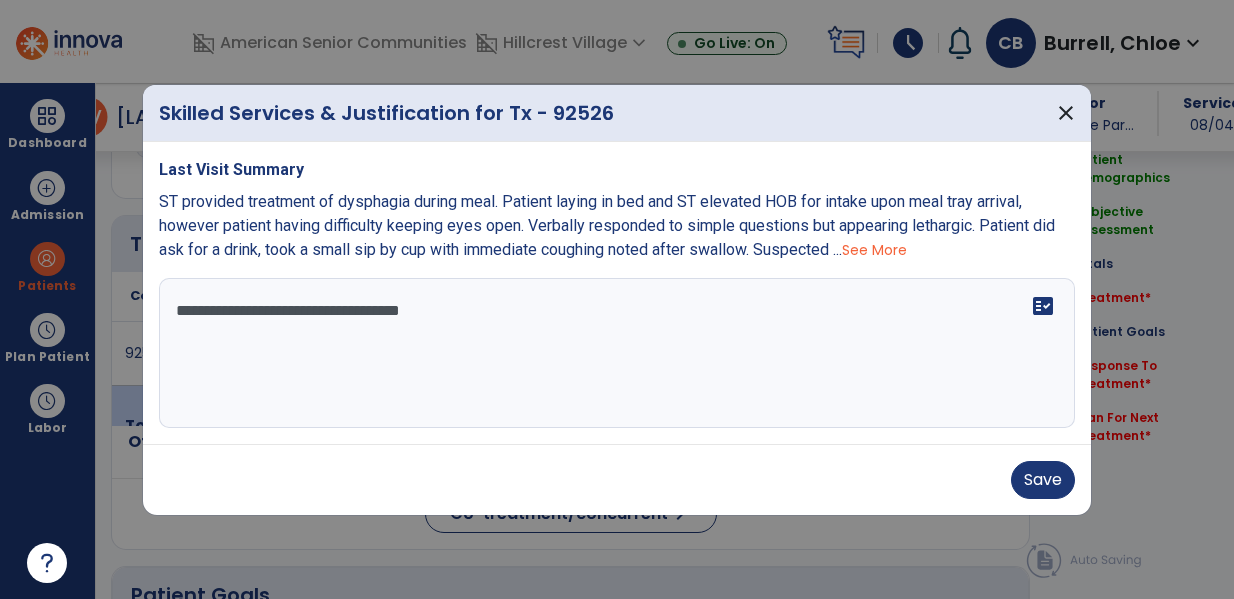 click on "**********" at bounding box center [617, 353] 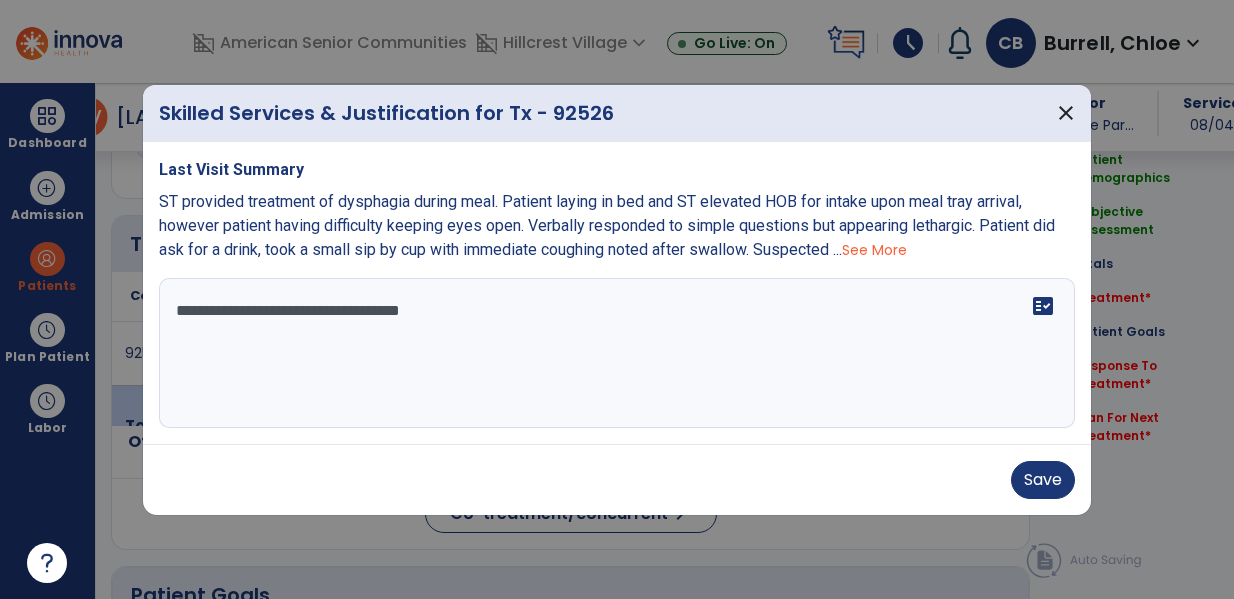 click on "See More" at bounding box center [874, 250] 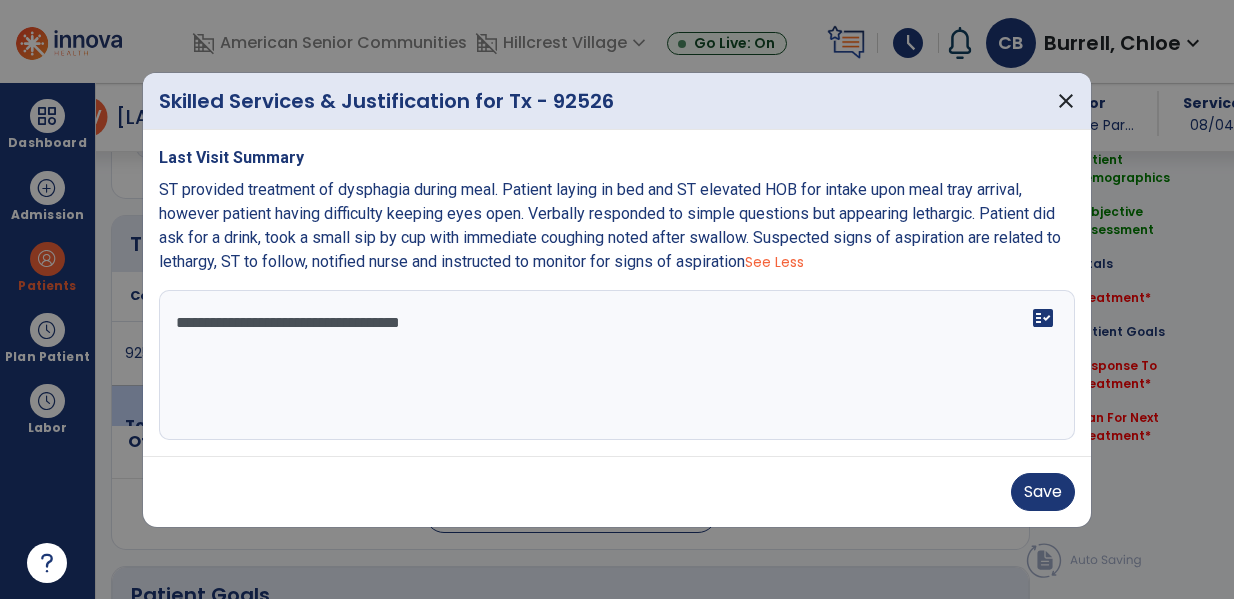 click on "ST provided treatment of dysphagia during meal. Patient laying in bed and ST elevated HOB for intake upon meal tray arrival, however patient having difficulty keeping eyes open. Verbally responded to simple questions but appearing lethargic. Patient did ask for a drink, took a small sip by cup with immediate coughing noted after swallow. Suspected signs of aspiration are related to lethargy, ST to follow, notified nurse and instructed to monitor for signs of aspiration" at bounding box center (610, 225) 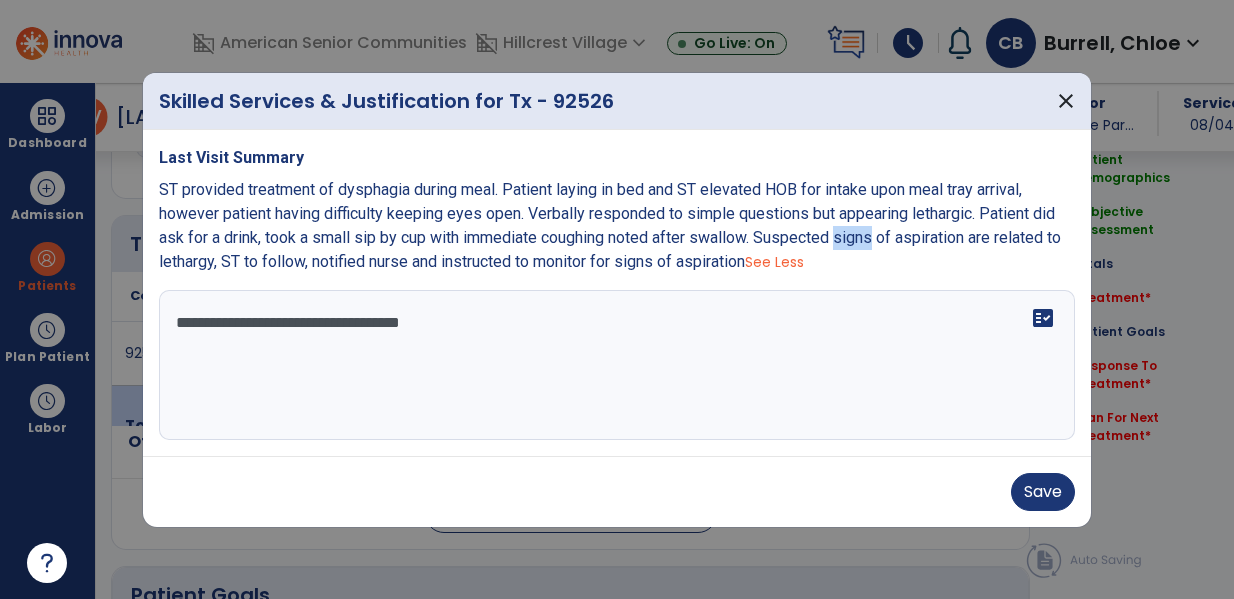 click on "ST provided treatment of dysphagia during meal. Patient laying in bed and ST elevated HOB for intake upon meal tray arrival, however patient having difficulty keeping eyes open. Verbally responded to simple questions but appearing lethargic. Patient did ask for a drink, took a small sip by cup with immediate coughing noted after swallow. Suspected signs of aspiration are related to lethargy, ST to follow, notified nurse and instructed to monitor for signs of aspiration" at bounding box center [610, 225] 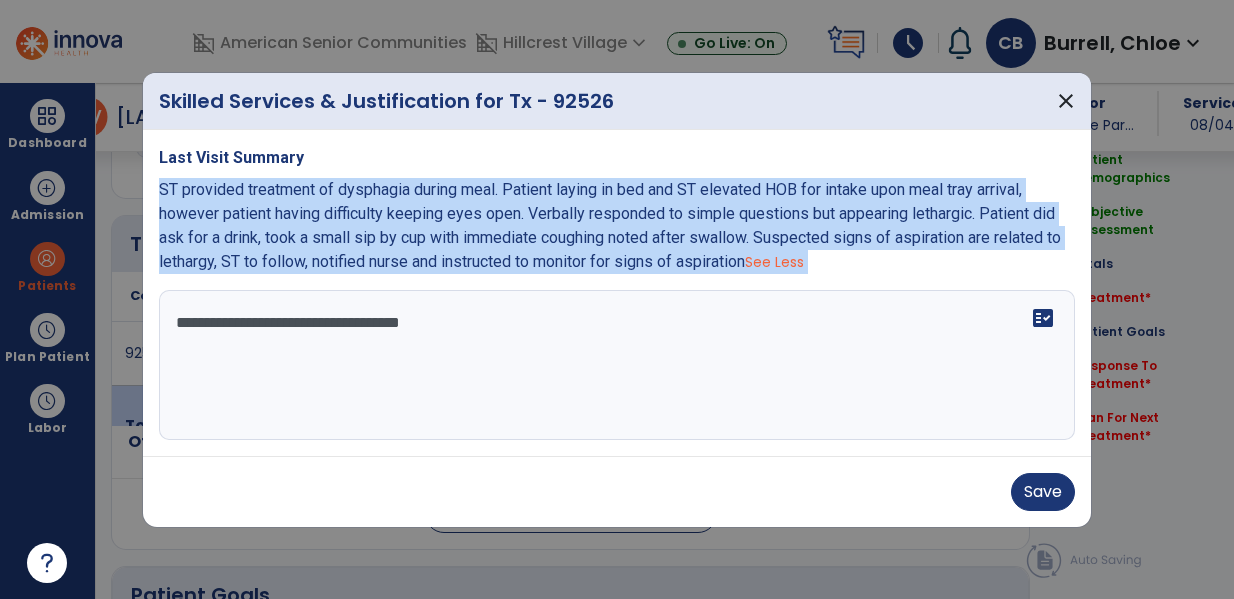 click on "**********" at bounding box center (617, 365) 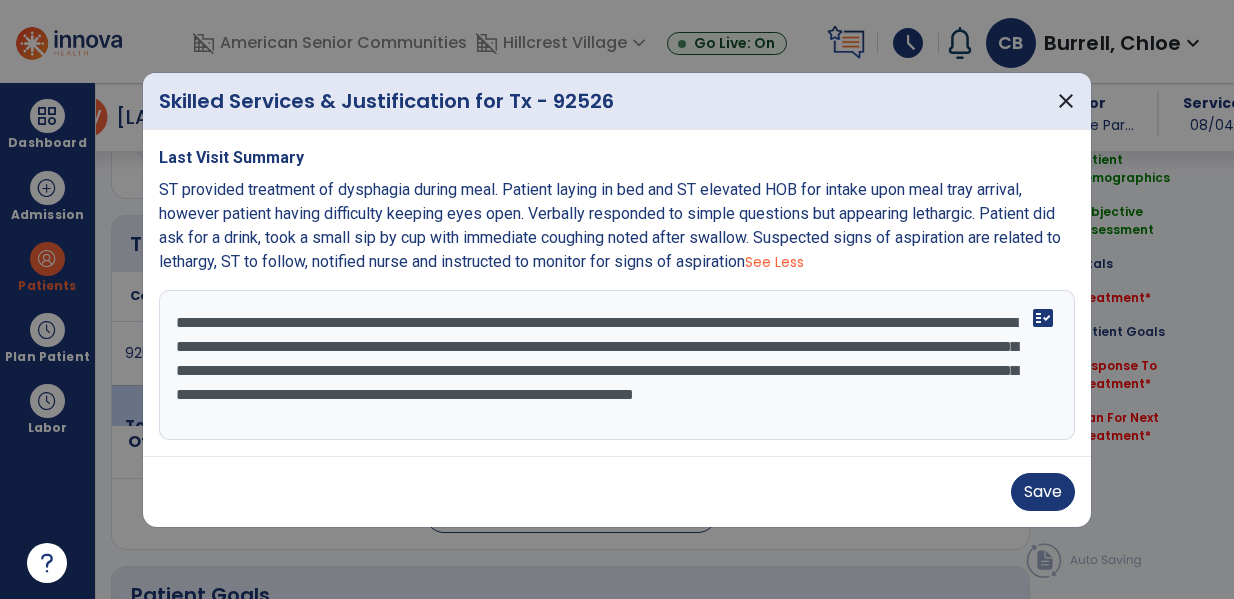 click on "**********" at bounding box center [617, 365] 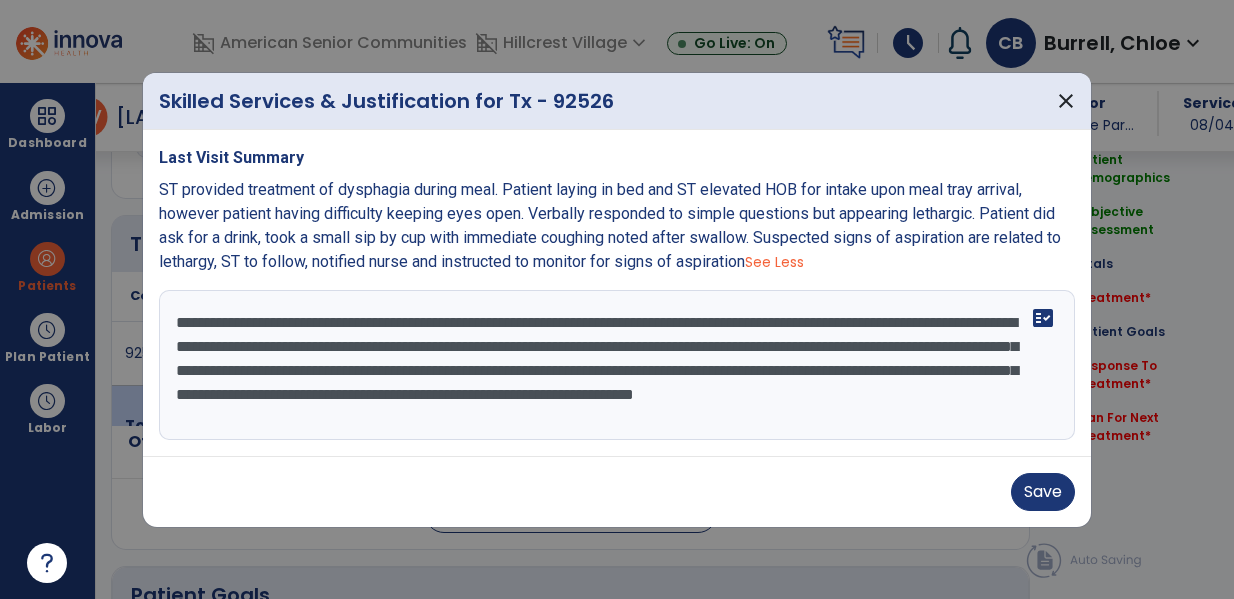 click on "**********" at bounding box center [617, 365] 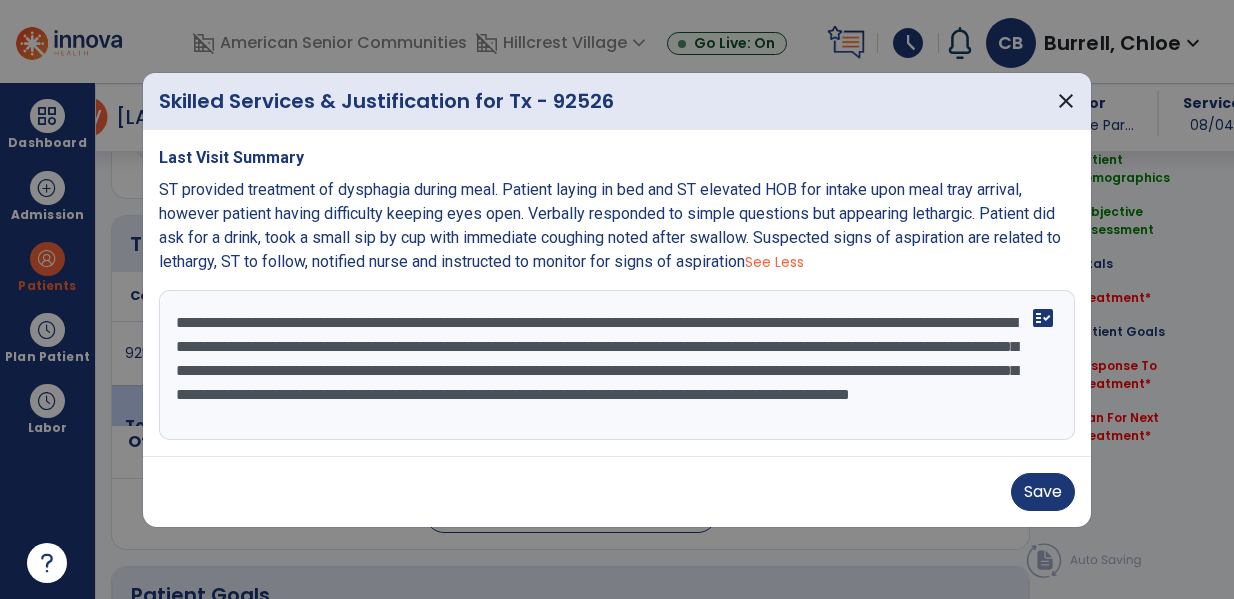 scroll, scrollTop: 16, scrollLeft: 0, axis: vertical 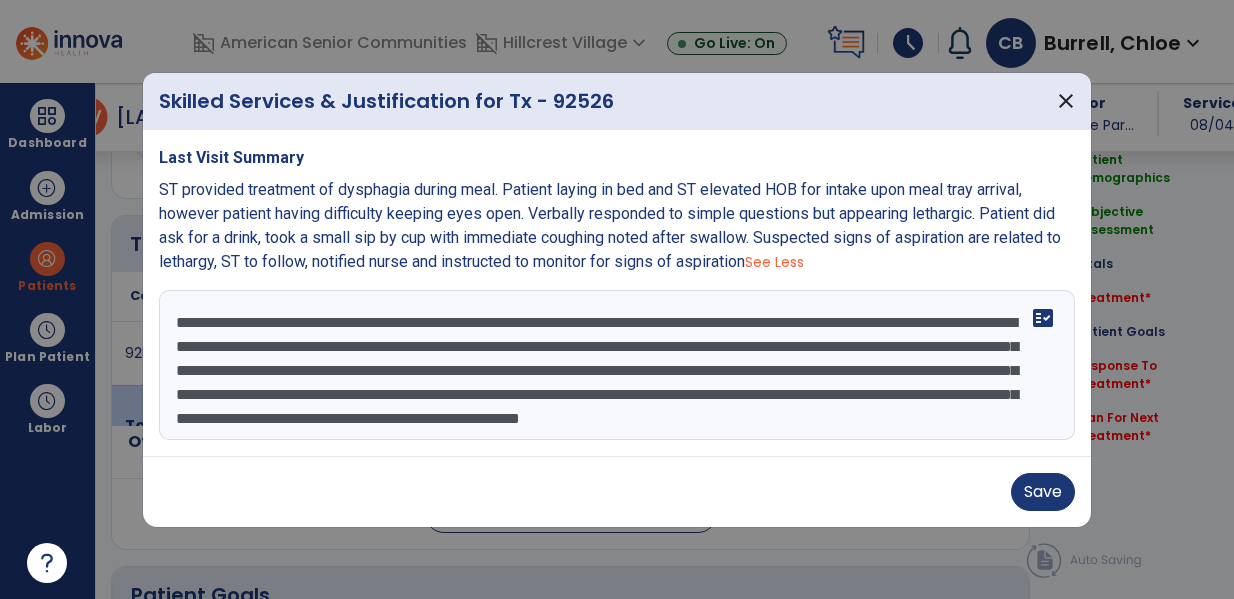 click on "**********" at bounding box center (617, 365) 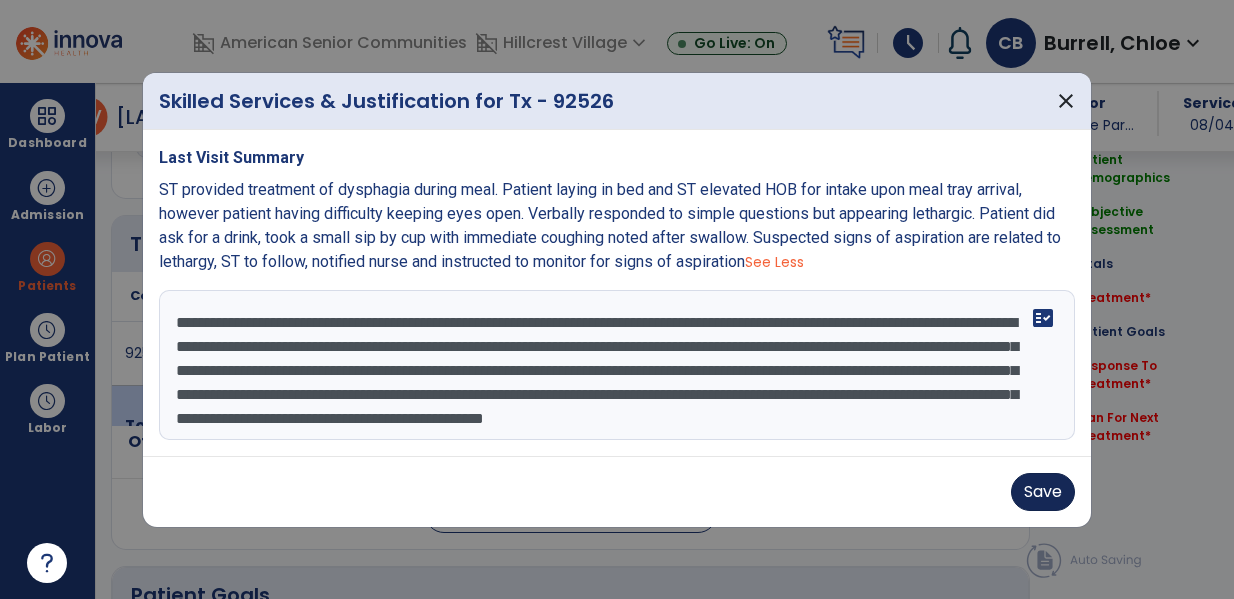type on "**********" 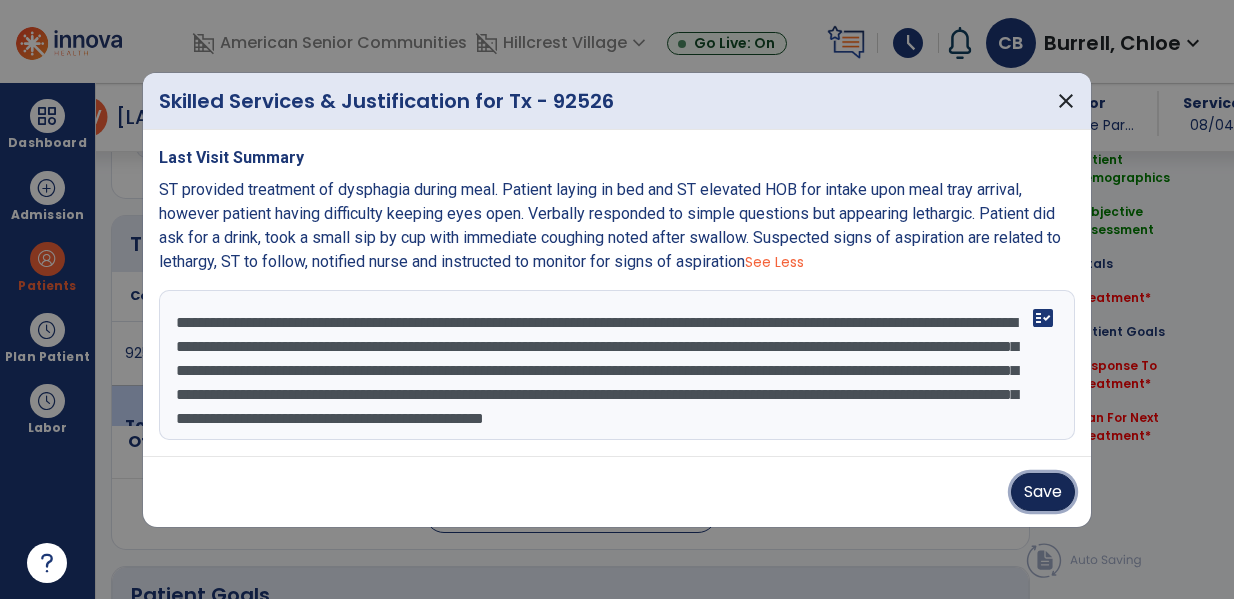 click on "Save" at bounding box center [1043, 492] 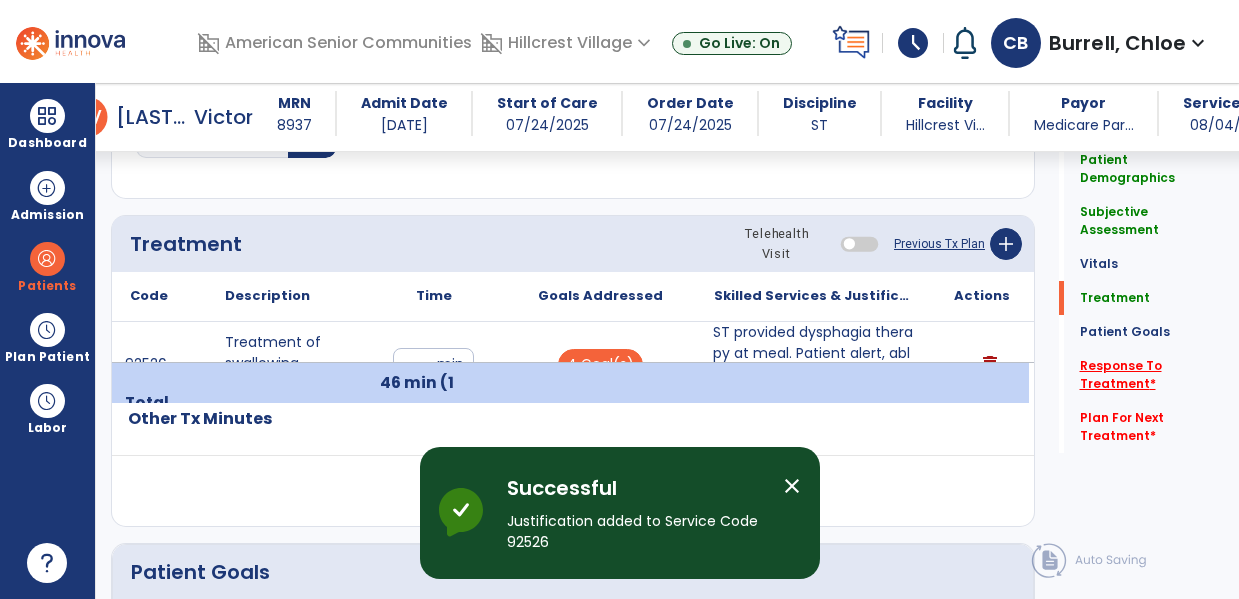 click on "Response To Treatment   *" 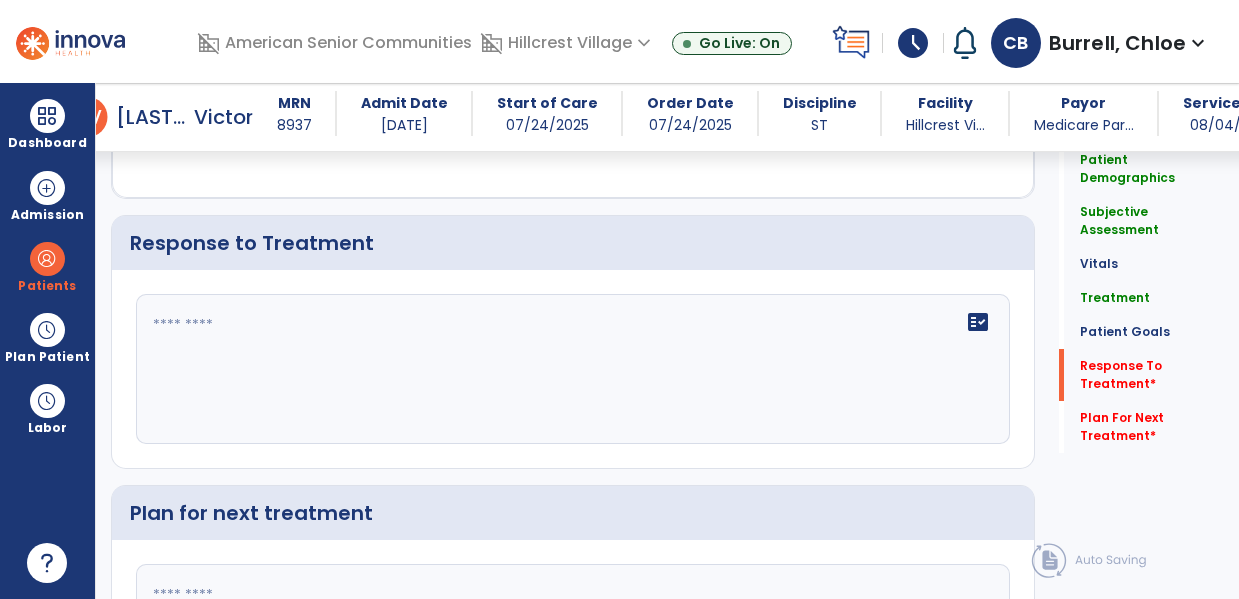 scroll, scrollTop: 2366, scrollLeft: 0, axis: vertical 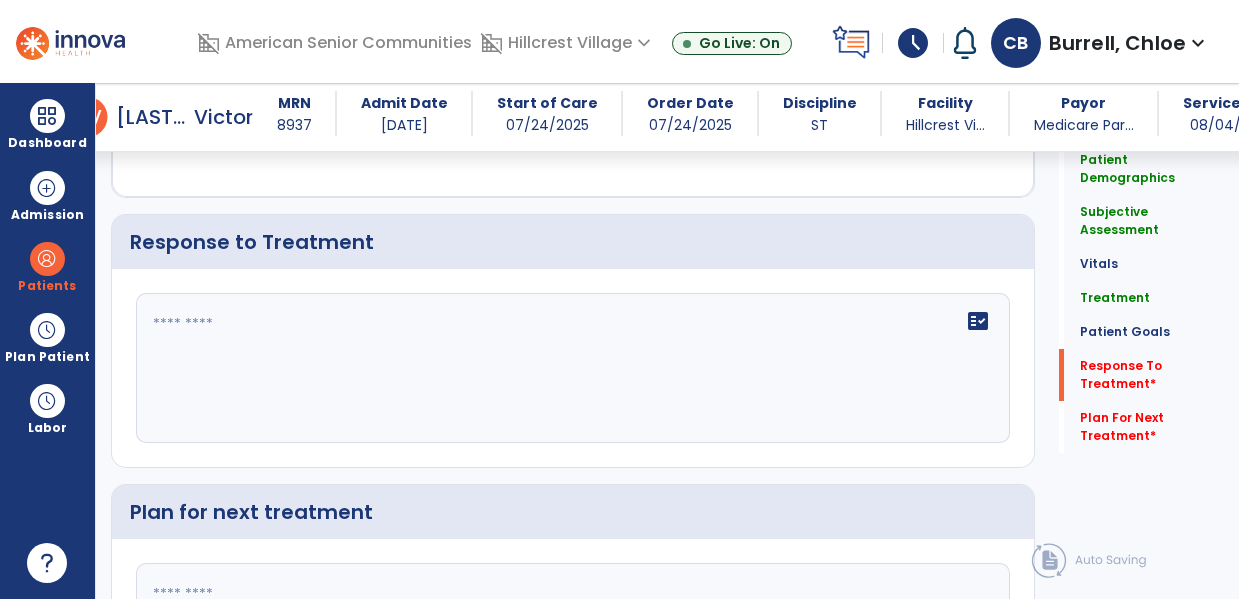 click on "fact_check" 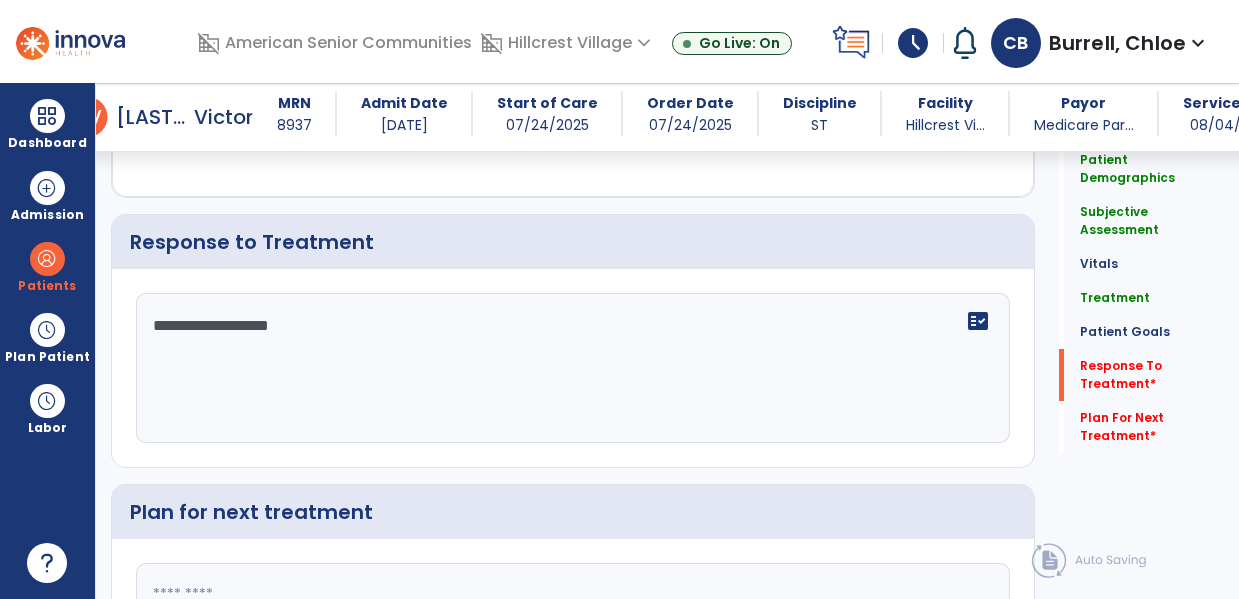 type on "**********" 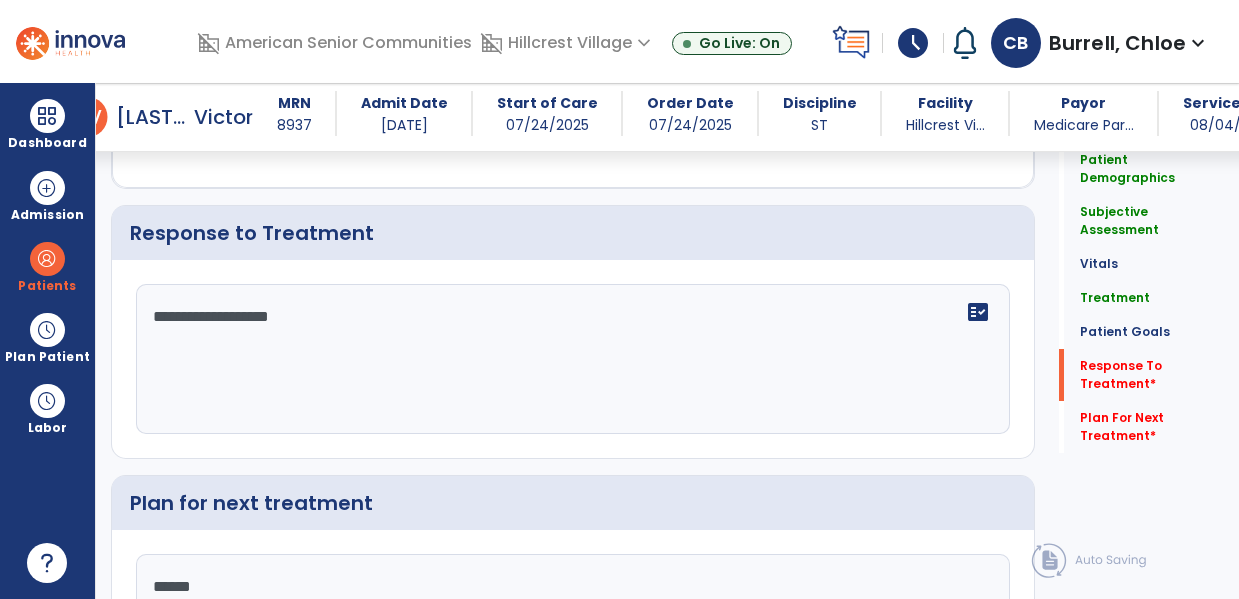 type on "*******" 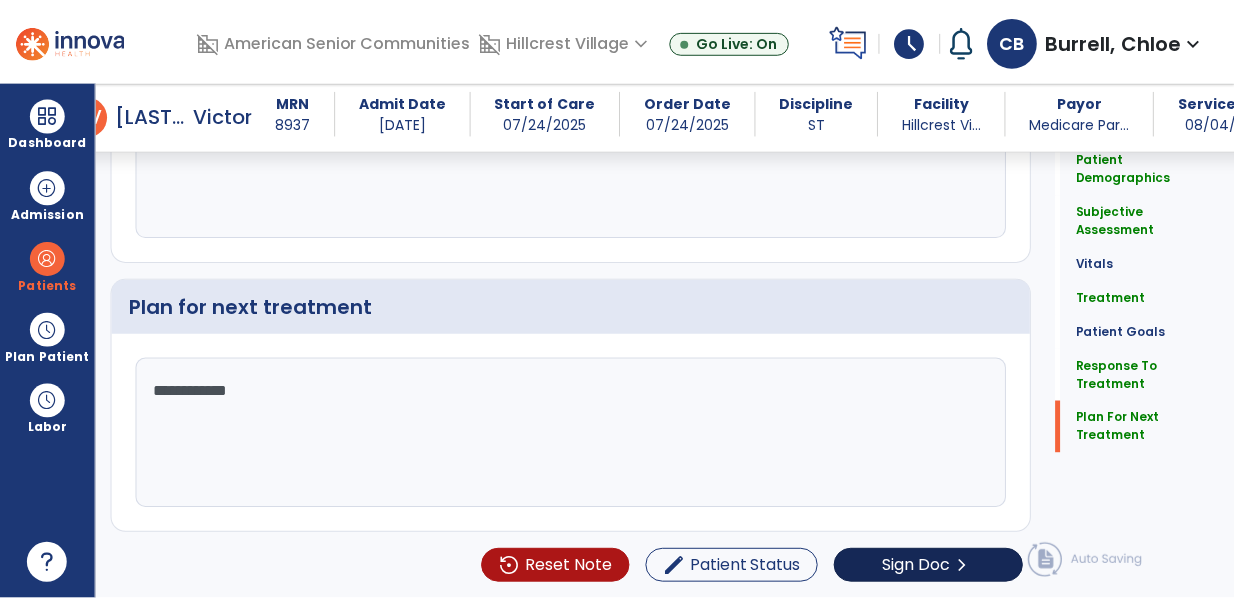 scroll, scrollTop: 2527, scrollLeft: 0, axis: vertical 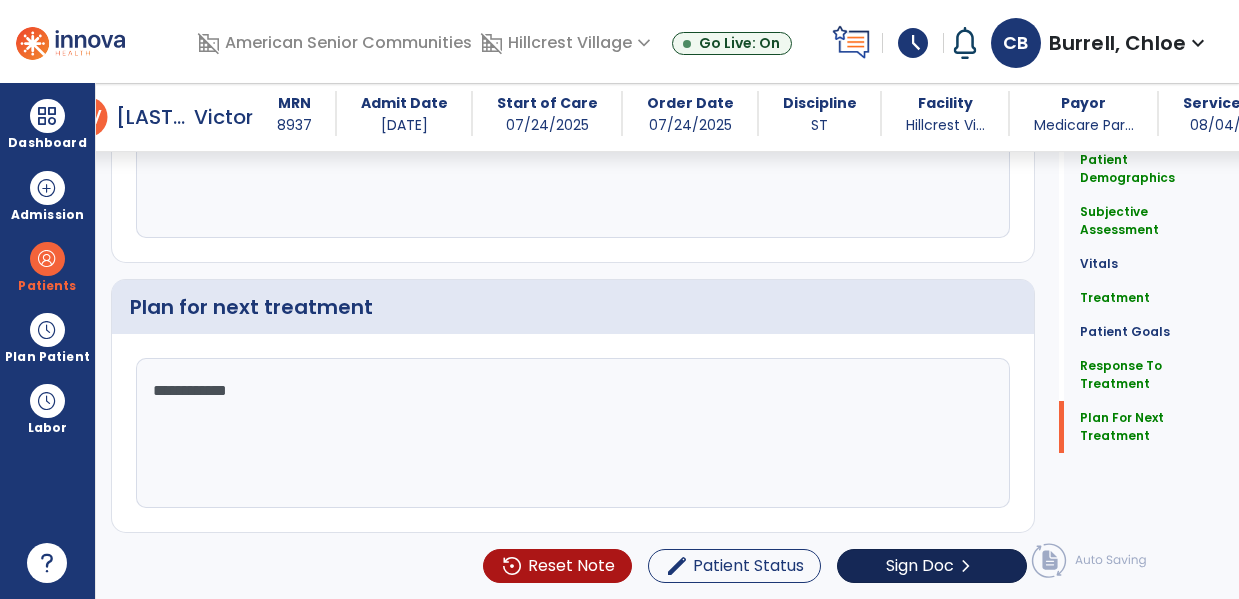 type on "**********" 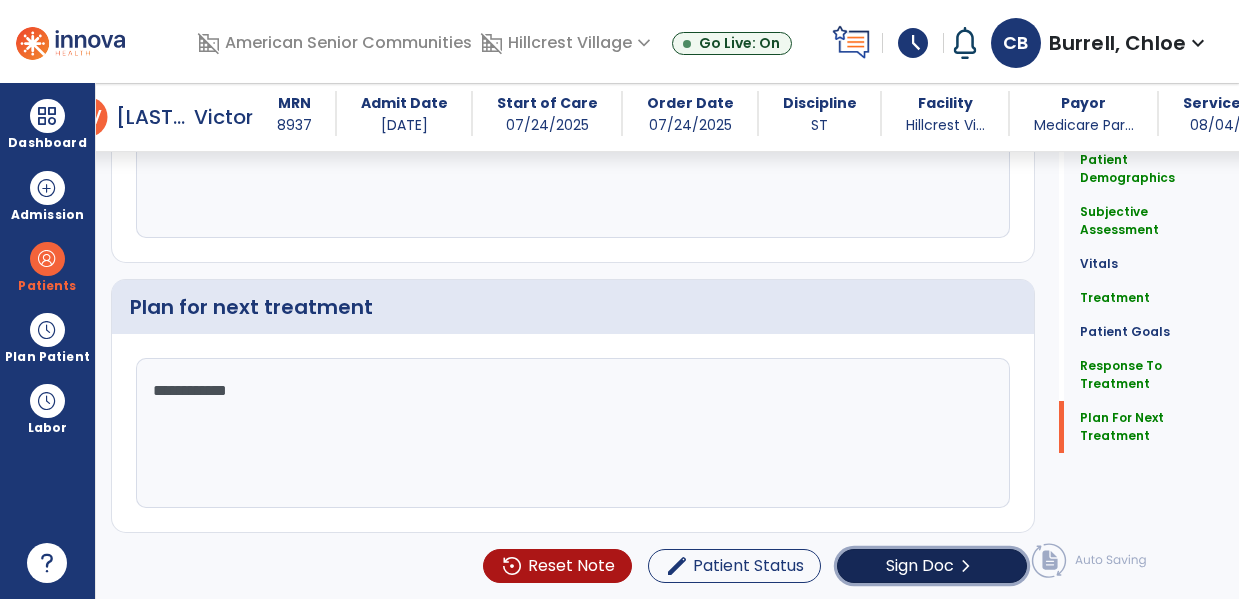 click on "Sign Doc  chevron_right" 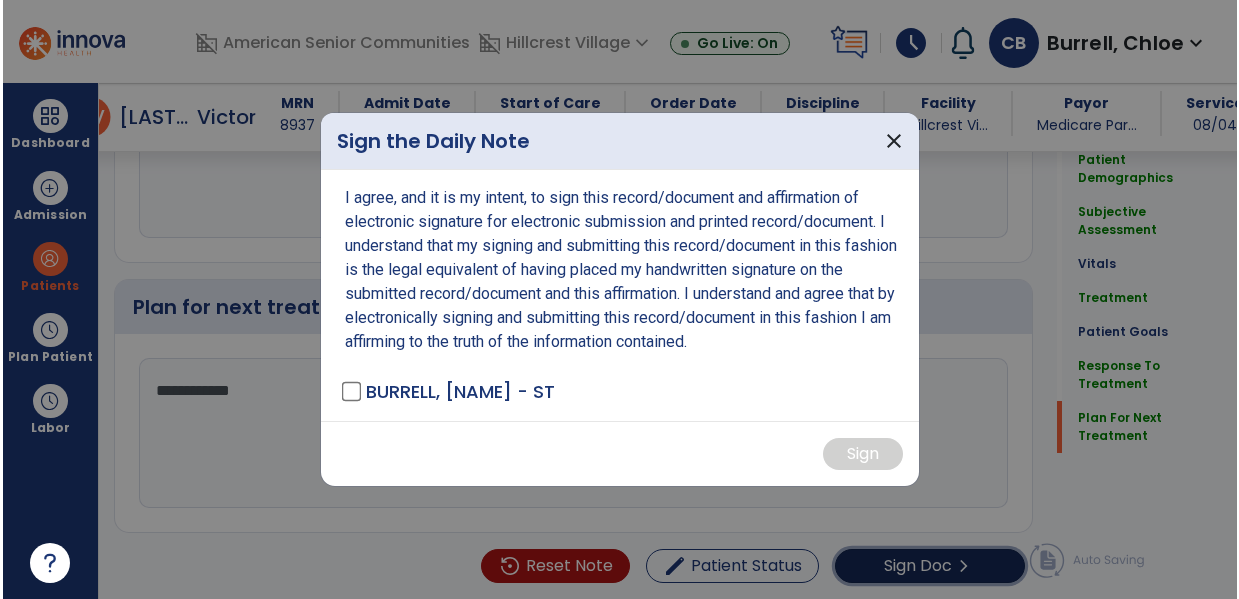 scroll, scrollTop: 2571, scrollLeft: 0, axis: vertical 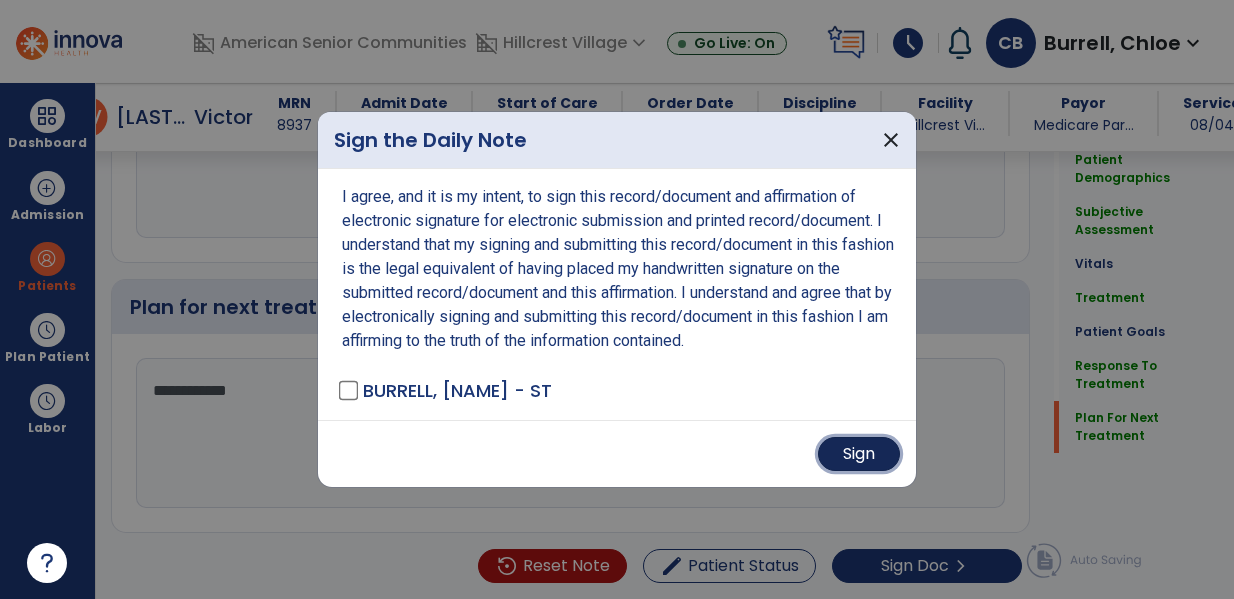 click on "Sign" at bounding box center [859, 454] 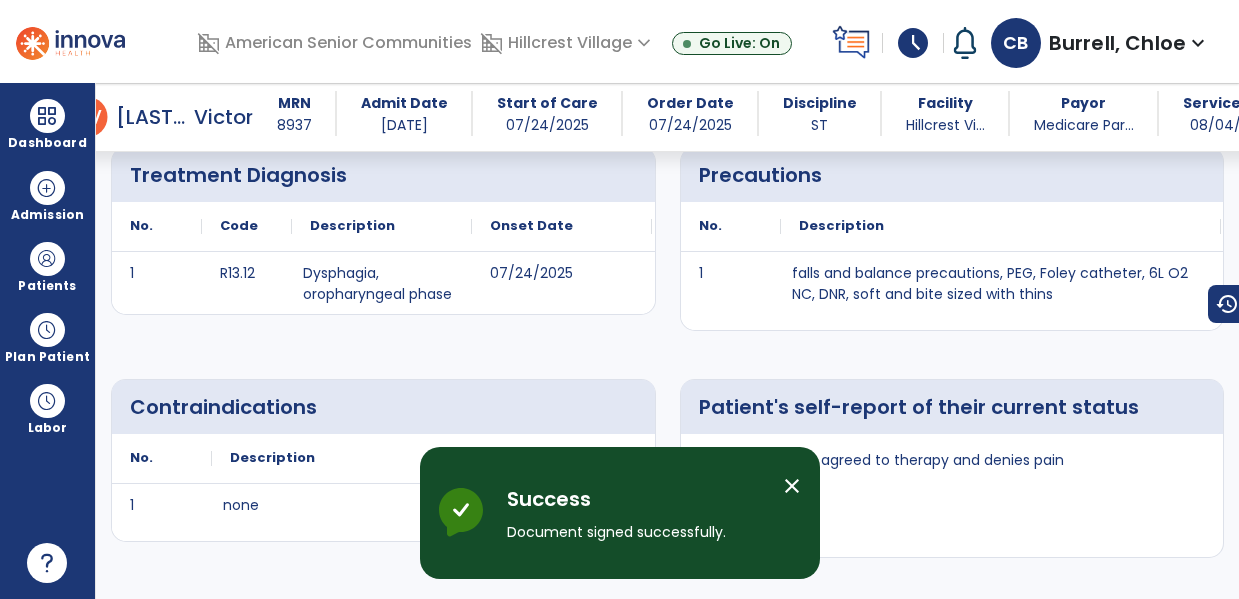 scroll, scrollTop: 0, scrollLeft: 0, axis: both 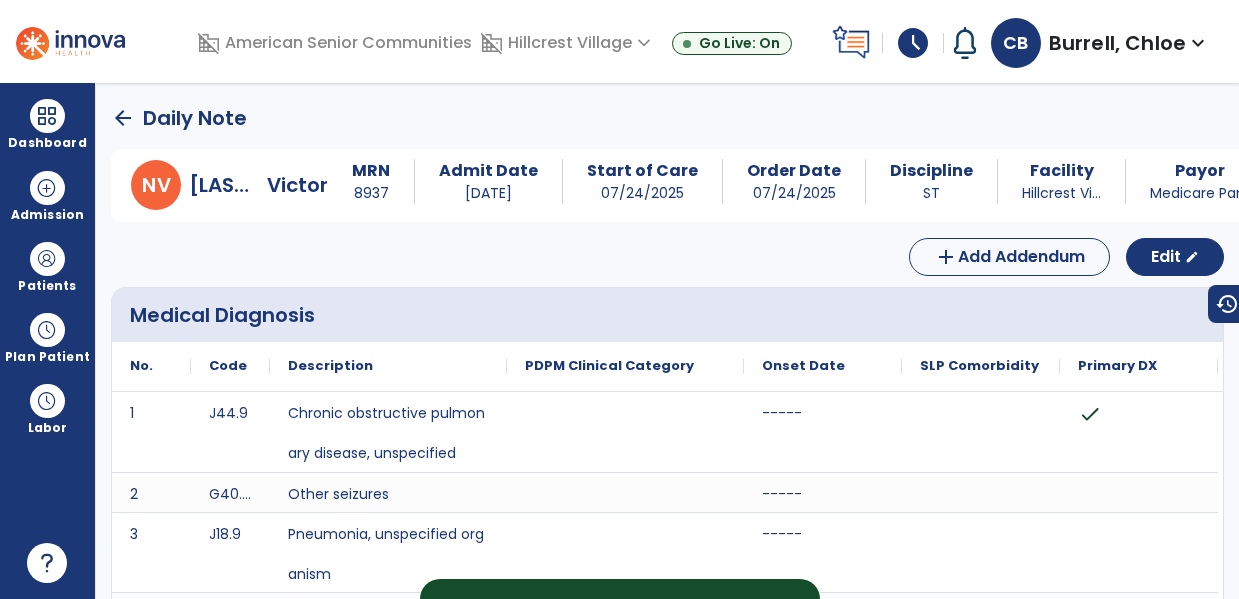 click on "arrow_back" 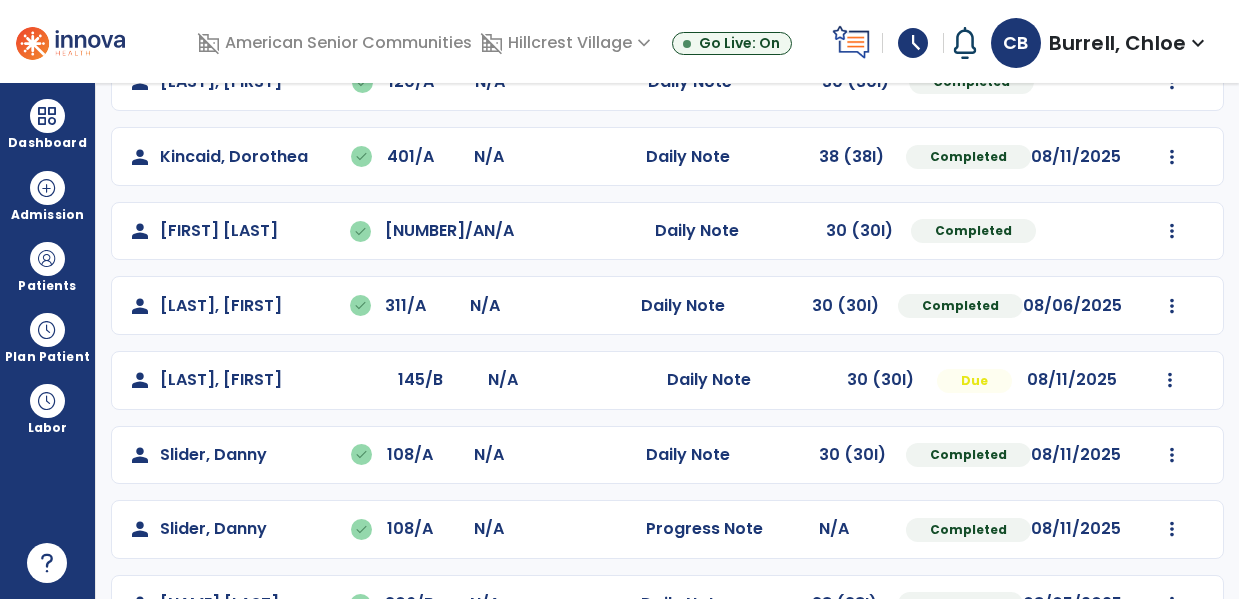 scroll, scrollTop: 363, scrollLeft: 0, axis: vertical 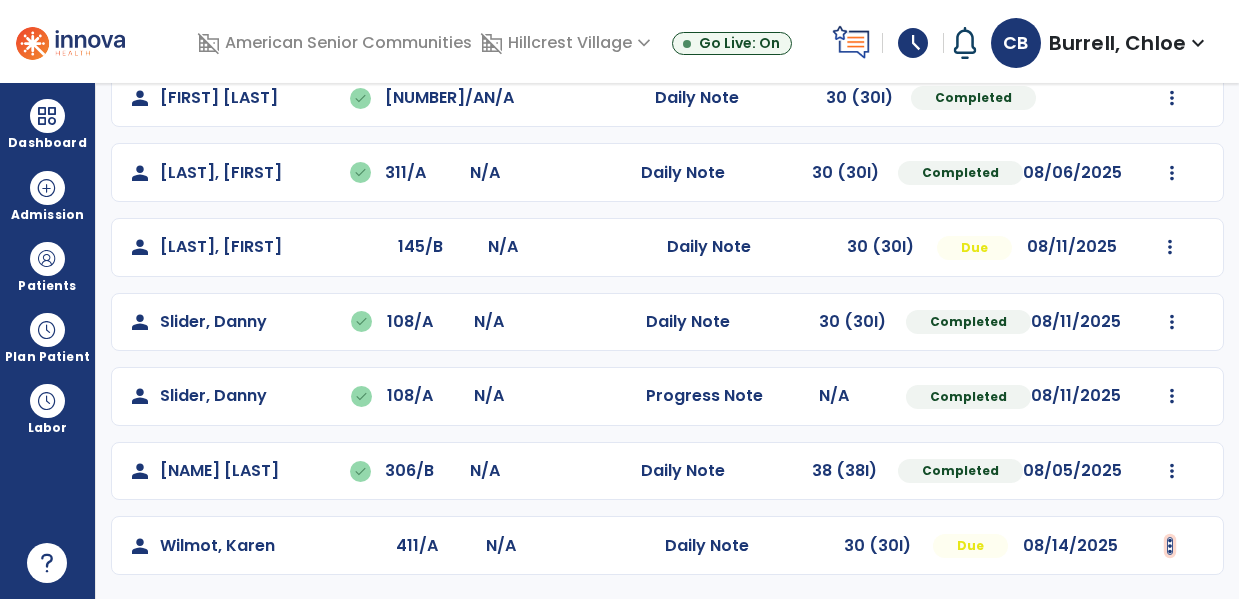click at bounding box center [1172, -51] 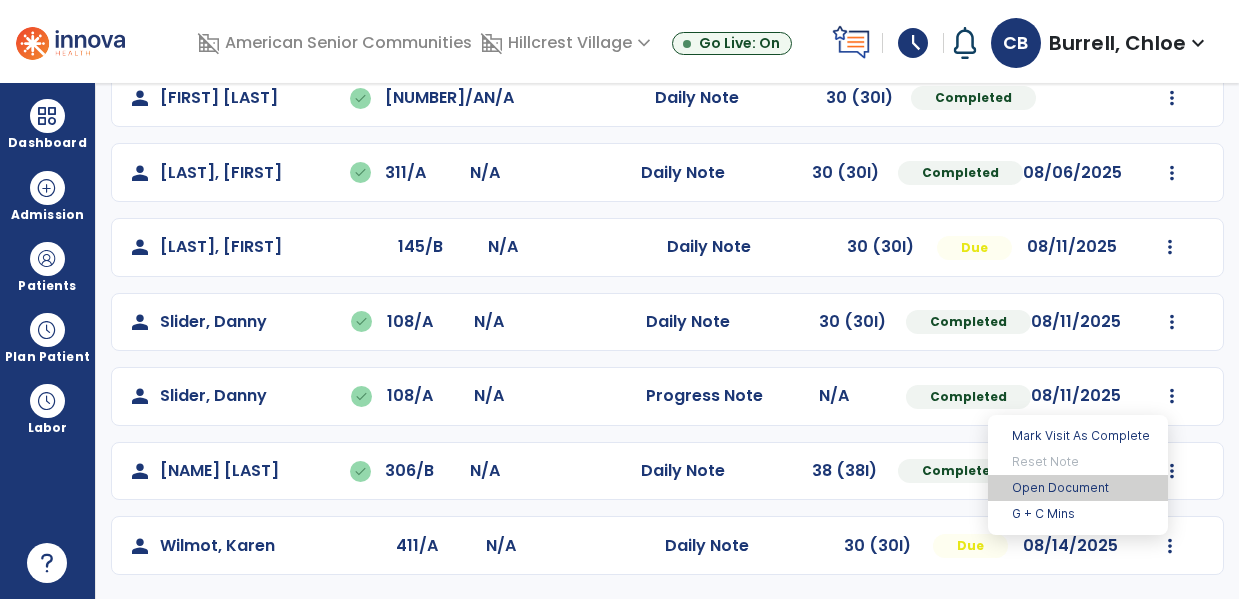 click on "Open Document" at bounding box center (1078, 488) 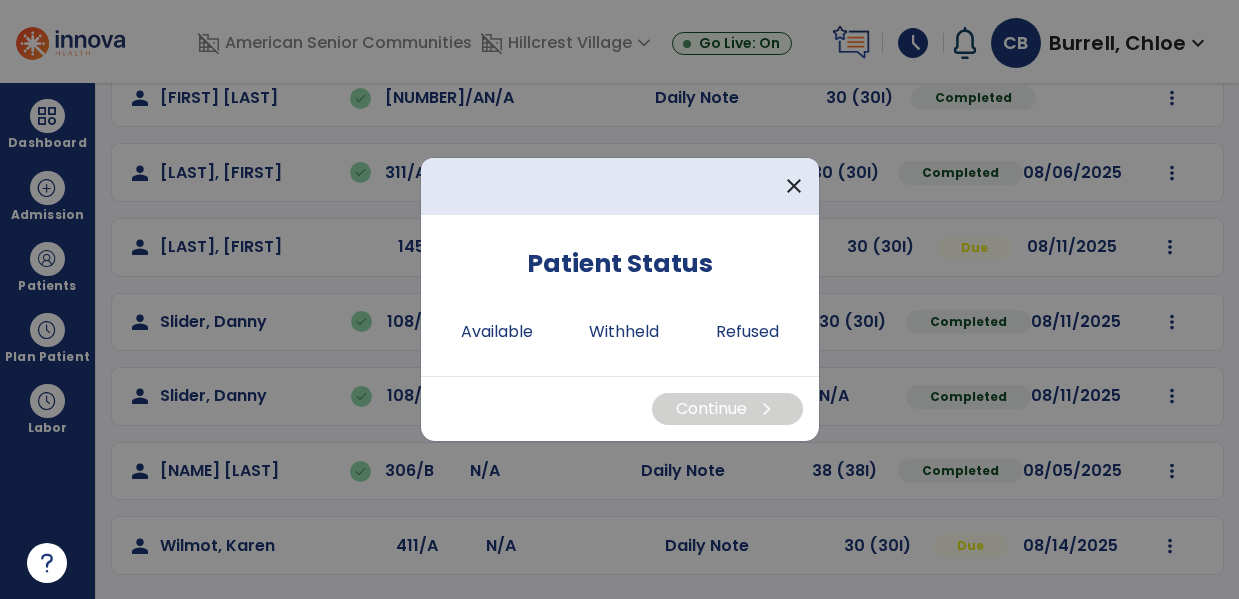 click on "close" at bounding box center [620, 186] 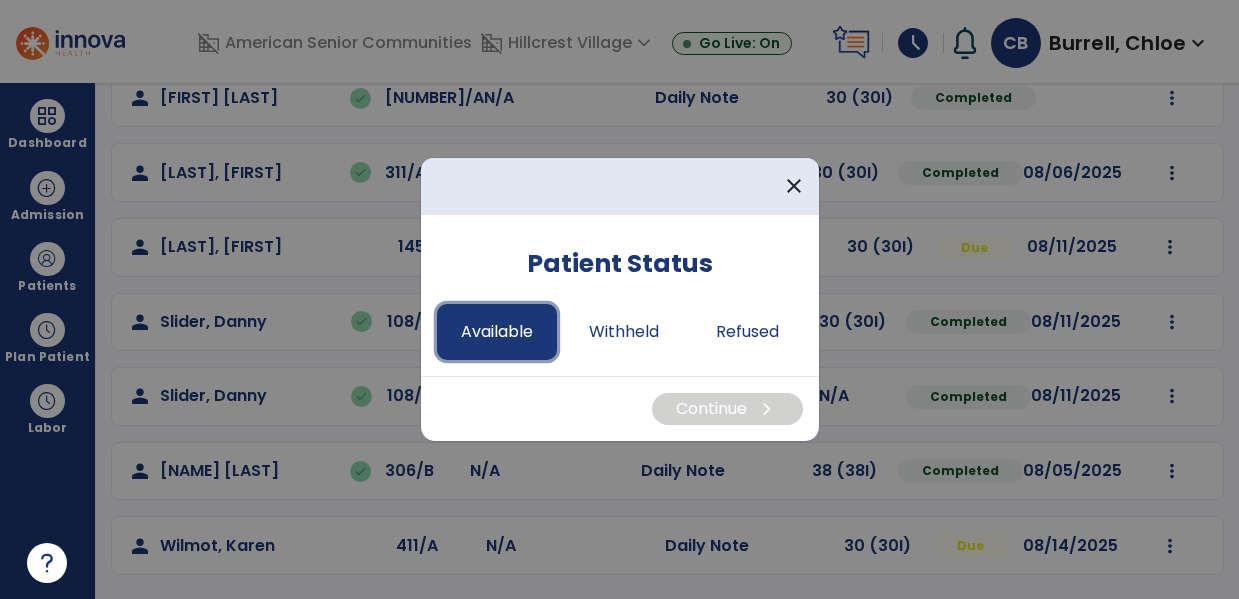 click on "Available" at bounding box center [497, 332] 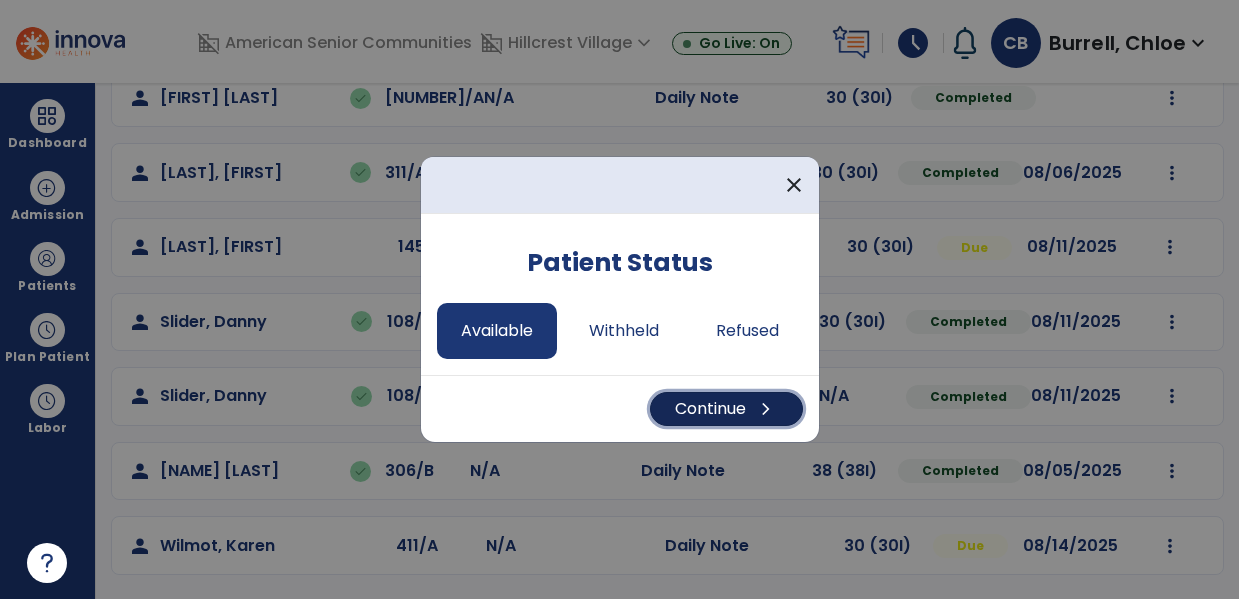 click on "Continue   chevron_right" at bounding box center [726, 409] 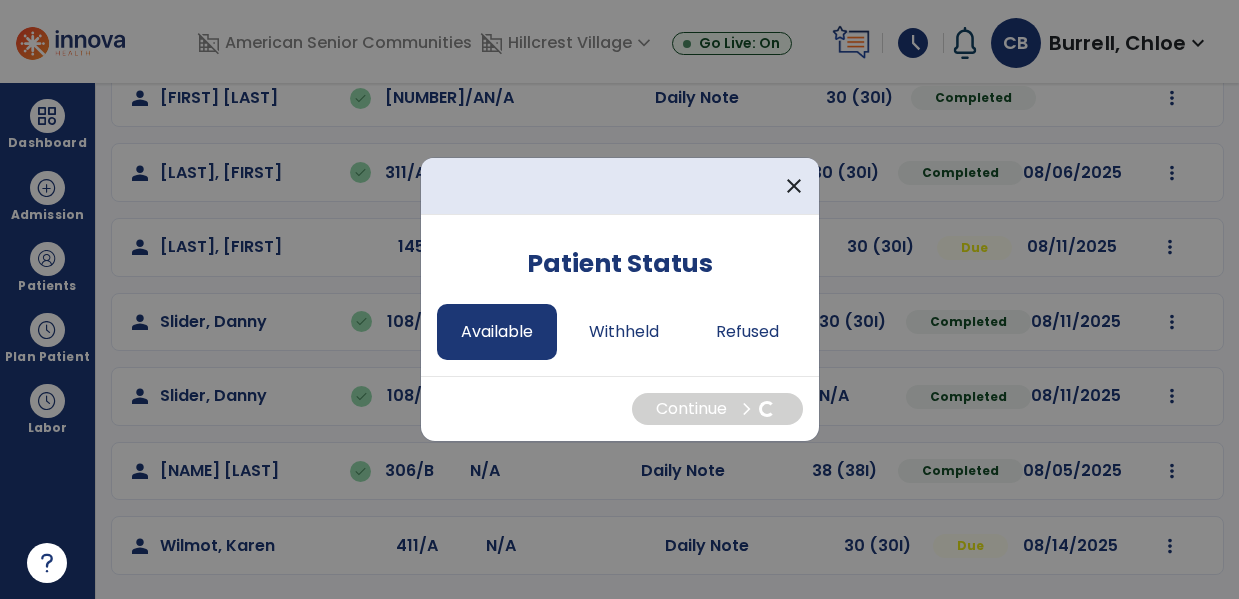select on "*" 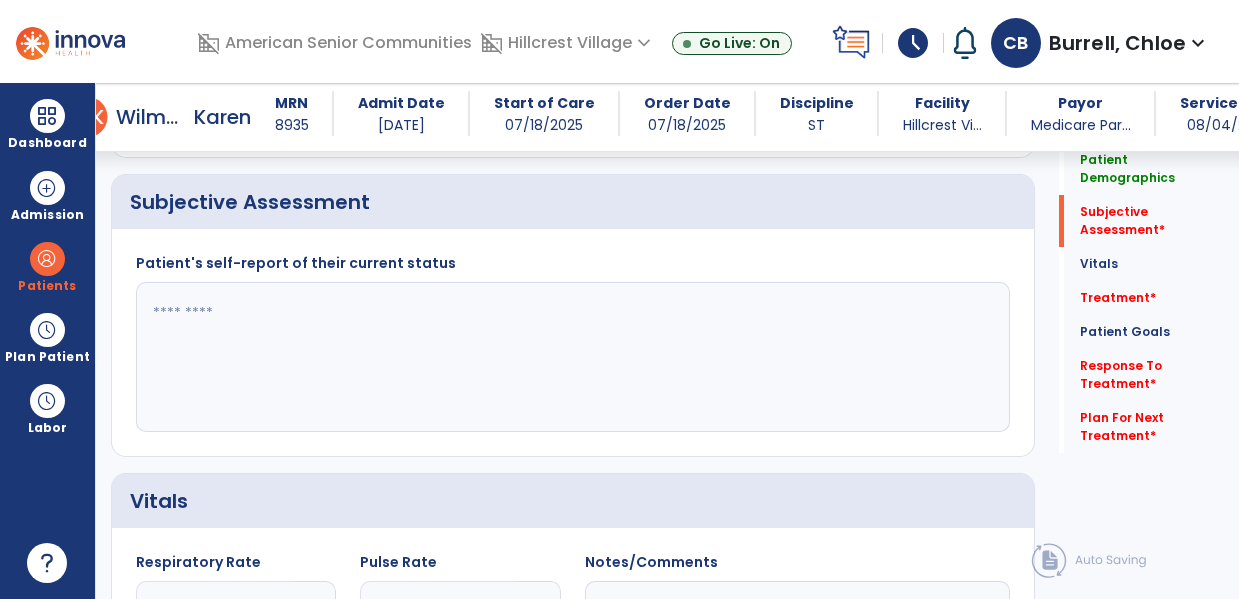 scroll, scrollTop: 452, scrollLeft: 0, axis: vertical 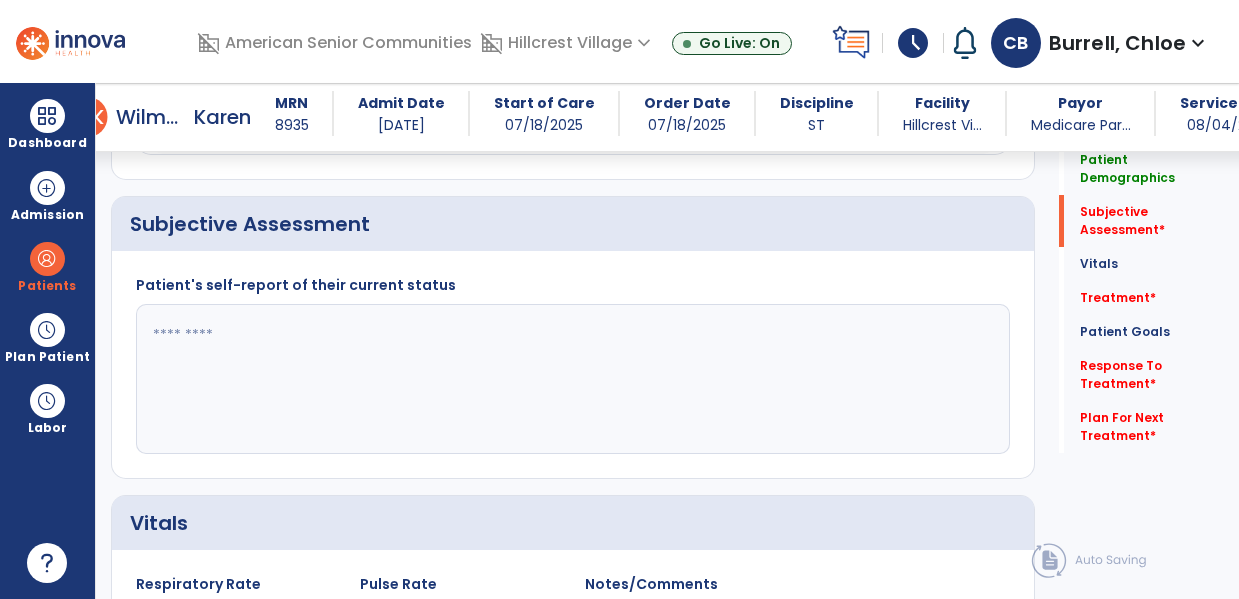 click 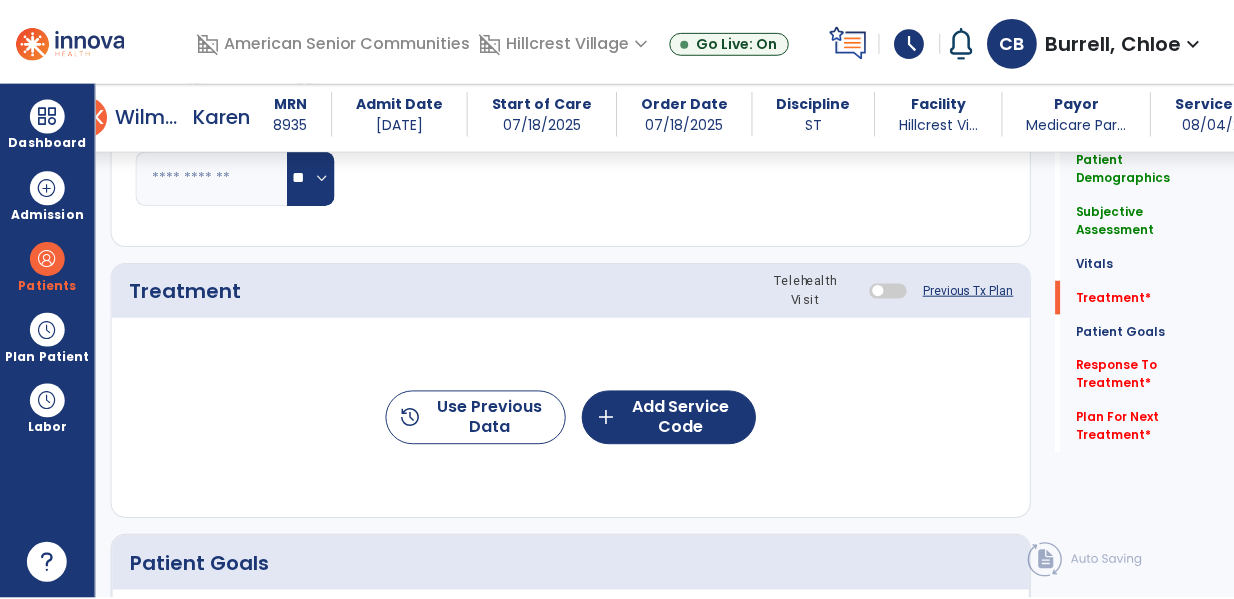 scroll, scrollTop: 1118, scrollLeft: 0, axis: vertical 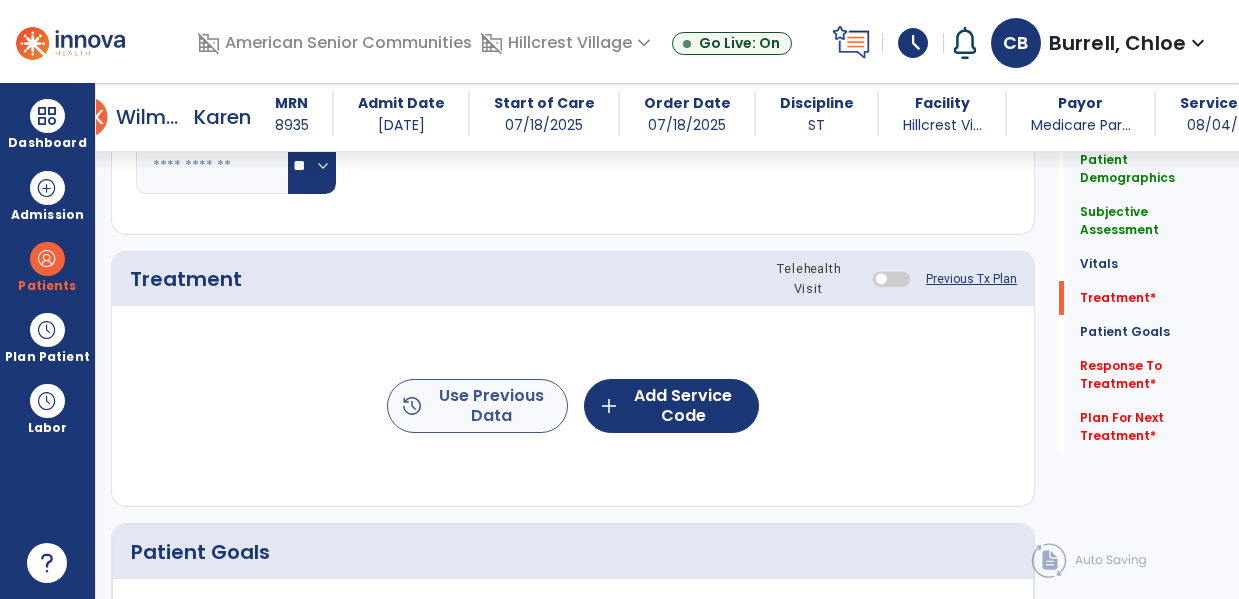 type on "**********" 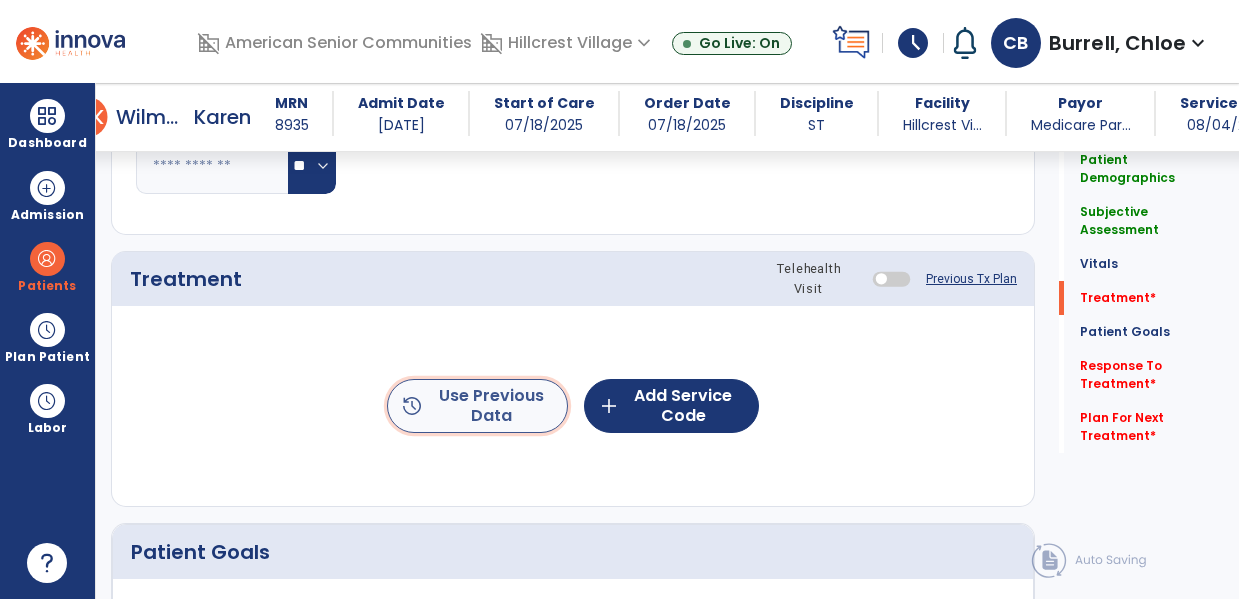 click on "history  Use Previous Data" 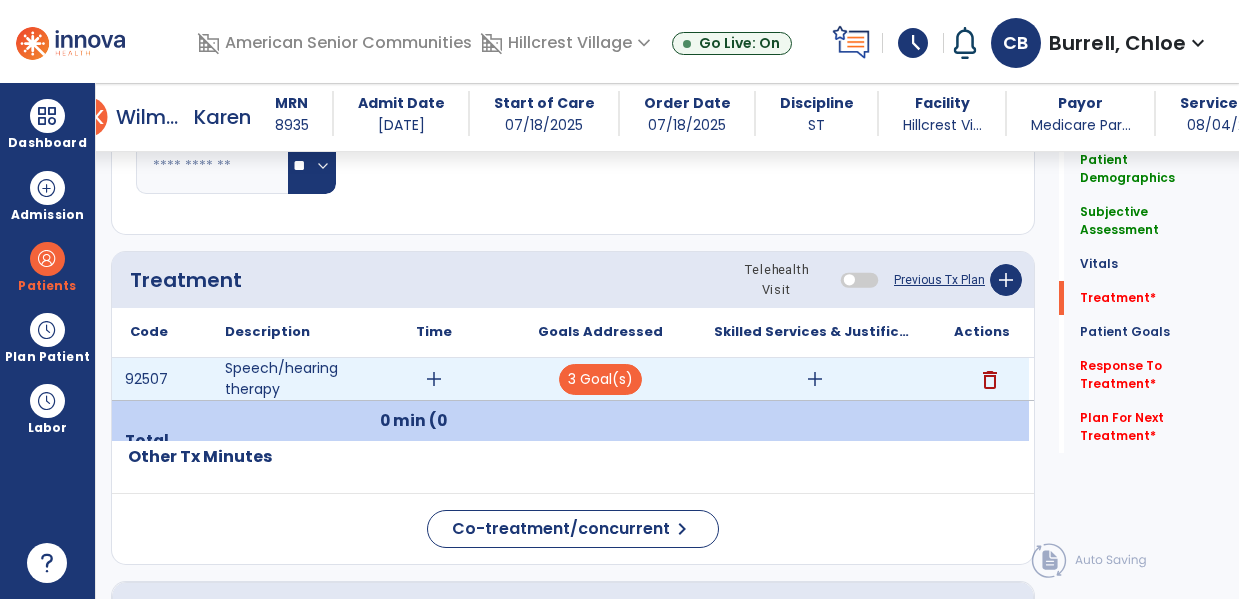 click on "add" at bounding box center (434, 379) 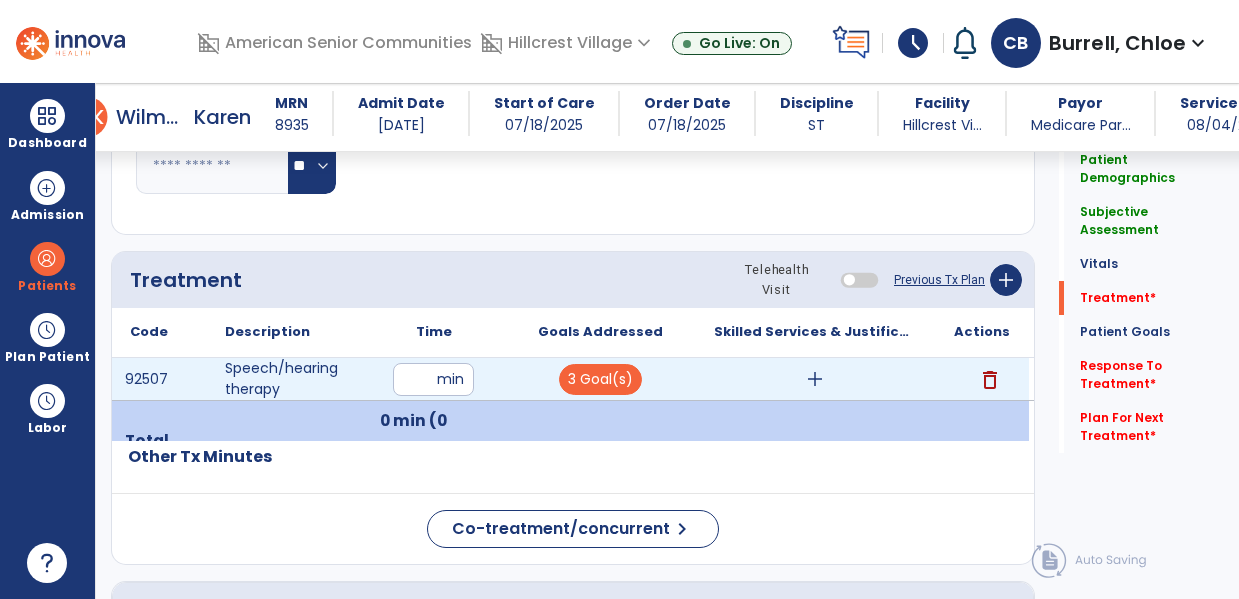 type on "**" 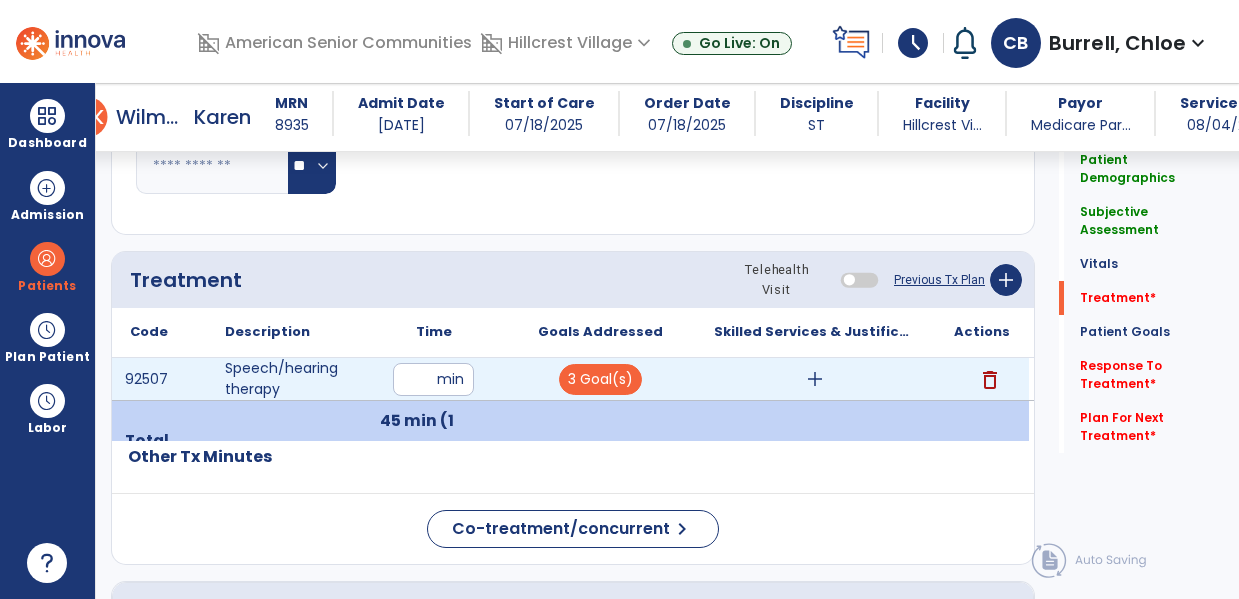 click on "add" at bounding box center (815, 379) 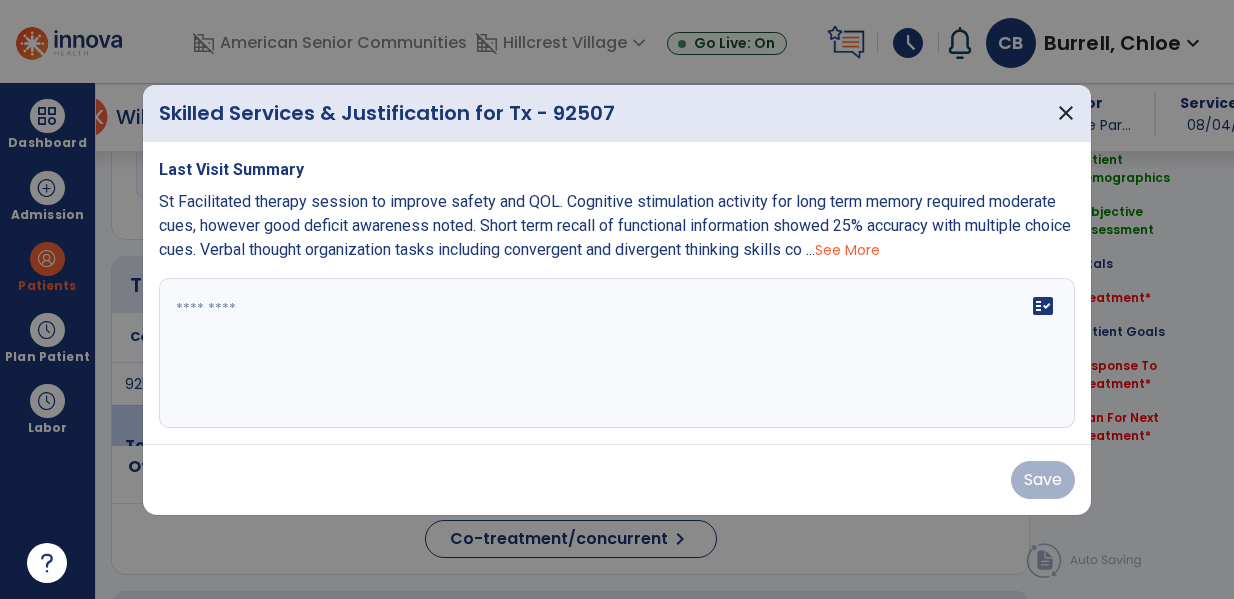 scroll, scrollTop: 1118, scrollLeft: 0, axis: vertical 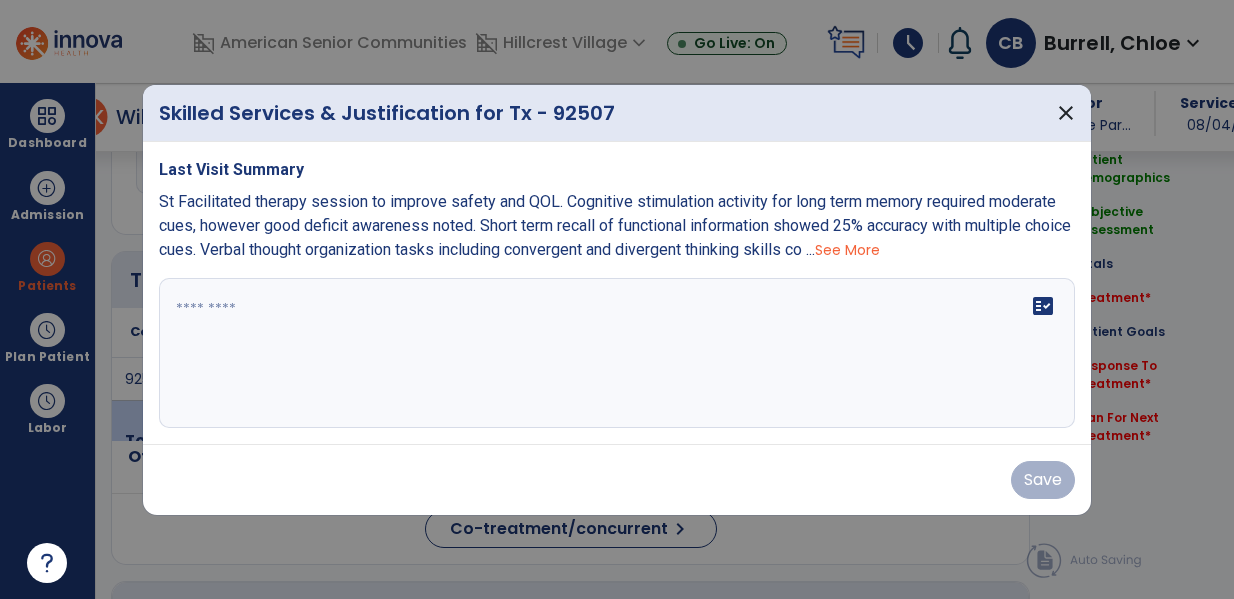click on "See More" at bounding box center [847, 250] 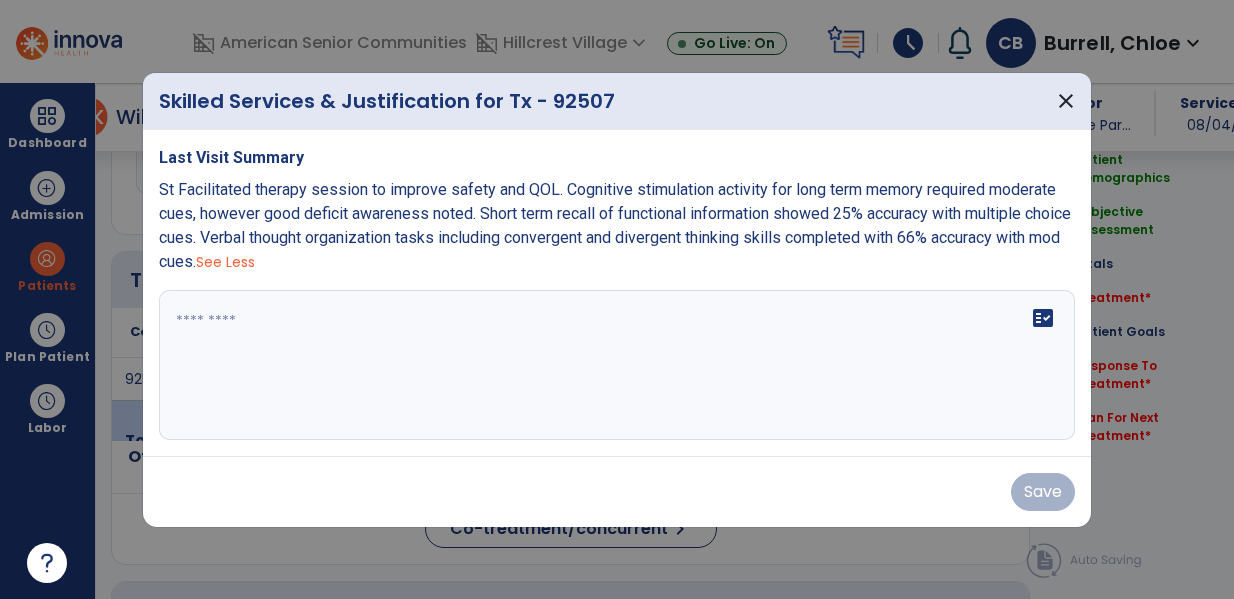 click on "St Facilitated therapy session to improve safety and QOL. Cognitive stimulation activity for long term memory required moderate cues, however good deficit awareness noted. Short term recall of functional information showed 25% accuracy with multiple choice cues. Verbal thought organization tasks including convergent and divergent thinking skills completed with 66% accuracy with mod cues. See Less" at bounding box center [617, 226] 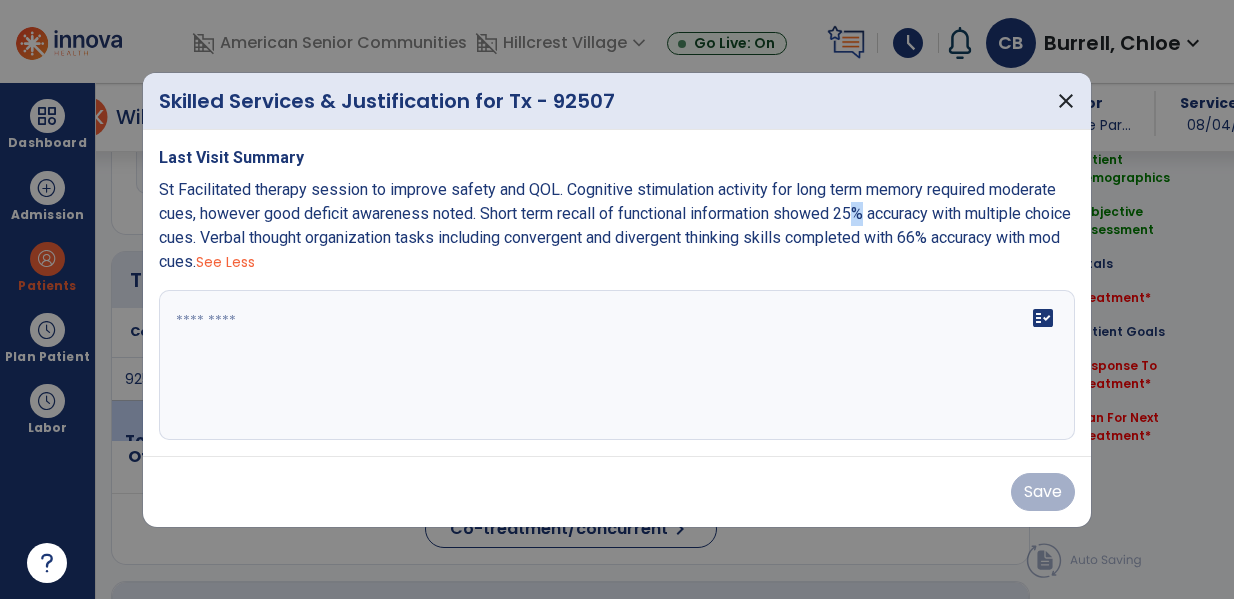click on "St Facilitated therapy session to improve safety and QOL. Cognitive stimulation activity for long term memory required moderate cues, however good deficit awareness noted. Short term recall of functional information showed 25% accuracy with multiple choice cues. Verbal thought organization tasks including convergent and divergent thinking skills completed with 66% accuracy with mod cues. See Less" at bounding box center [617, 226] 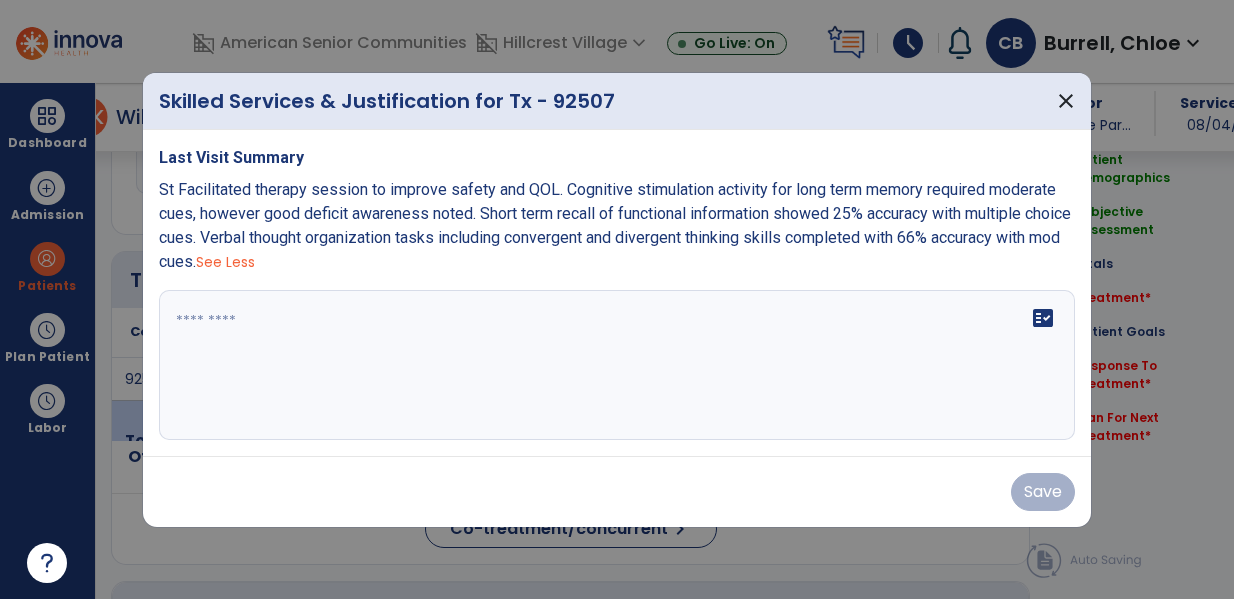 type on "**********" 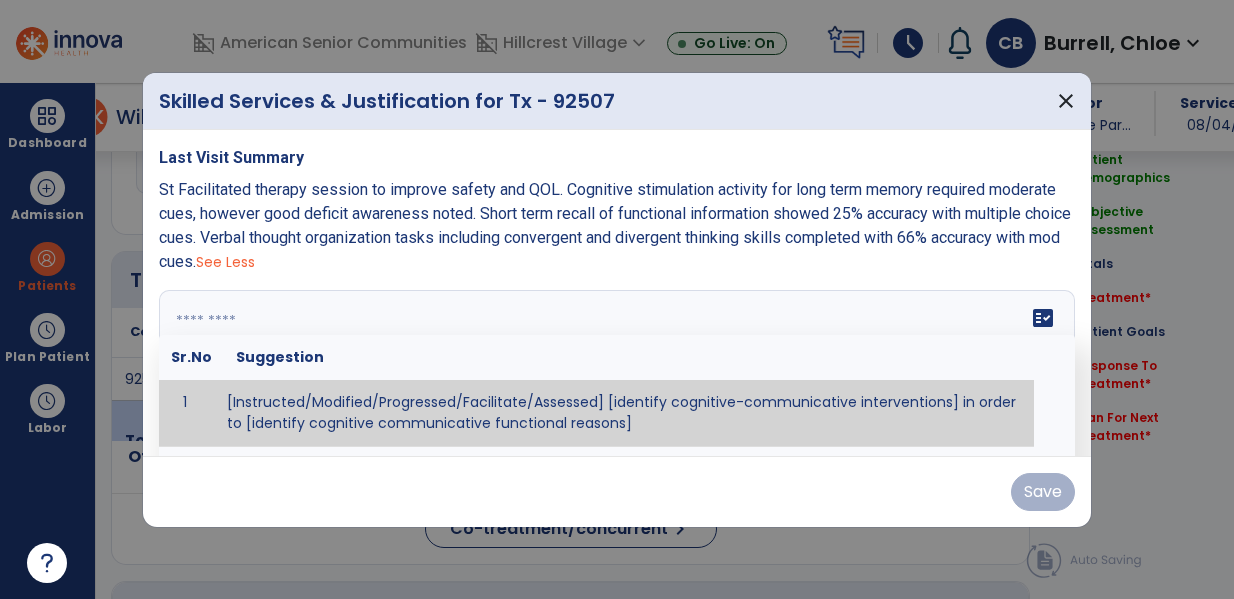 paste on "**********" 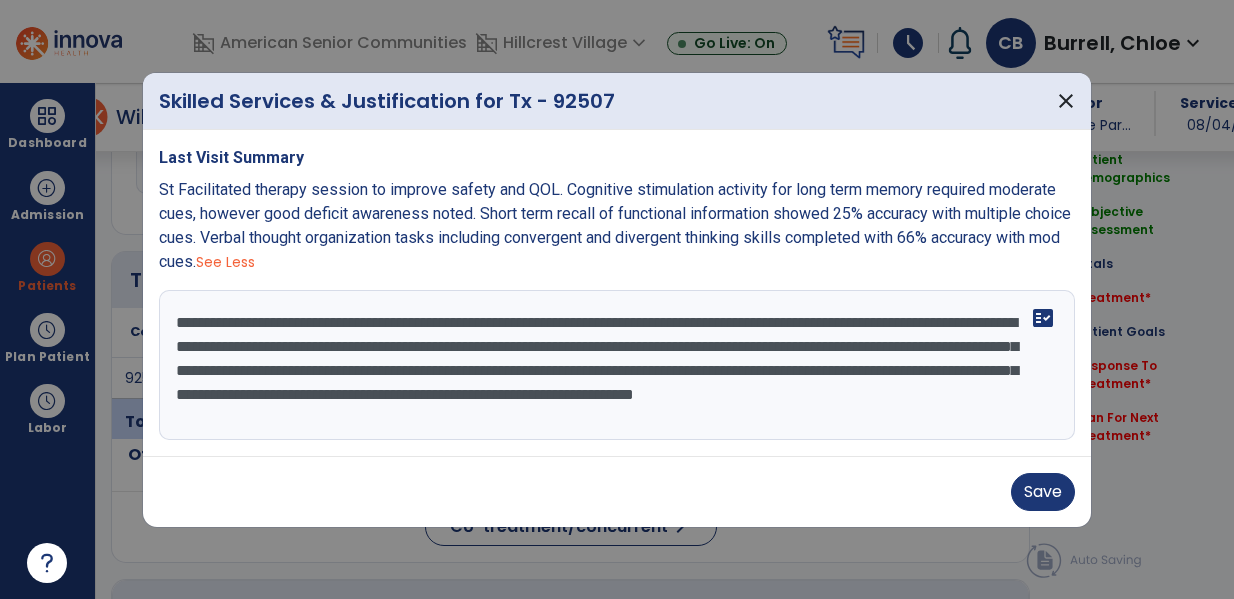scroll, scrollTop: 0, scrollLeft: 0, axis: both 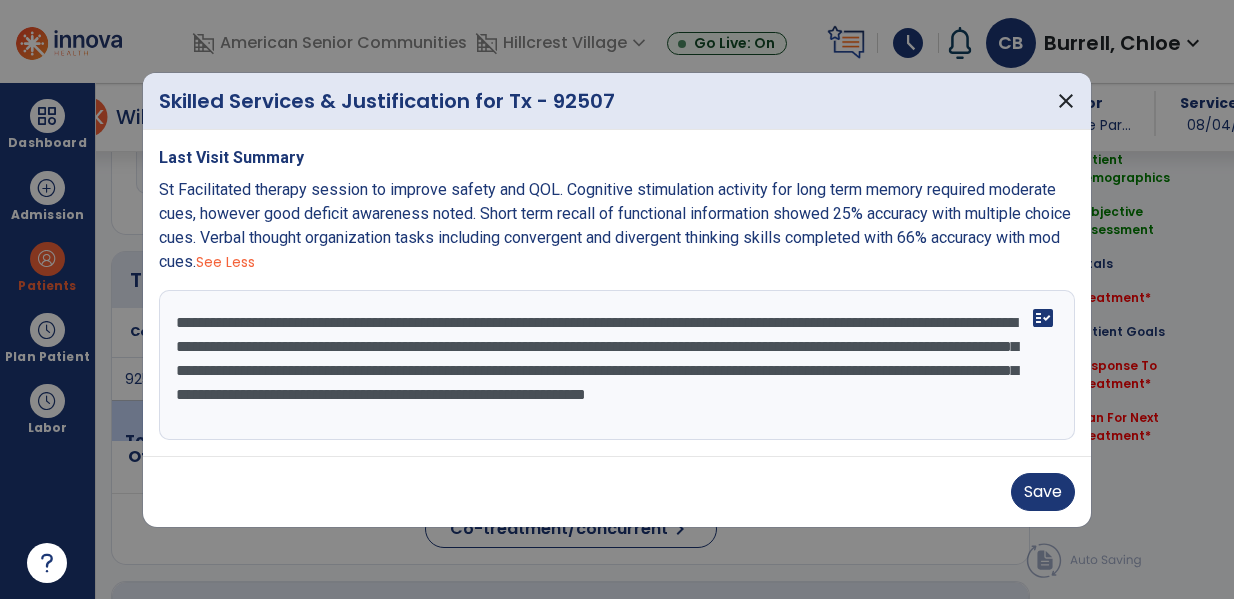 click at bounding box center (617, 365) 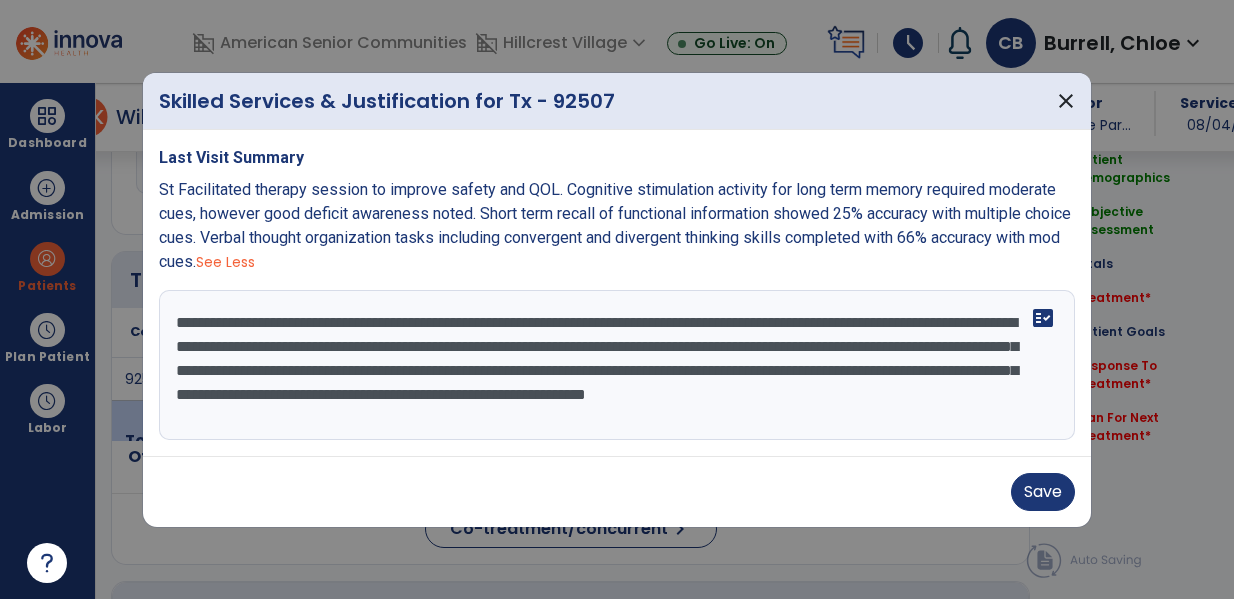 drag, startPoint x: 490, startPoint y: 388, endPoint x: 768, endPoint y: 442, distance: 283.19604 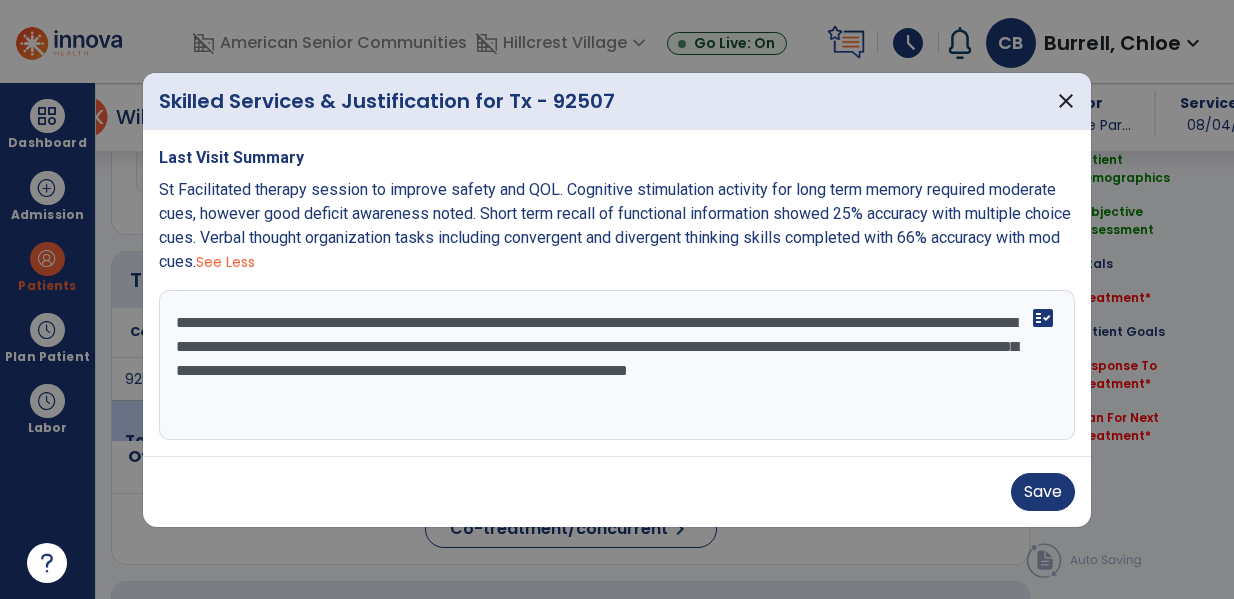 click on "**********" at bounding box center [617, 365] 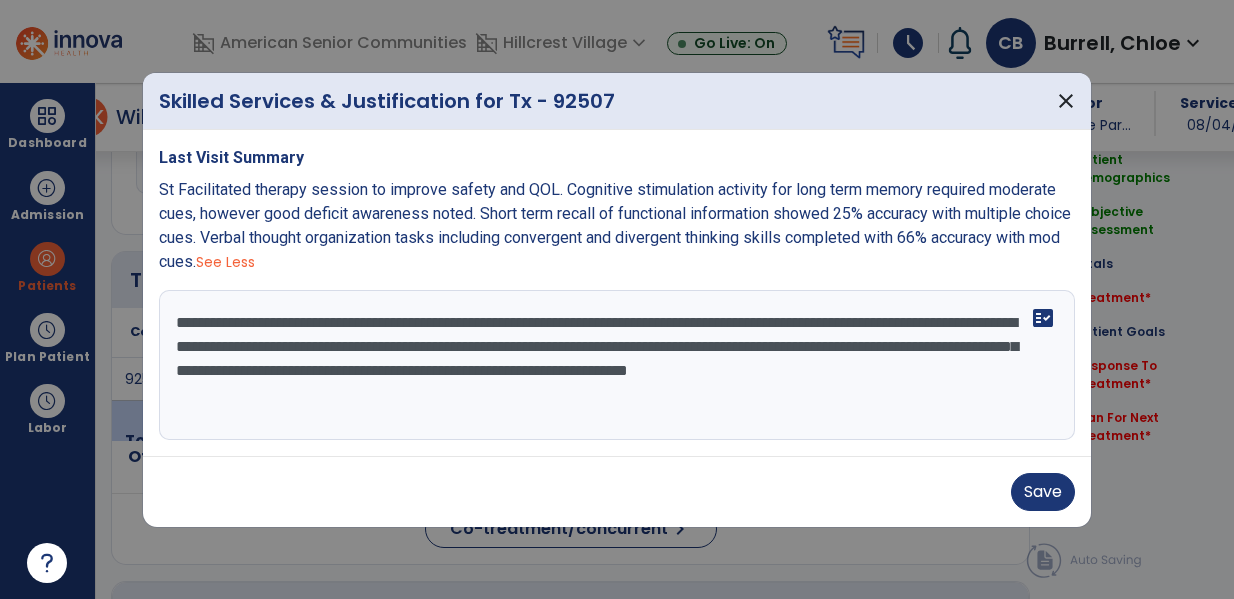 click on "**********" at bounding box center (617, 365) 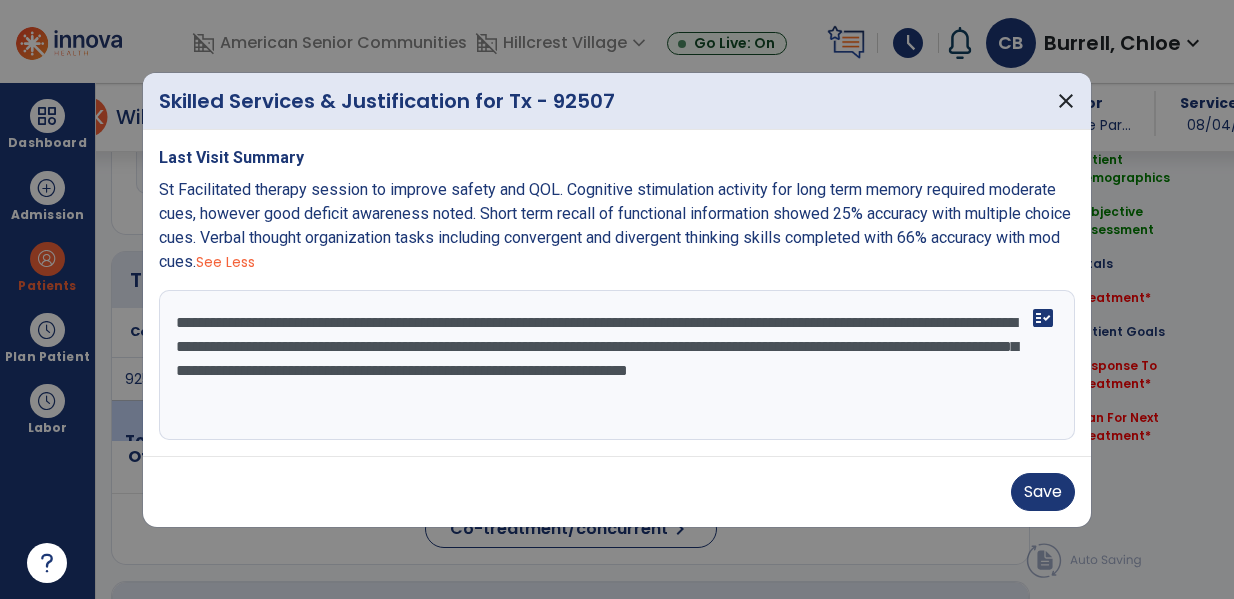 click on "**********" at bounding box center [617, 365] 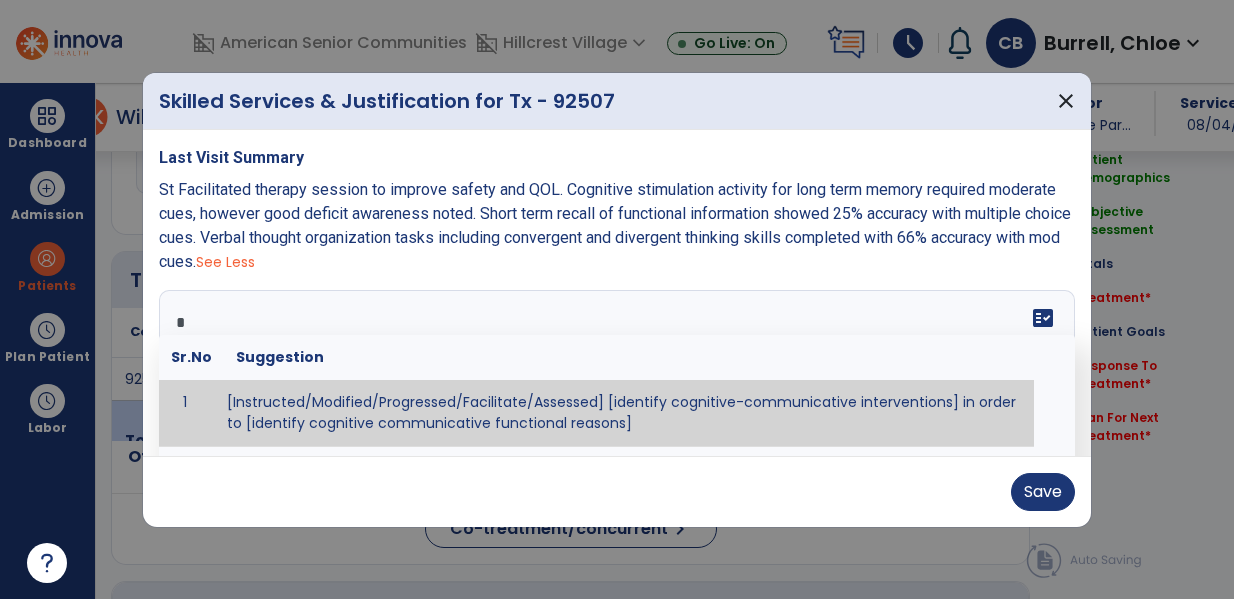type on "*" 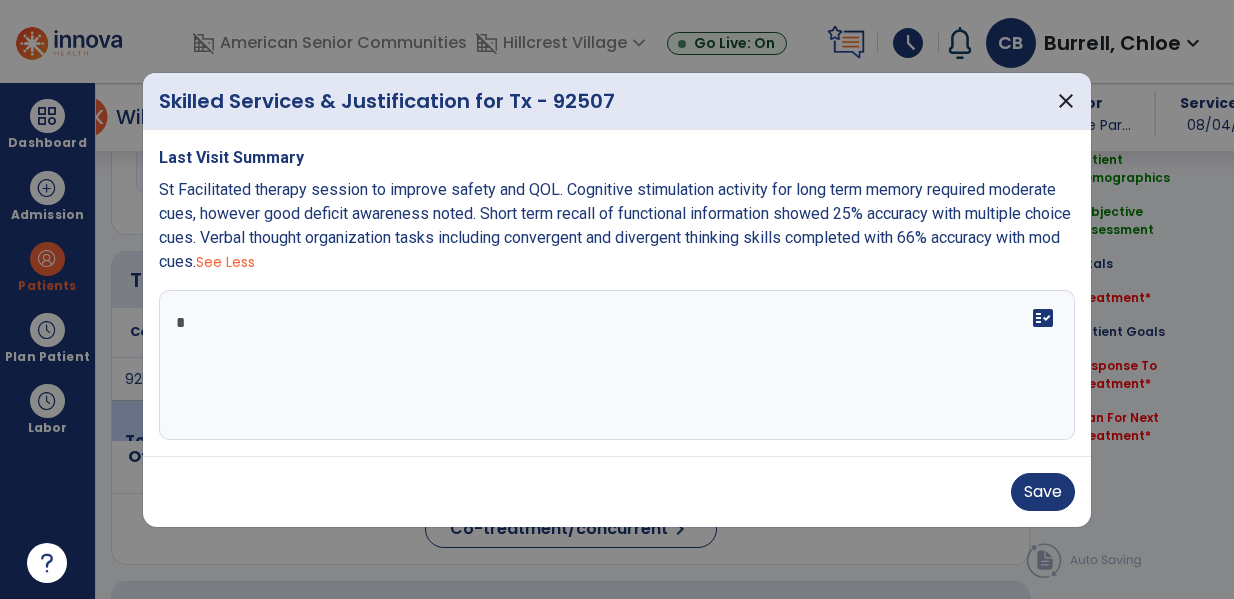 click on "St Facilitated therapy session to improve safety and QOL. Cognitive stimulation activity for long term memory required moderate cues, however good deficit awareness noted. Short term recall of functional information showed 25% accuracy with multiple choice cues. Verbal thought organization tasks including convergent and divergent thinking skills completed with 66% accuracy with mod cues." at bounding box center (615, 225) 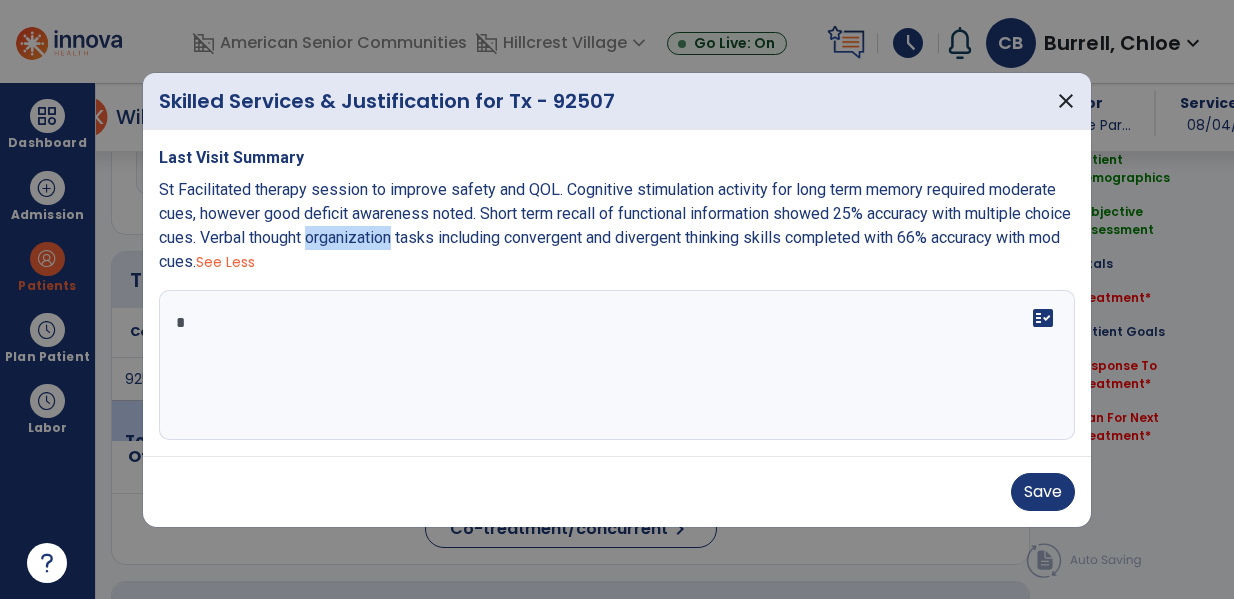 click on "St Facilitated therapy session to improve safety and QOL. Cognitive stimulation activity for long term memory required moderate cues, however good deficit awareness noted. Short term recall of functional information showed 25% accuracy with multiple choice cues. Verbal thought organization tasks including convergent and divergent thinking skills completed with 66% accuracy with mod cues." at bounding box center (615, 225) 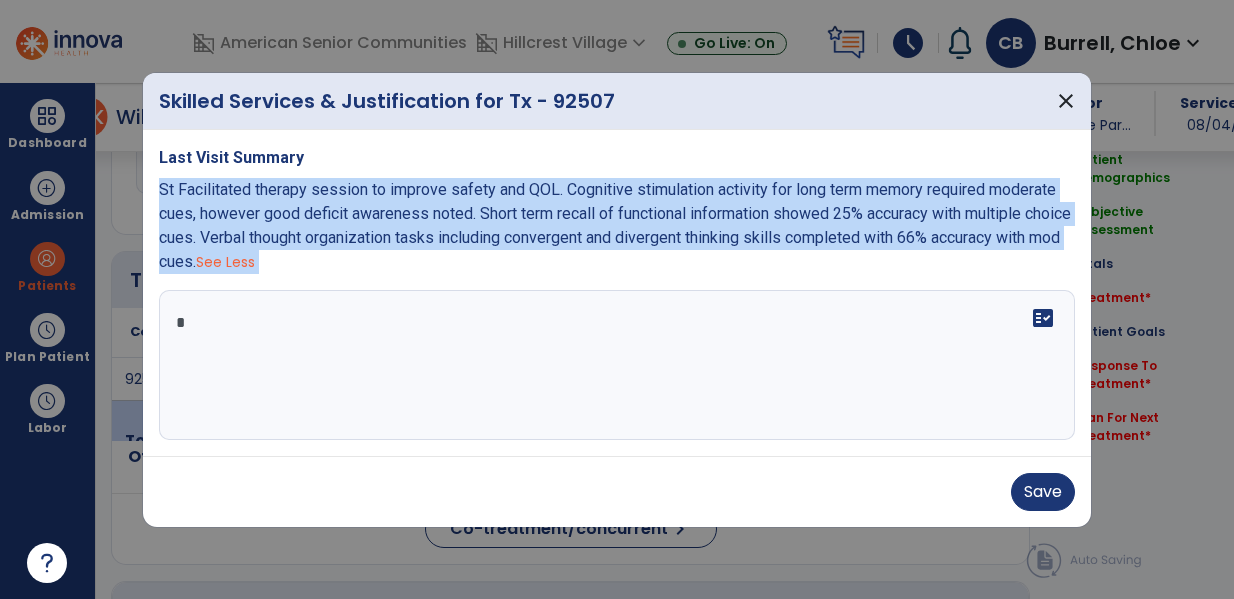 copy on "St Facilitated therapy session to improve safety and QOL. Cognitive stimulation activity for long term memory required moderate cues, however good deficit awareness noted. Short term recall of functional information showed 25% accuracy with multiple choice cues. Verbal thought organization tasks including convergent and divergent thinking skills completed with 66% accuracy with mod cues. See Less" 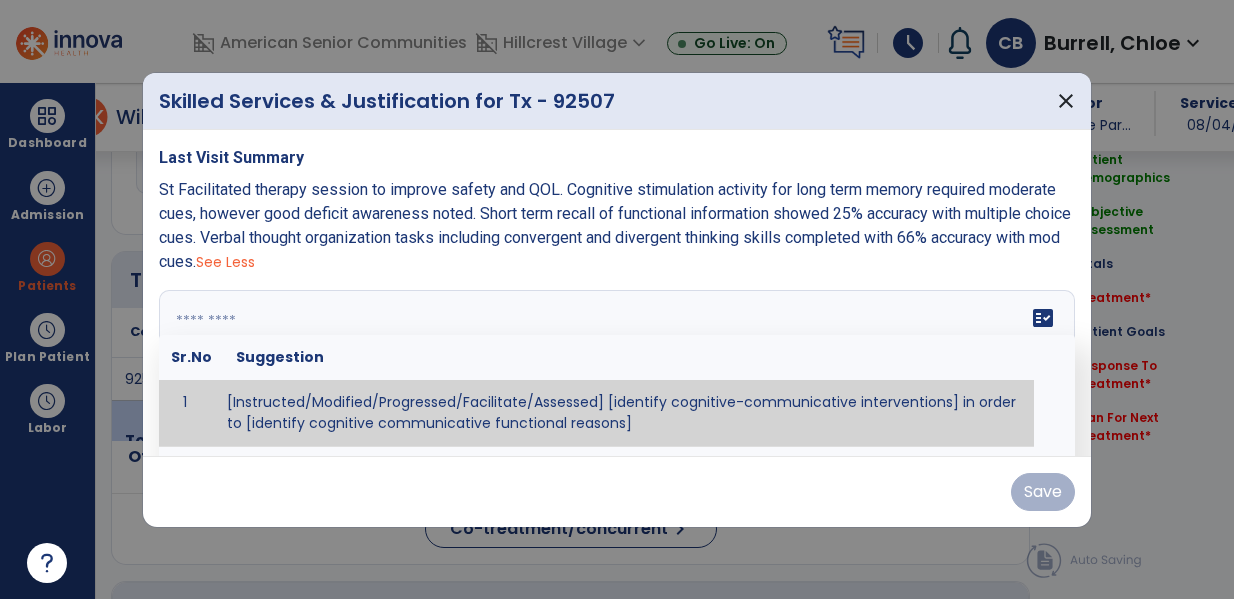 paste on "**********" 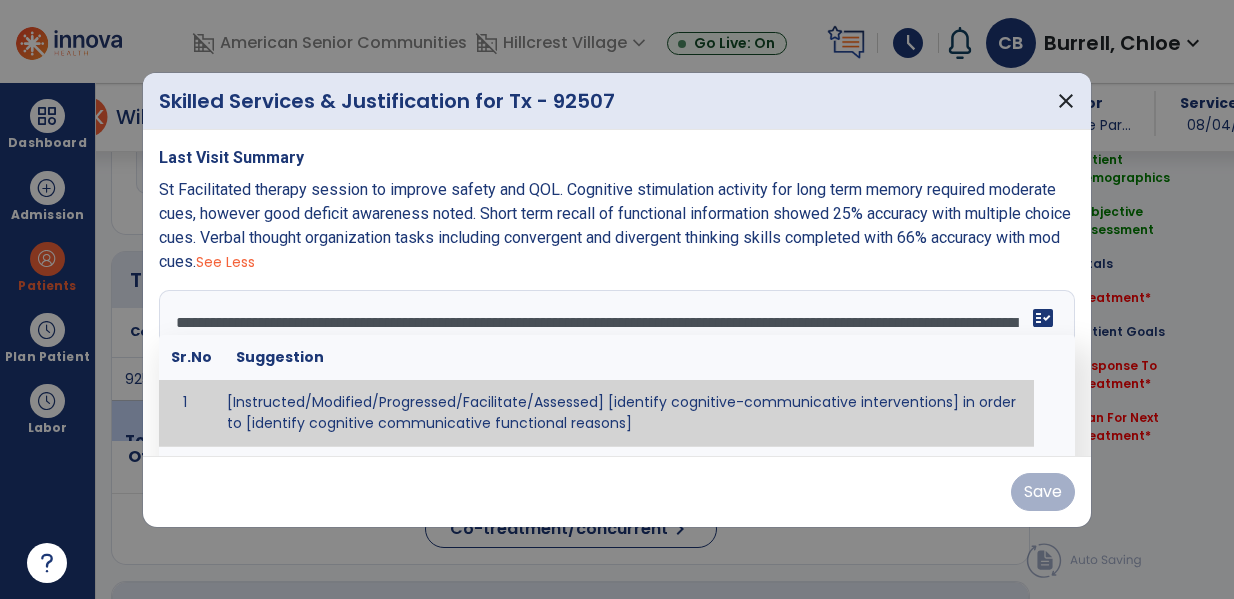 scroll, scrollTop: 24, scrollLeft: 0, axis: vertical 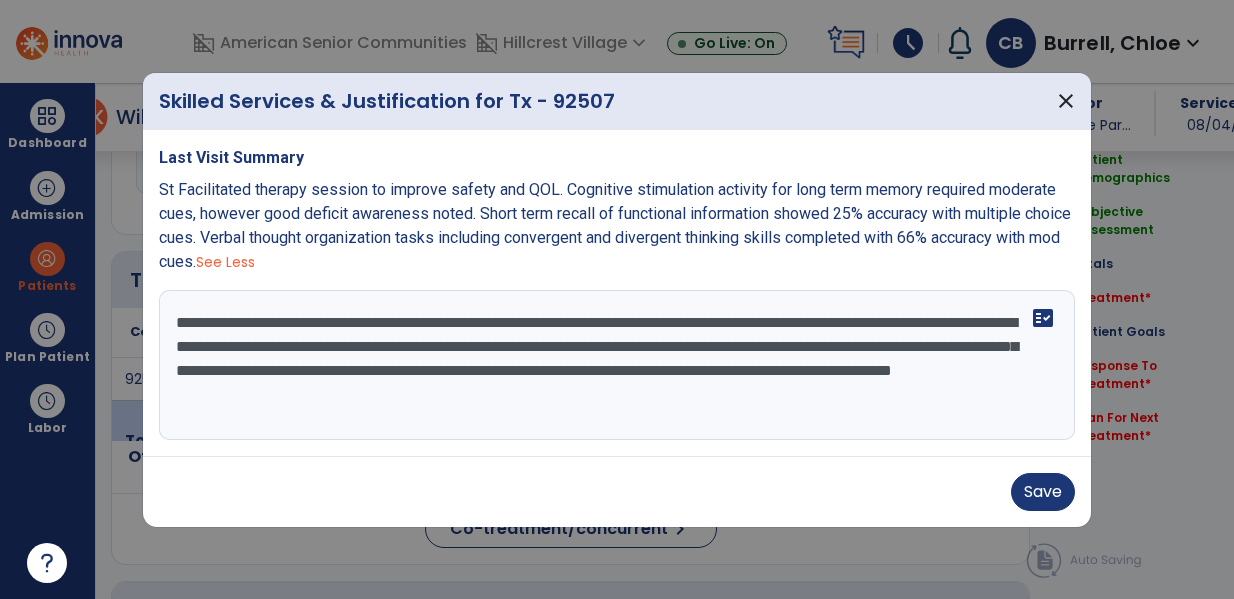 drag, startPoint x: 865, startPoint y: 319, endPoint x: 247, endPoint y: 337, distance: 618.2621 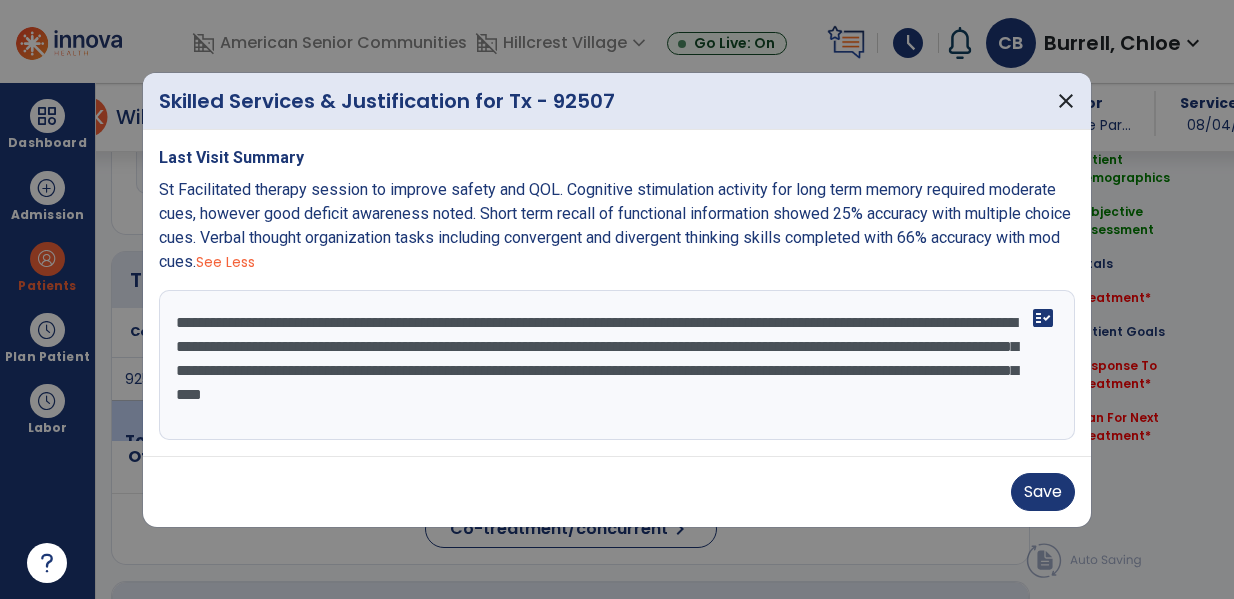 drag, startPoint x: 631, startPoint y: 346, endPoint x: 930, endPoint y: 343, distance: 299.01505 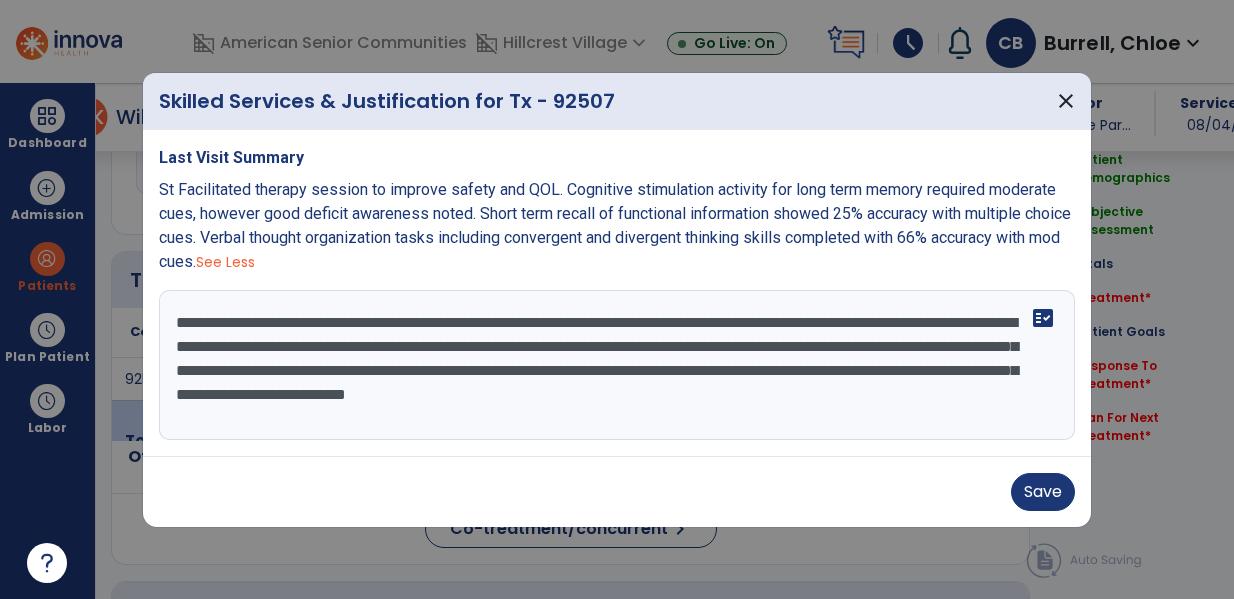 click on "**********" at bounding box center [617, 365] 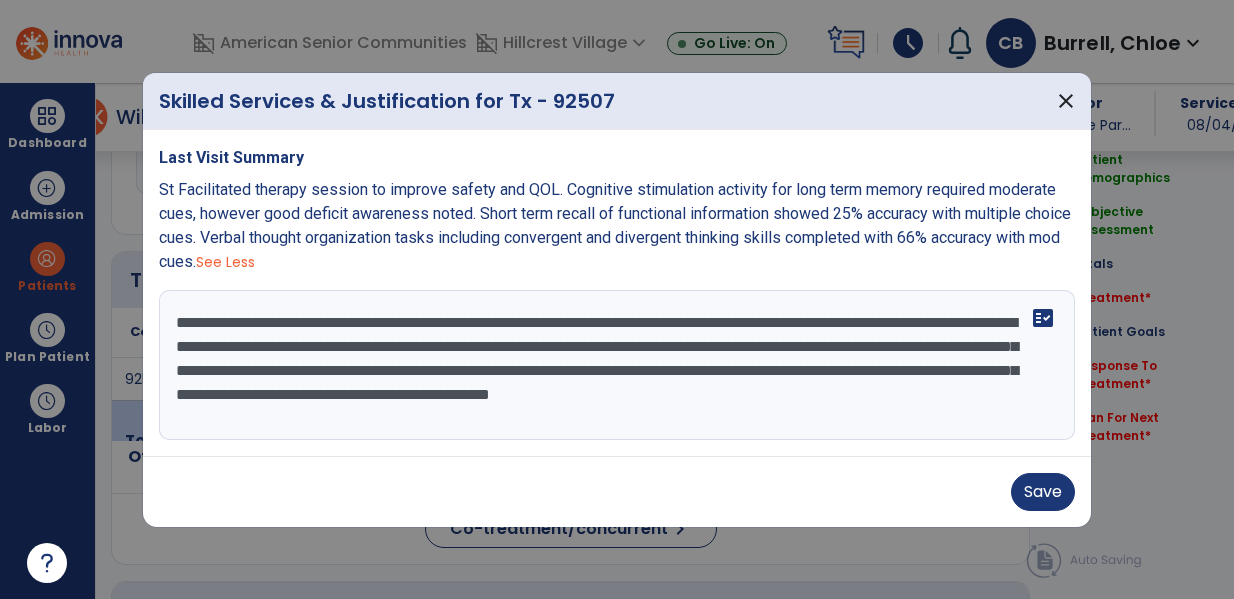 click on "**********" at bounding box center [617, 365] 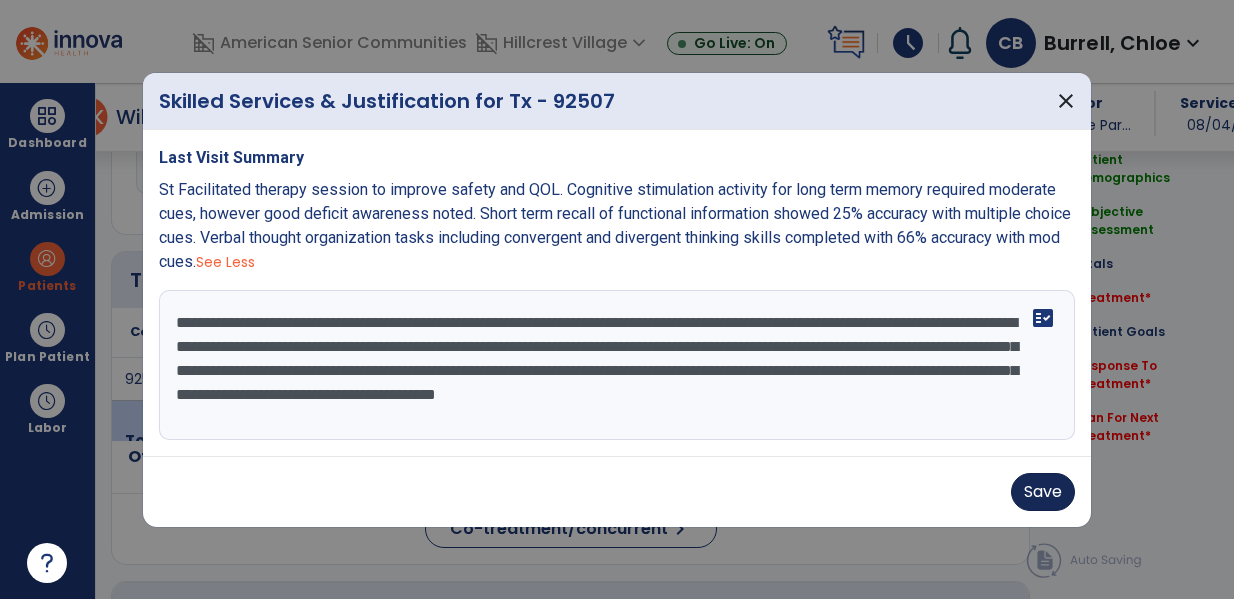 type on "**********" 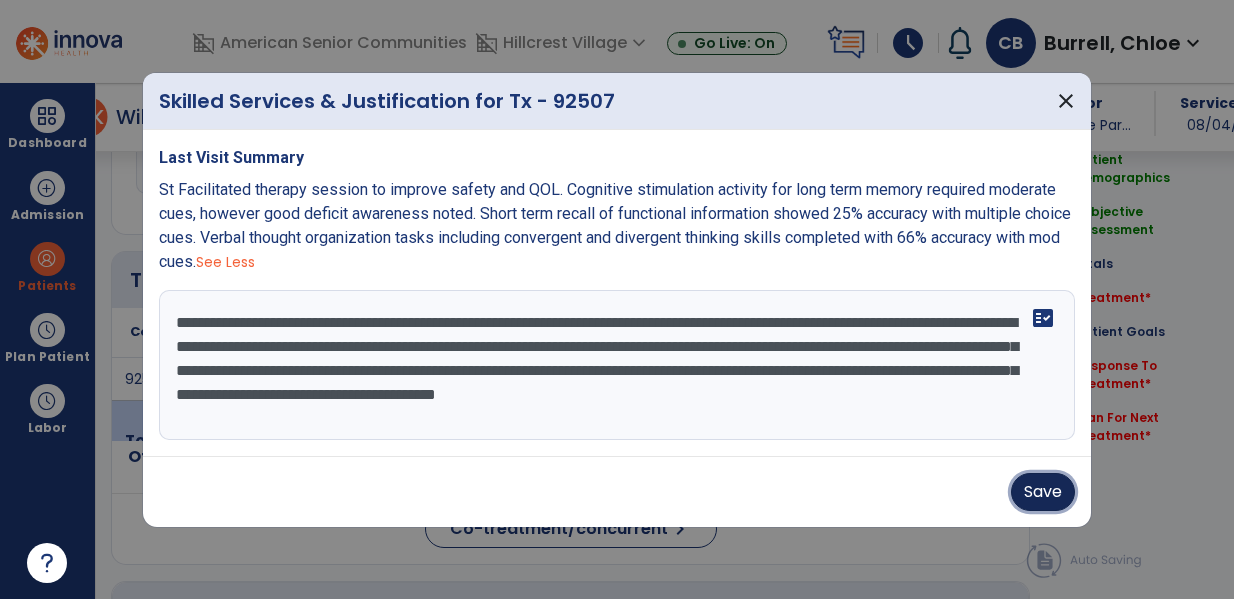 click on "Save" at bounding box center (1043, 492) 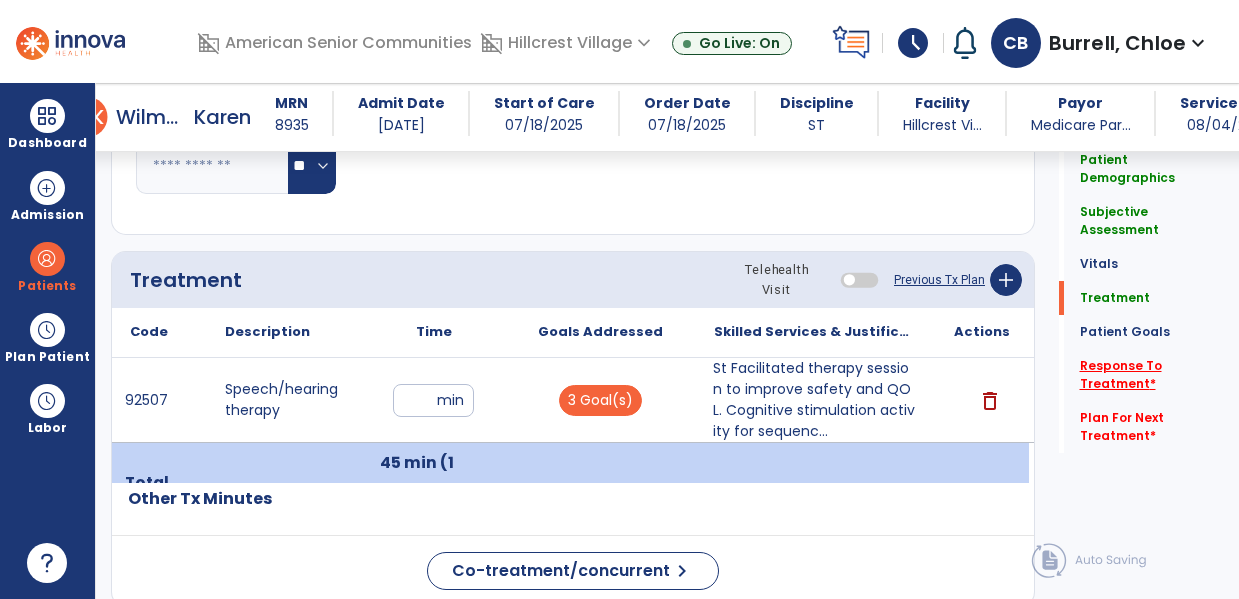 click on "Response To Treatment   *" 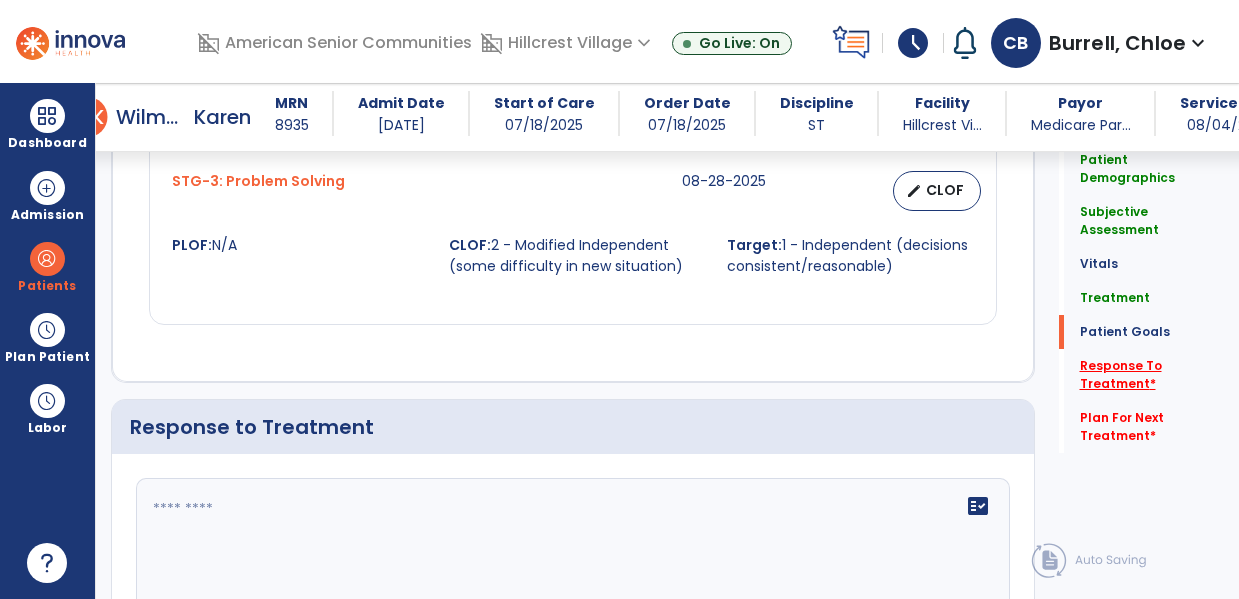 scroll, scrollTop: 2238, scrollLeft: 0, axis: vertical 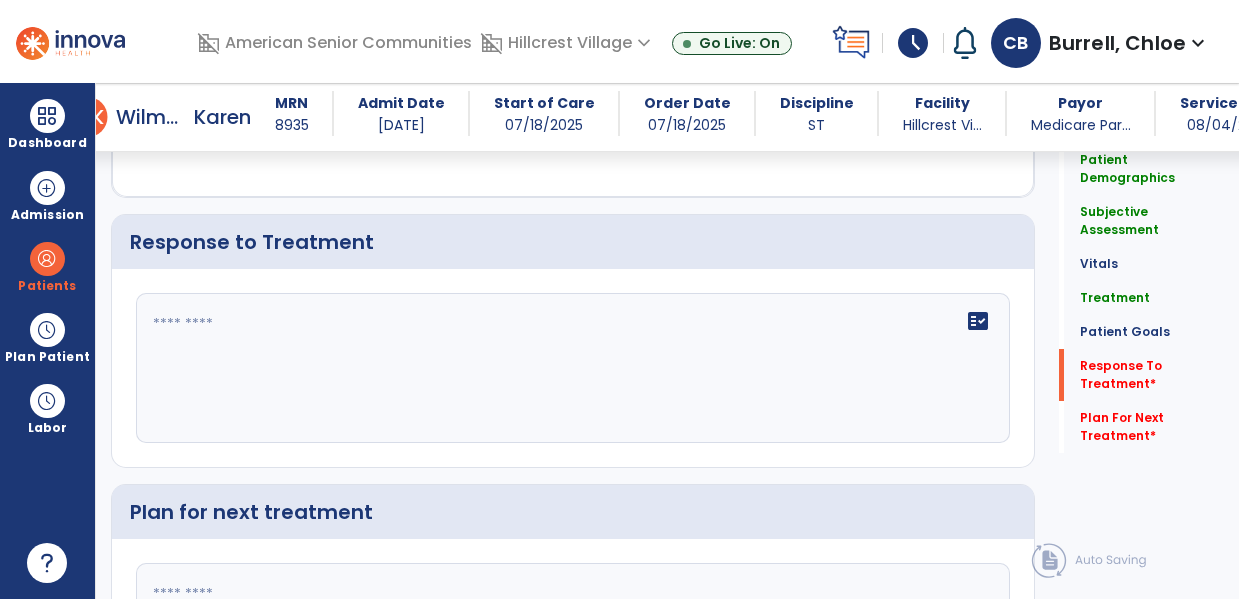 click on "fact_check" 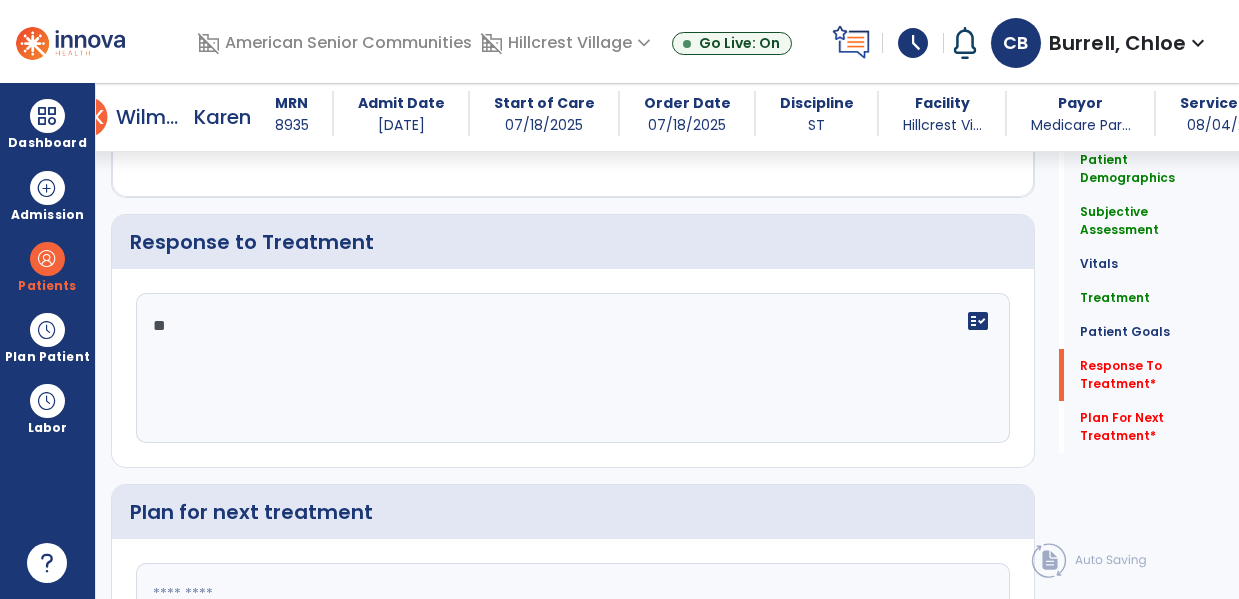 type on "*" 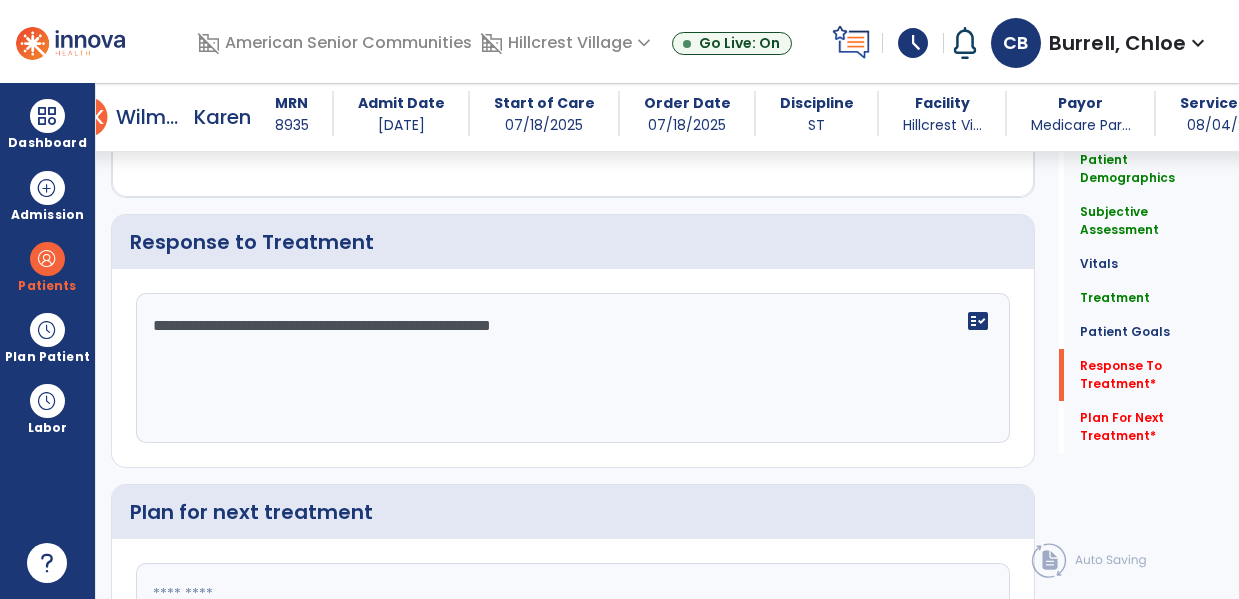 type on "**********" 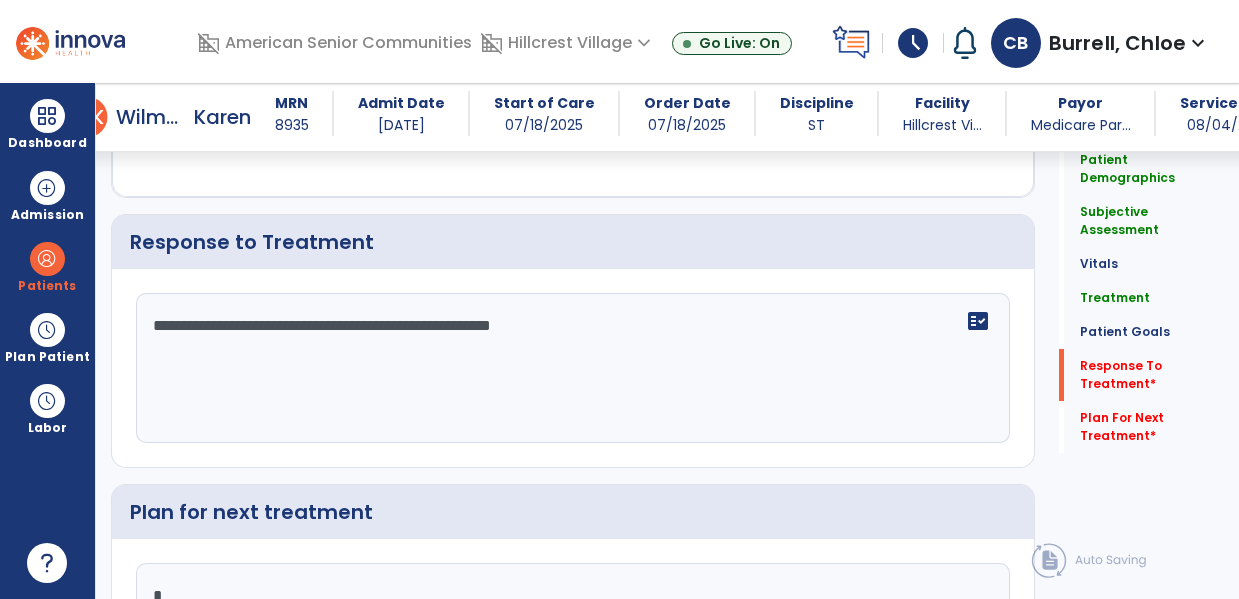 scroll, scrollTop: 2247, scrollLeft: 0, axis: vertical 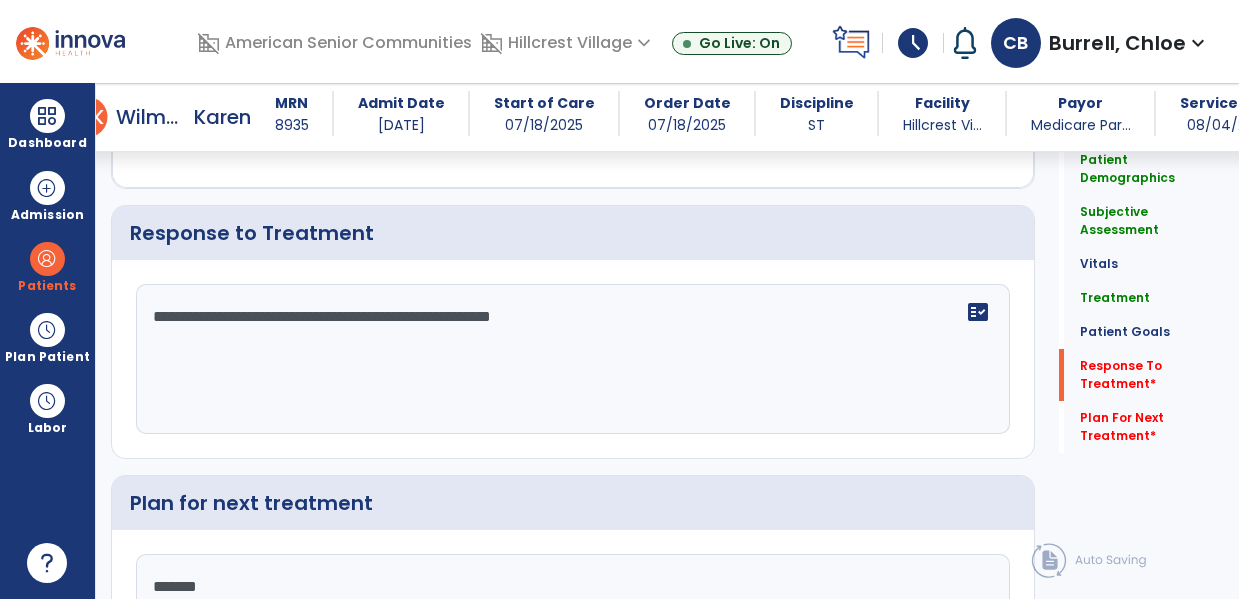 type on "********" 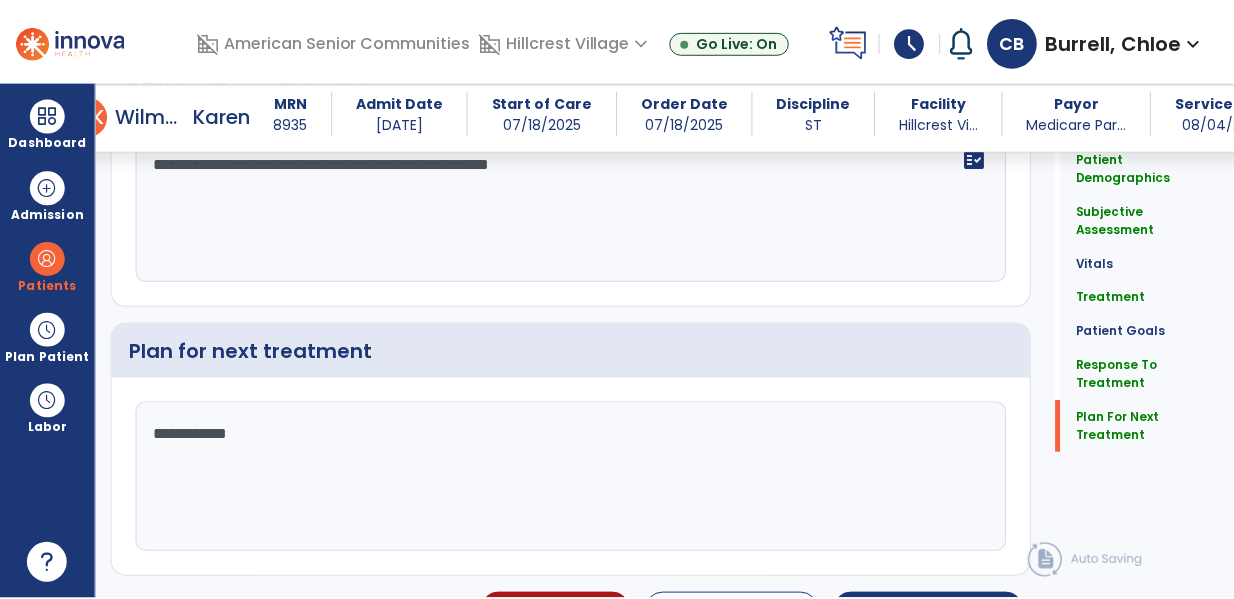 scroll, scrollTop: 2443, scrollLeft: 0, axis: vertical 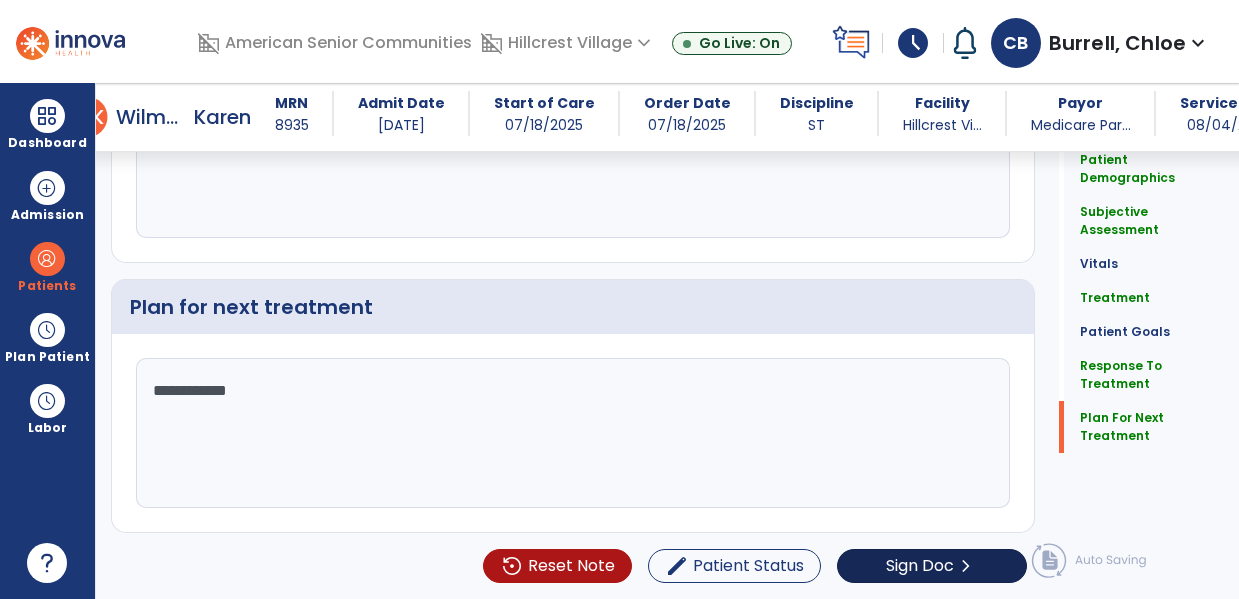 type on "**********" 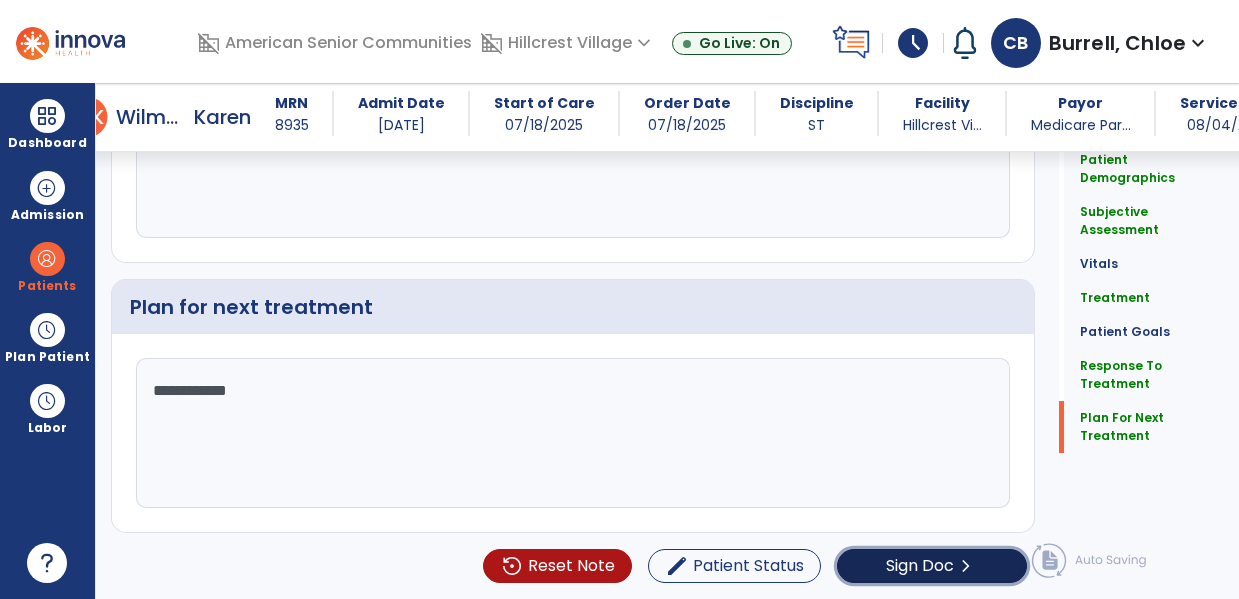 click on "Sign Doc  chevron_right" 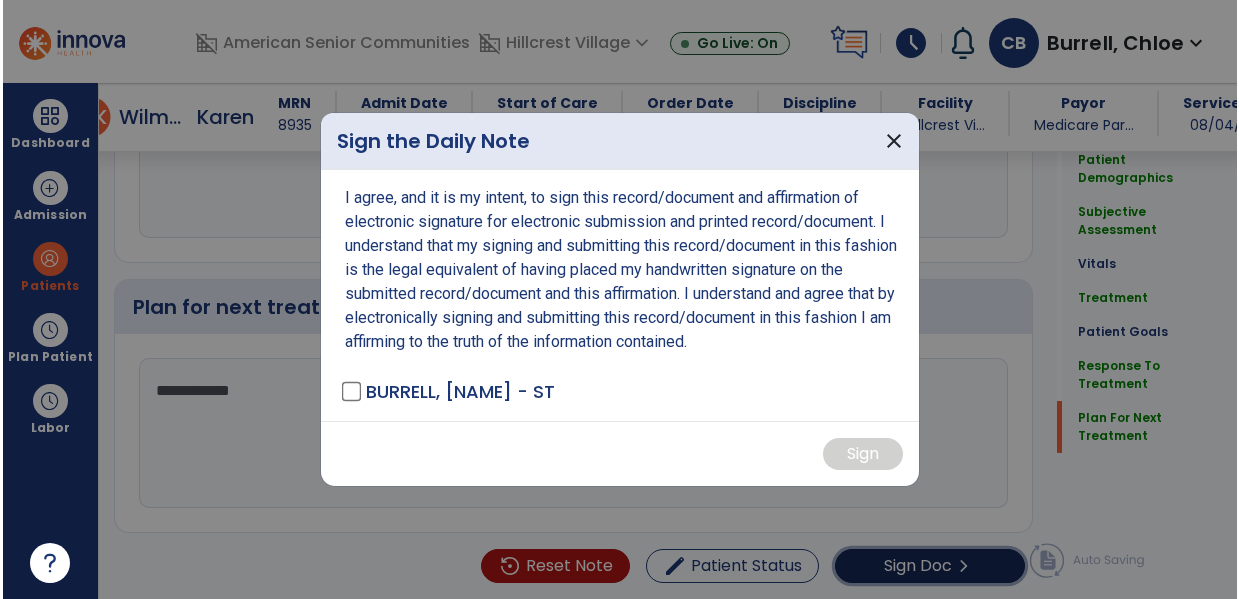 scroll, scrollTop: 2443, scrollLeft: 0, axis: vertical 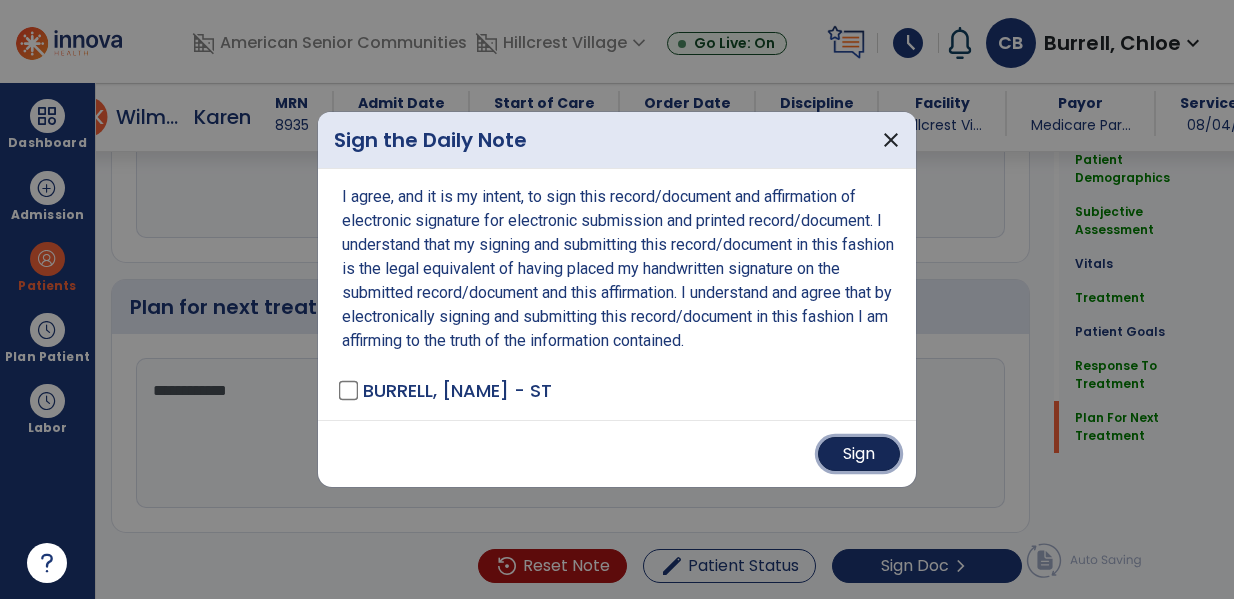 click on "Sign" at bounding box center [859, 454] 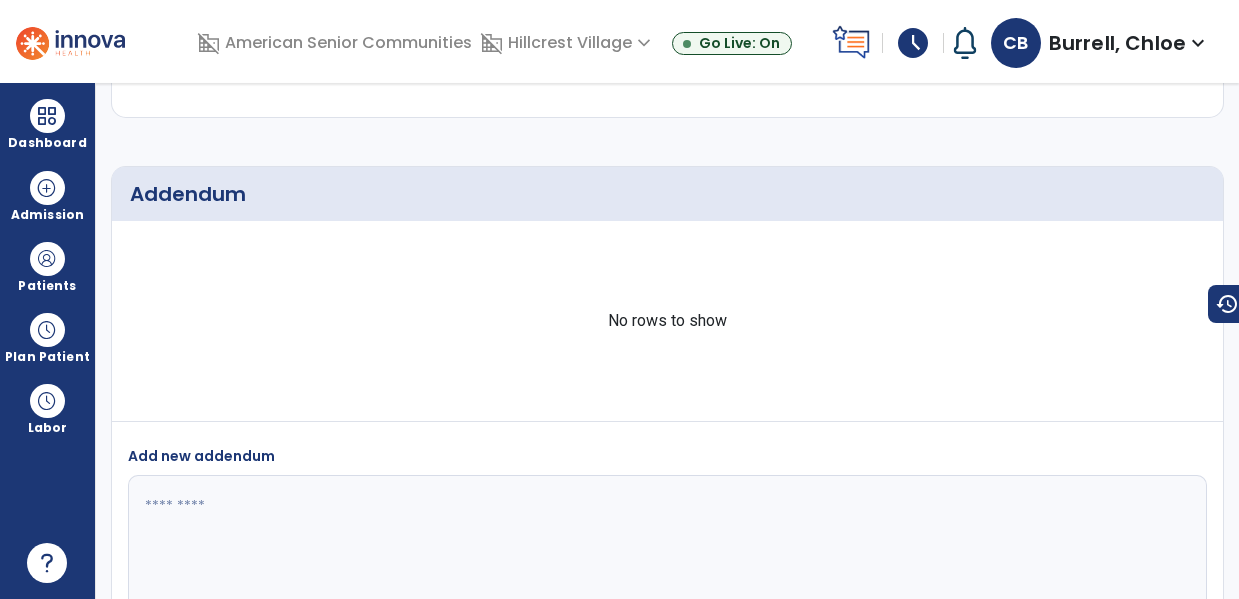 scroll, scrollTop: 0, scrollLeft: 0, axis: both 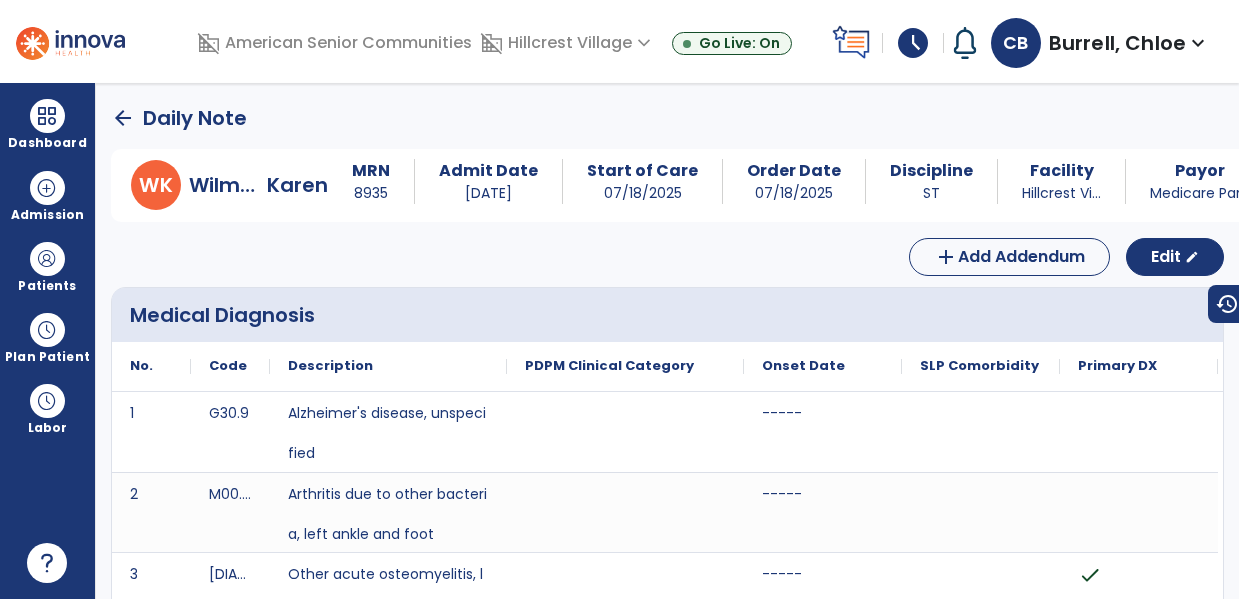 click on "arrow_back" 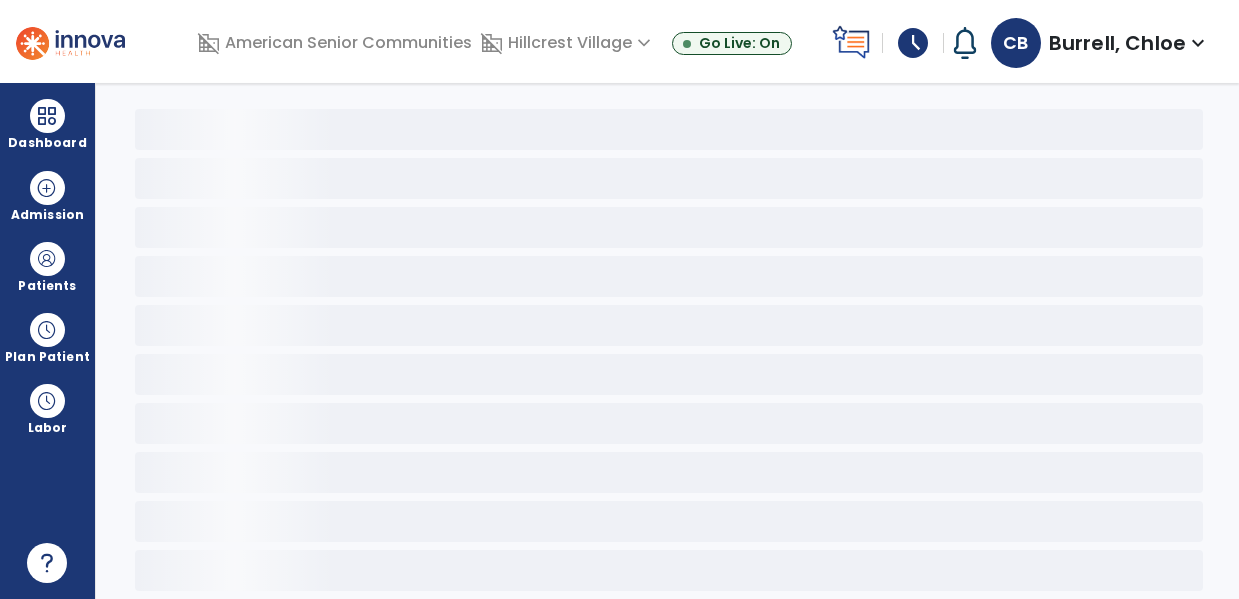 scroll, scrollTop: 0, scrollLeft: 0, axis: both 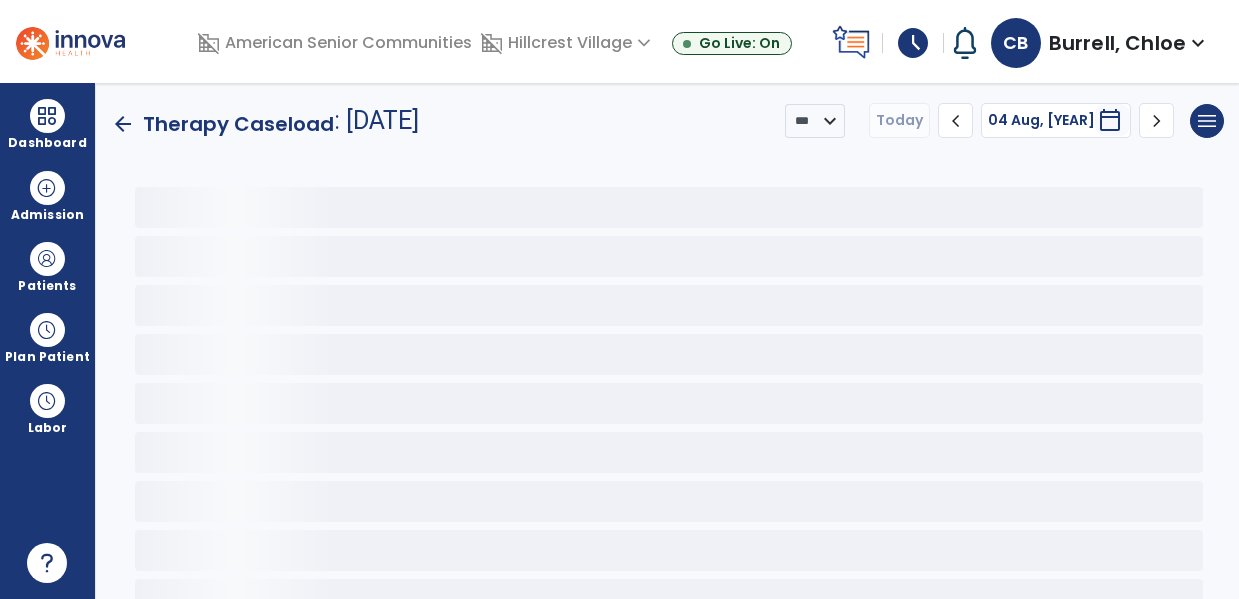 click on "arrow_back" 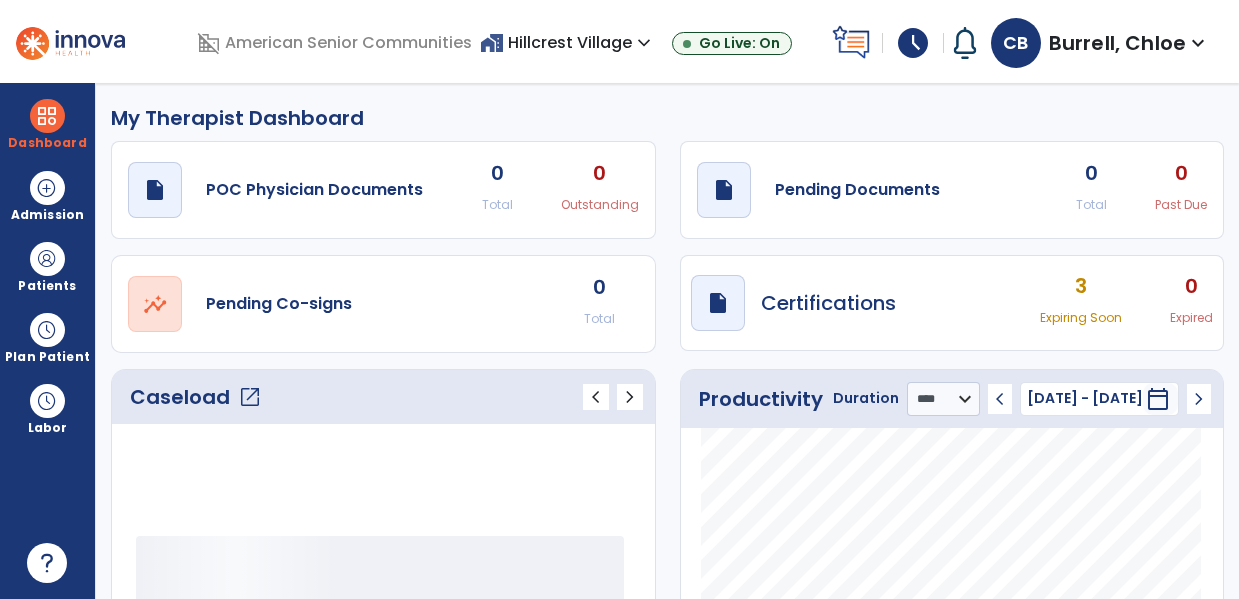 click on "open_in_new" 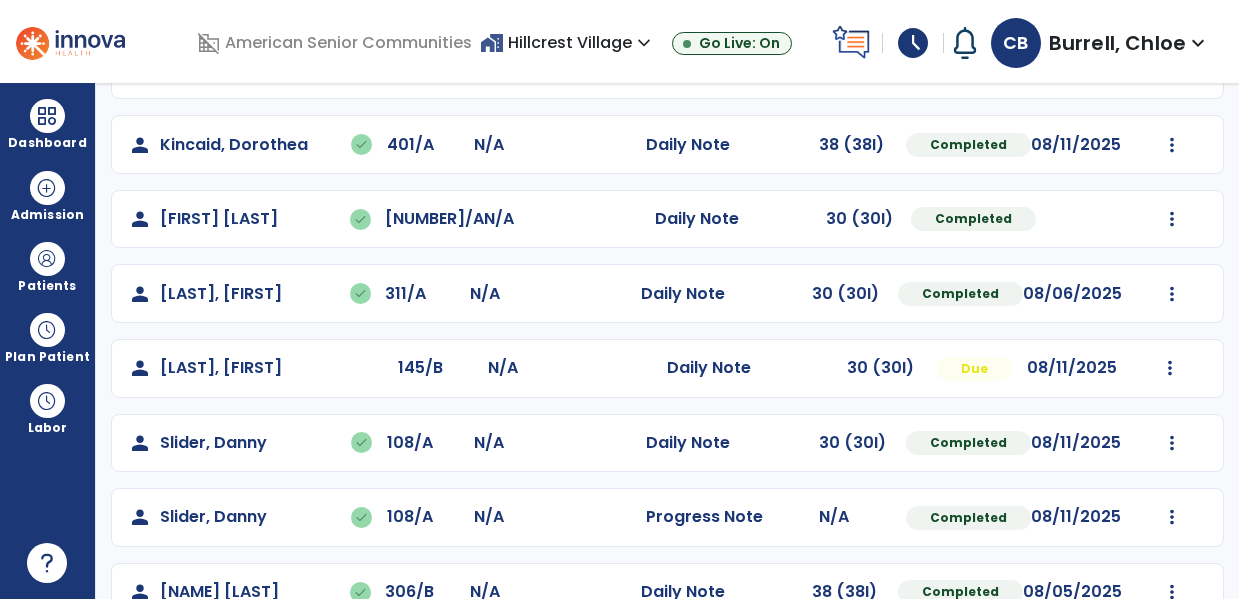scroll, scrollTop: 363, scrollLeft: 0, axis: vertical 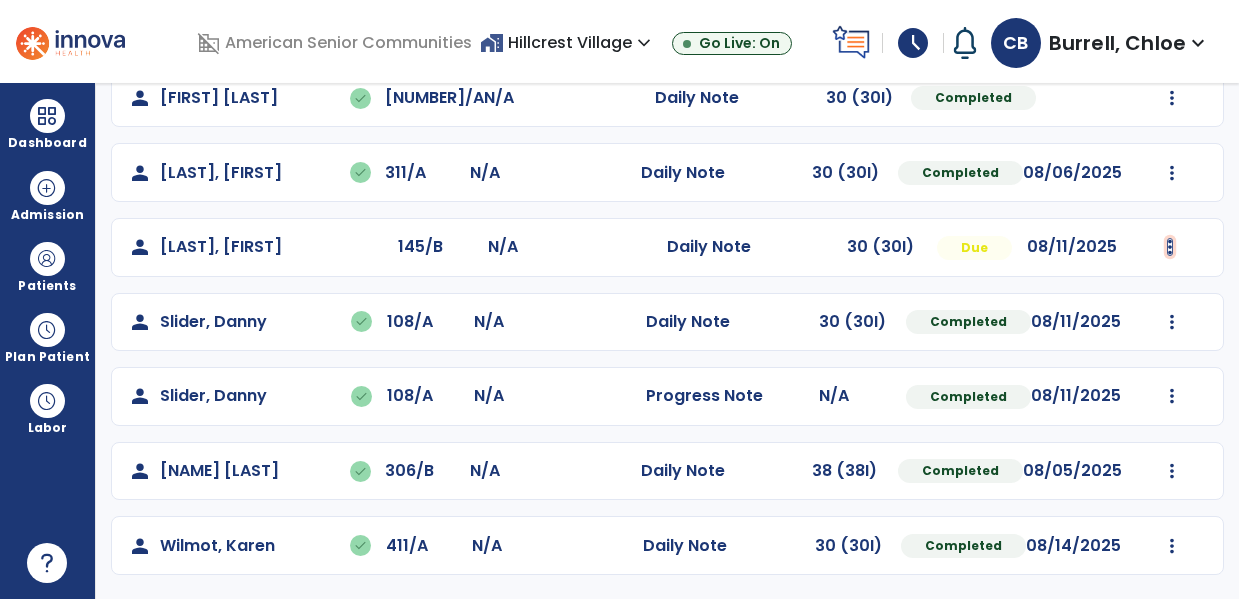 click at bounding box center (1172, -51) 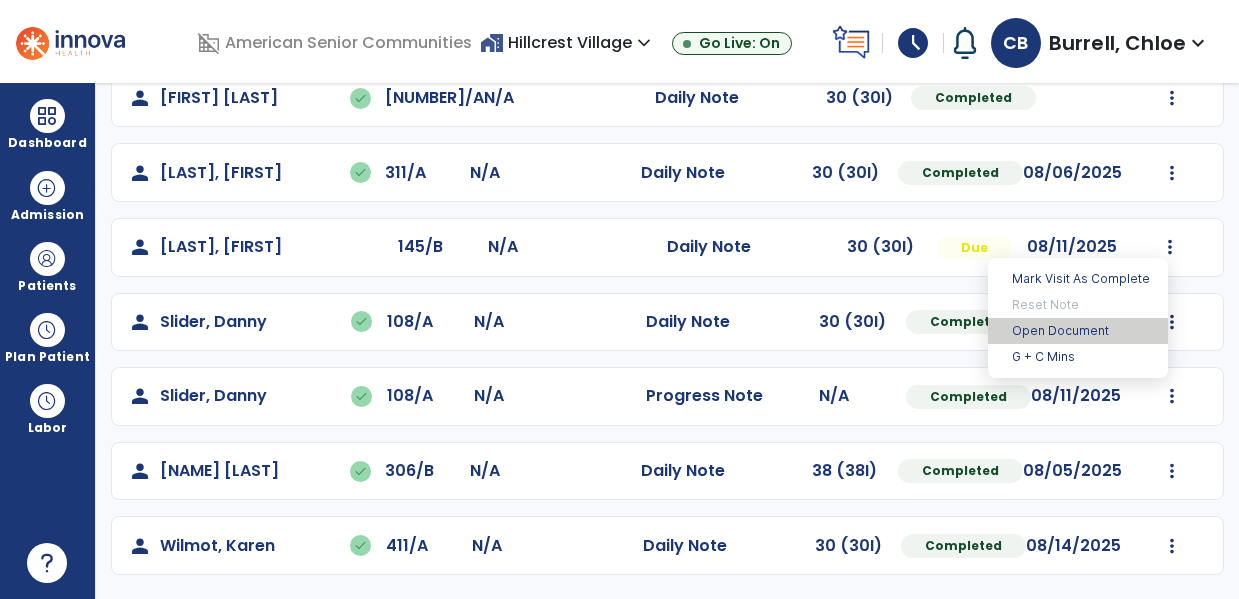 click on "Open Document" at bounding box center (1078, 331) 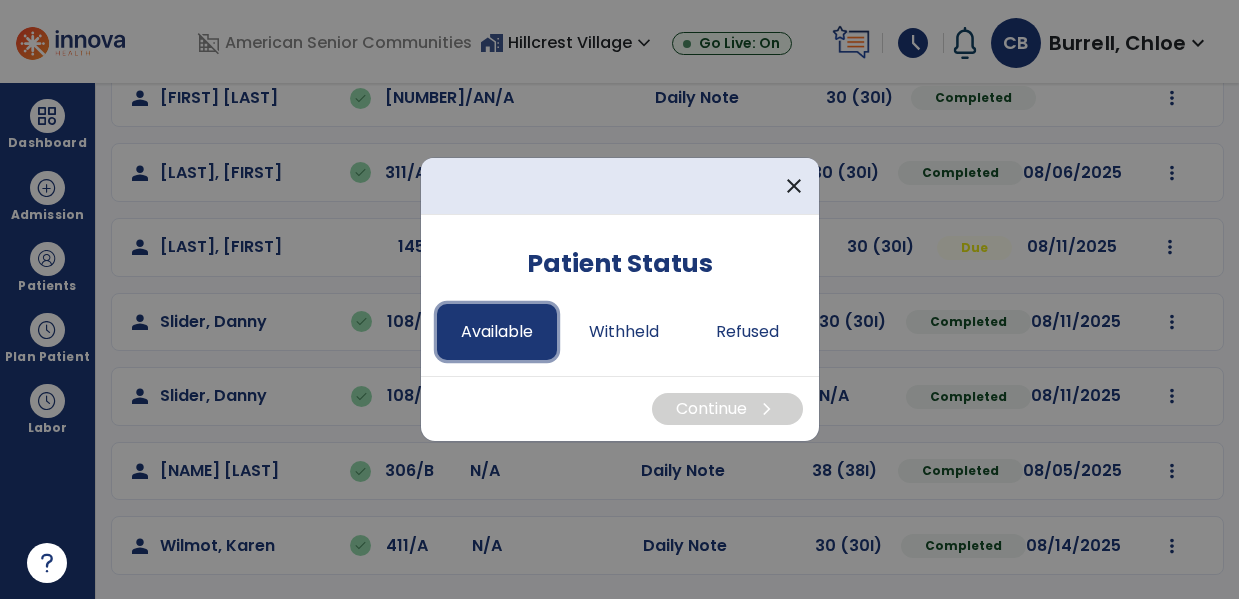 click on "Available" at bounding box center [497, 332] 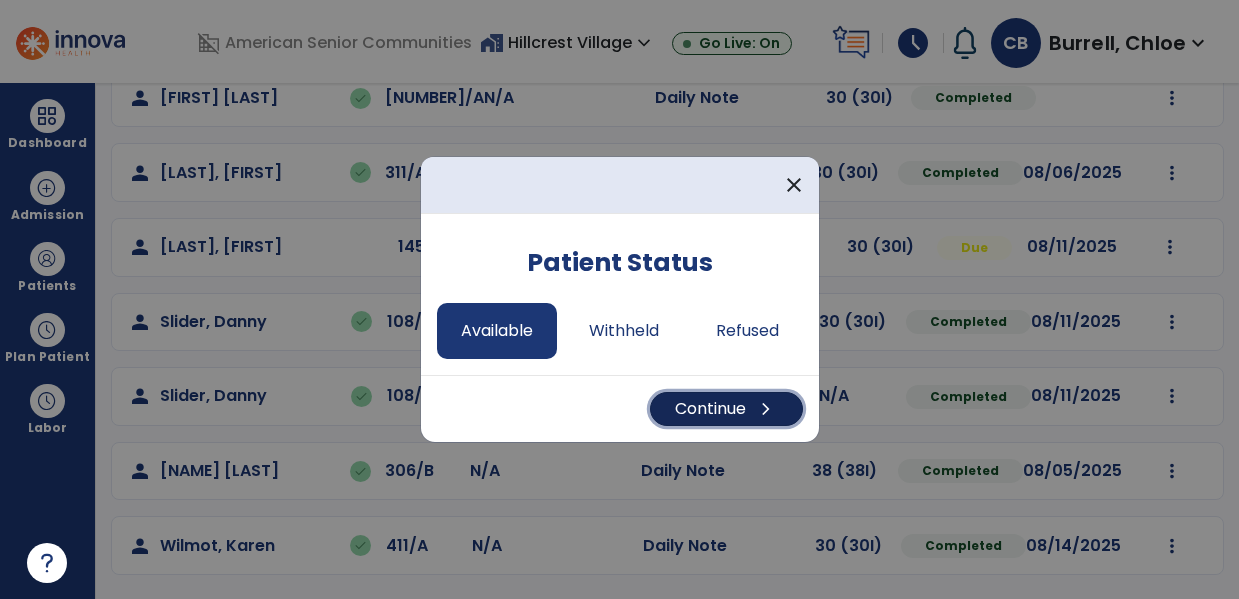 click on "Continue   chevron_right" at bounding box center [726, 409] 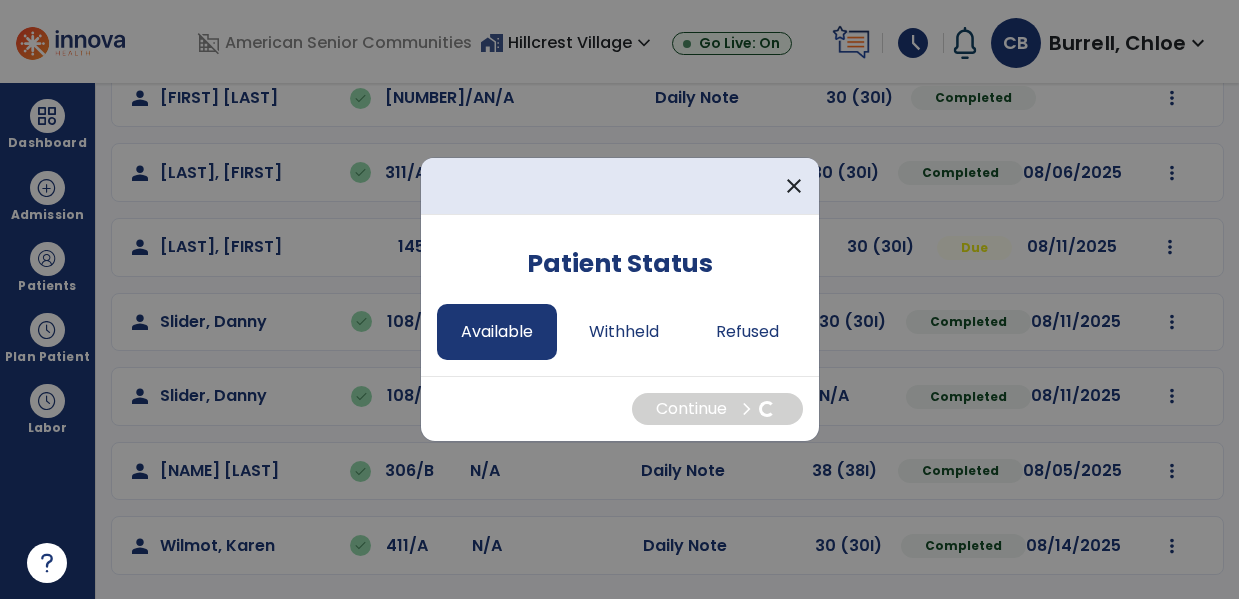 select on "*" 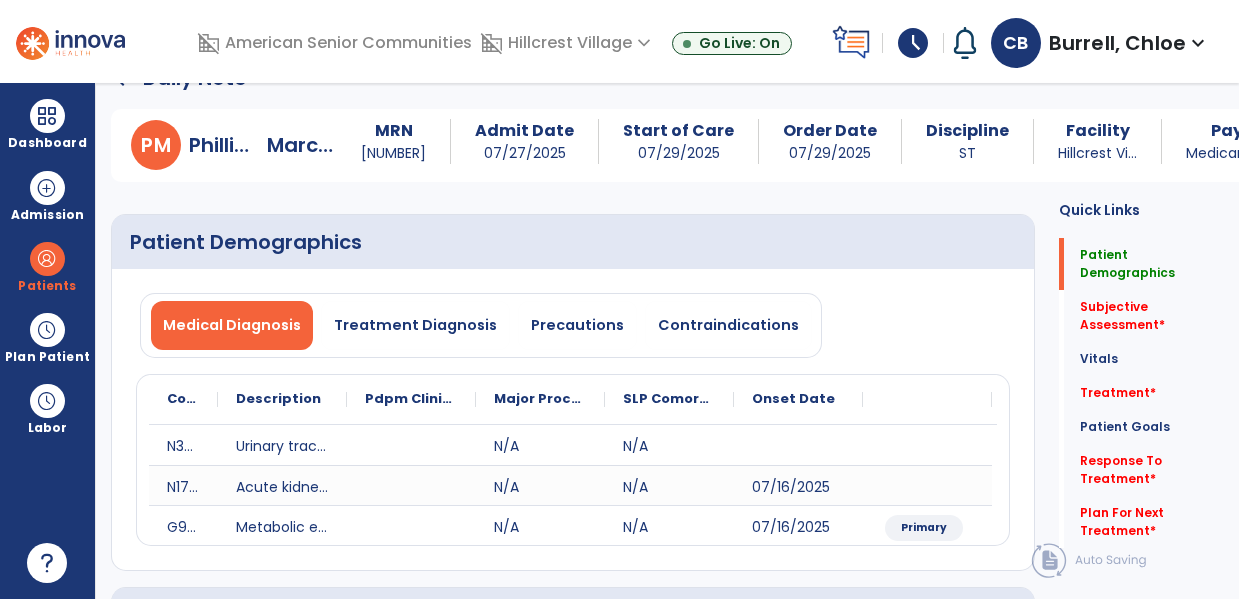 scroll, scrollTop: 42, scrollLeft: 0, axis: vertical 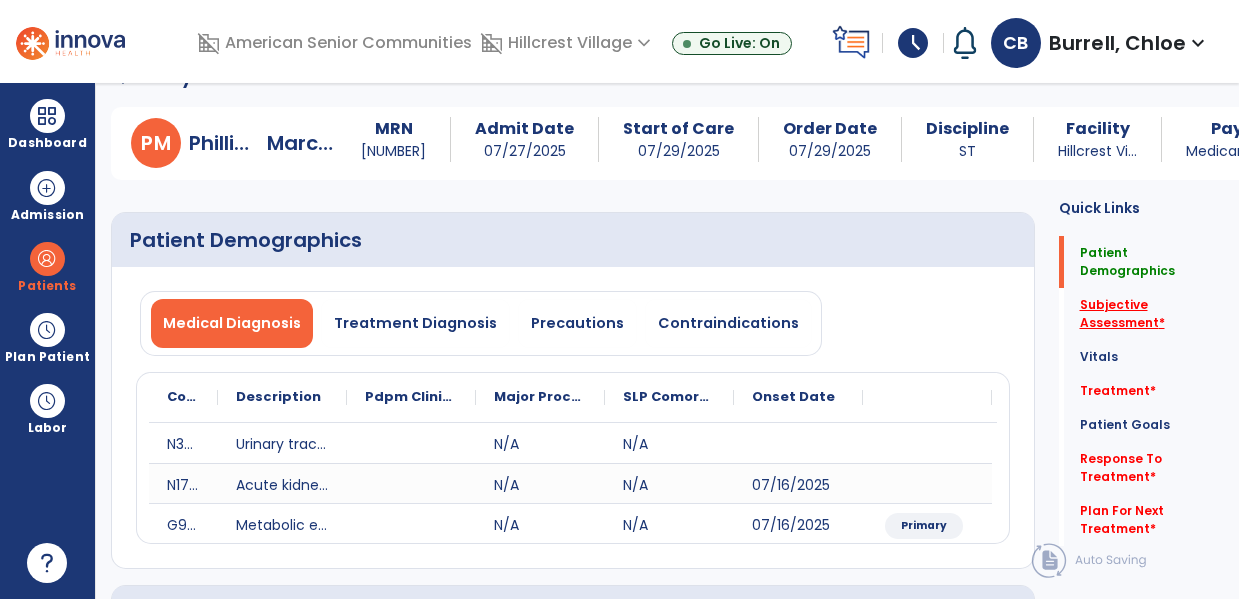 click on "Subjective Assessment   *" 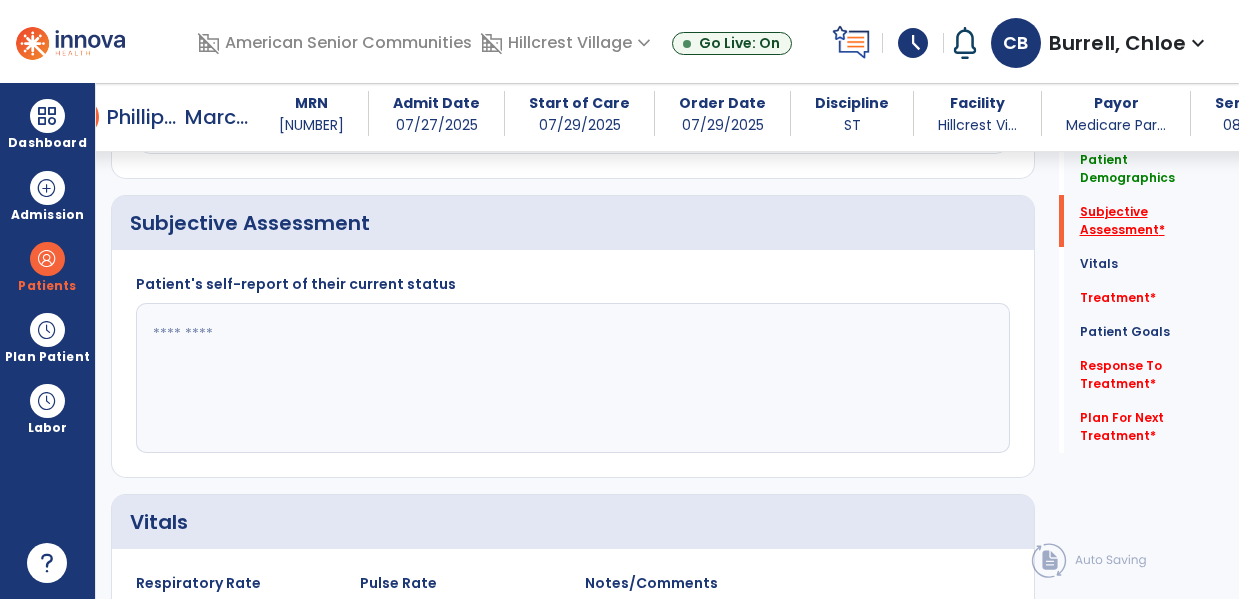 scroll, scrollTop: 427, scrollLeft: 0, axis: vertical 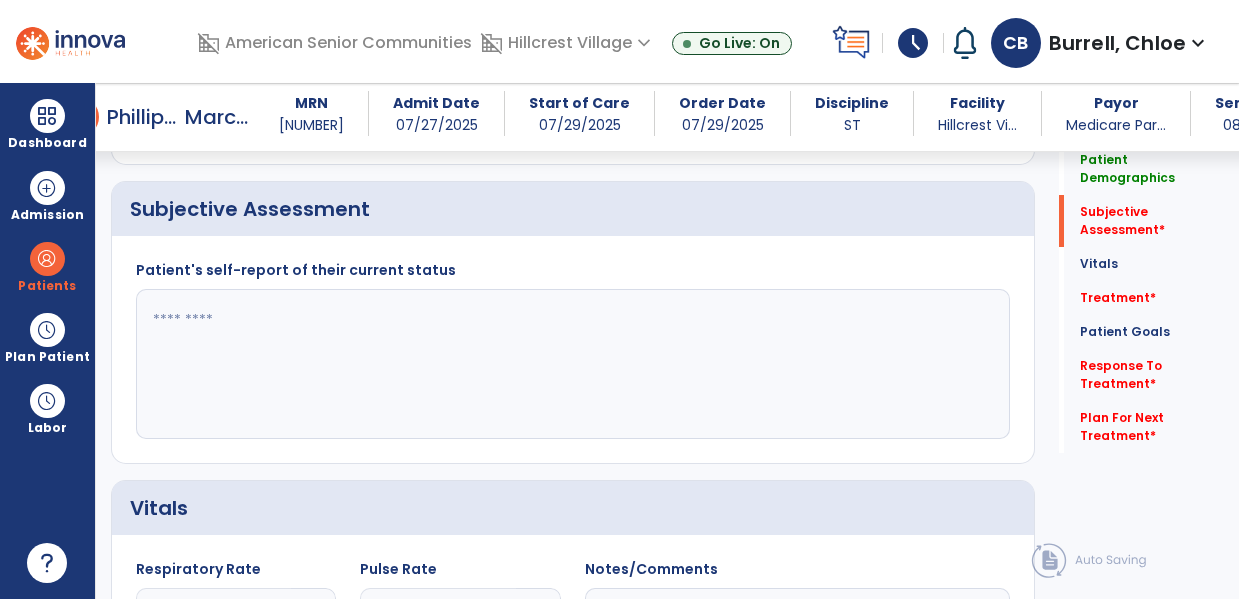 click 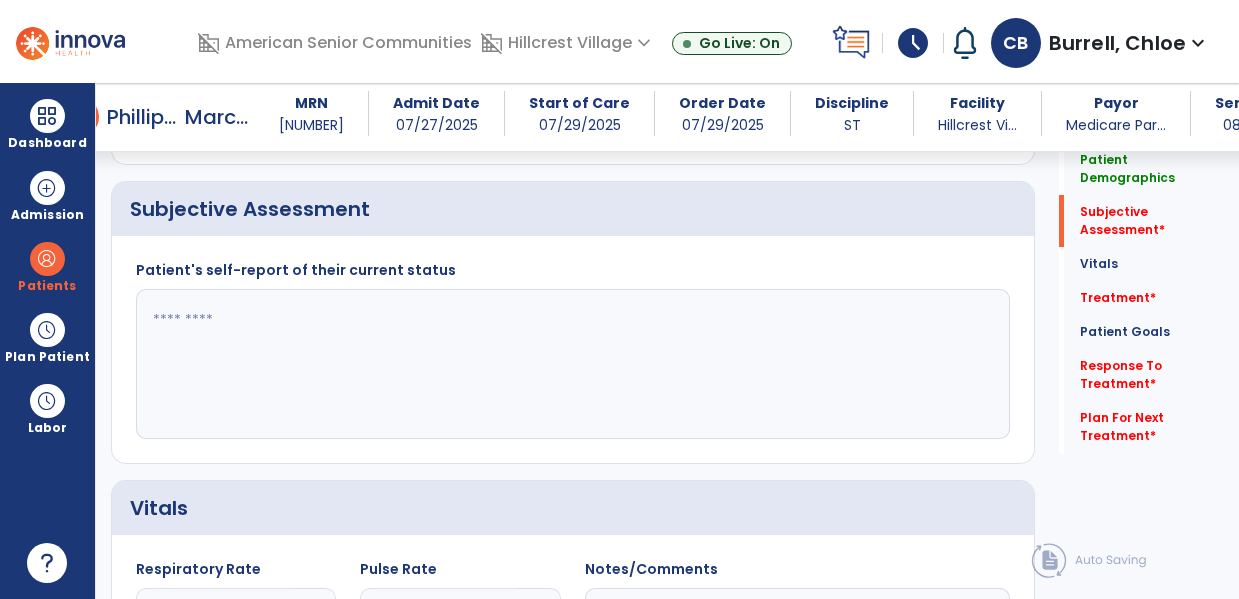 click 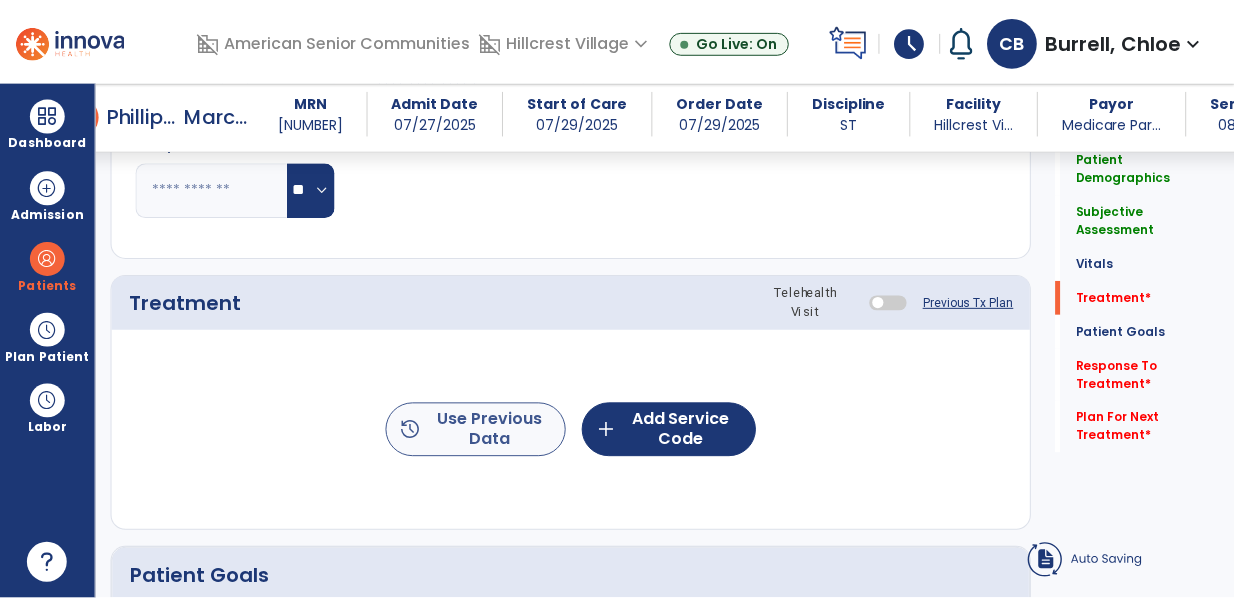 scroll, scrollTop: 1057, scrollLeft: 0, axis: vertical 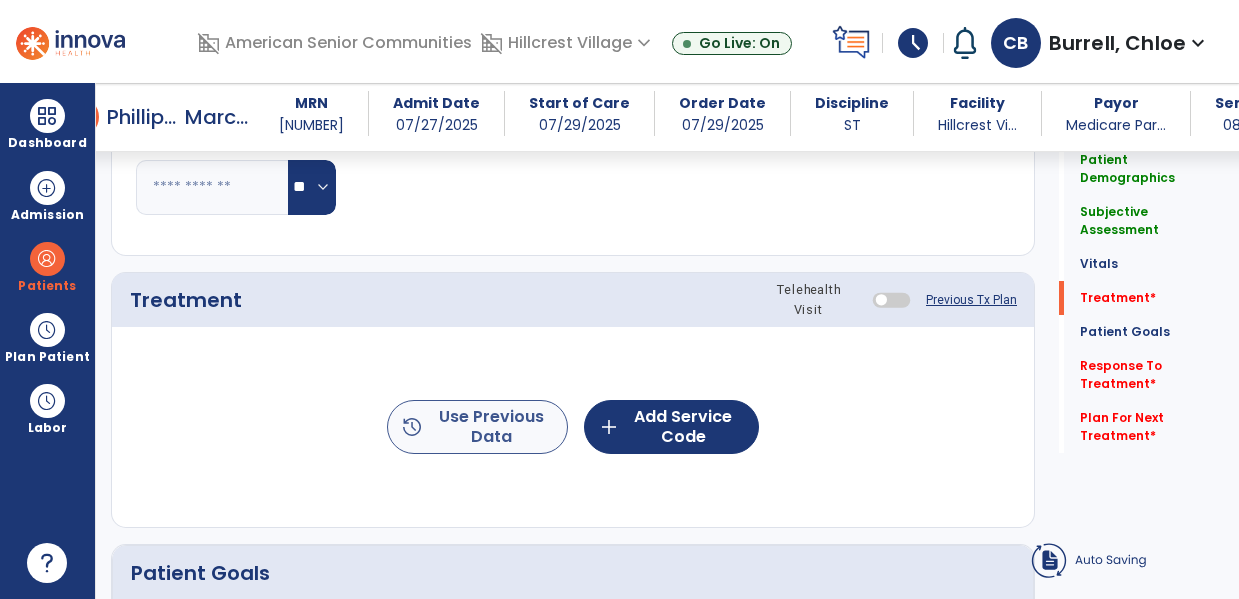 type on "**********" 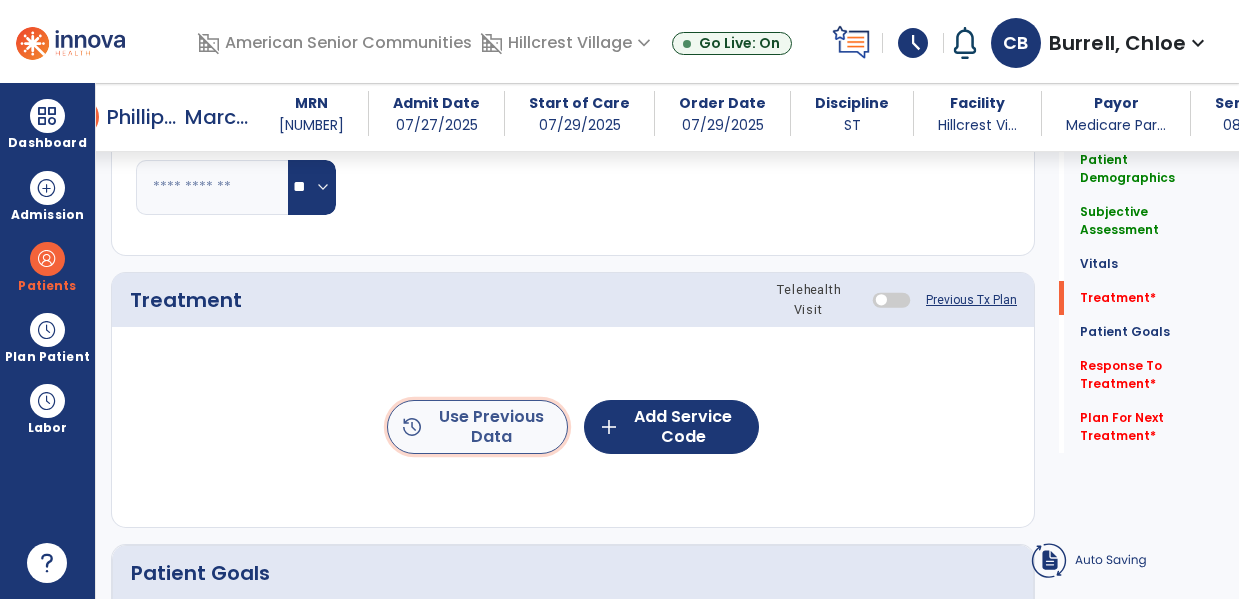 click on "history  Use Previous Data" 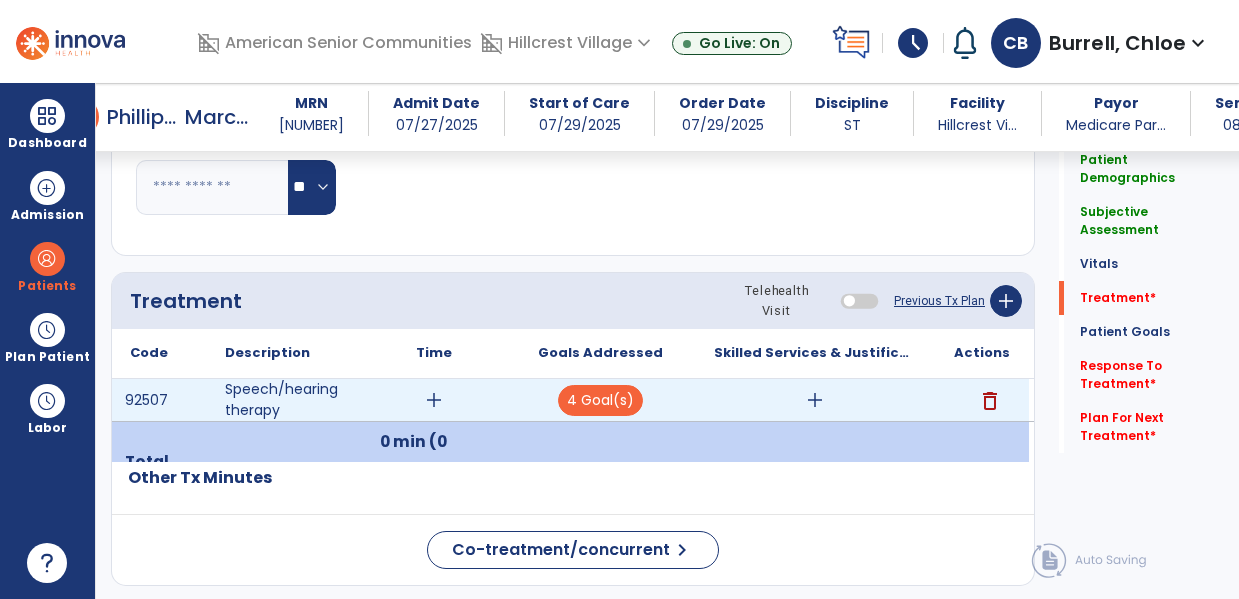 click on "add" at bounding box center (434, 400) 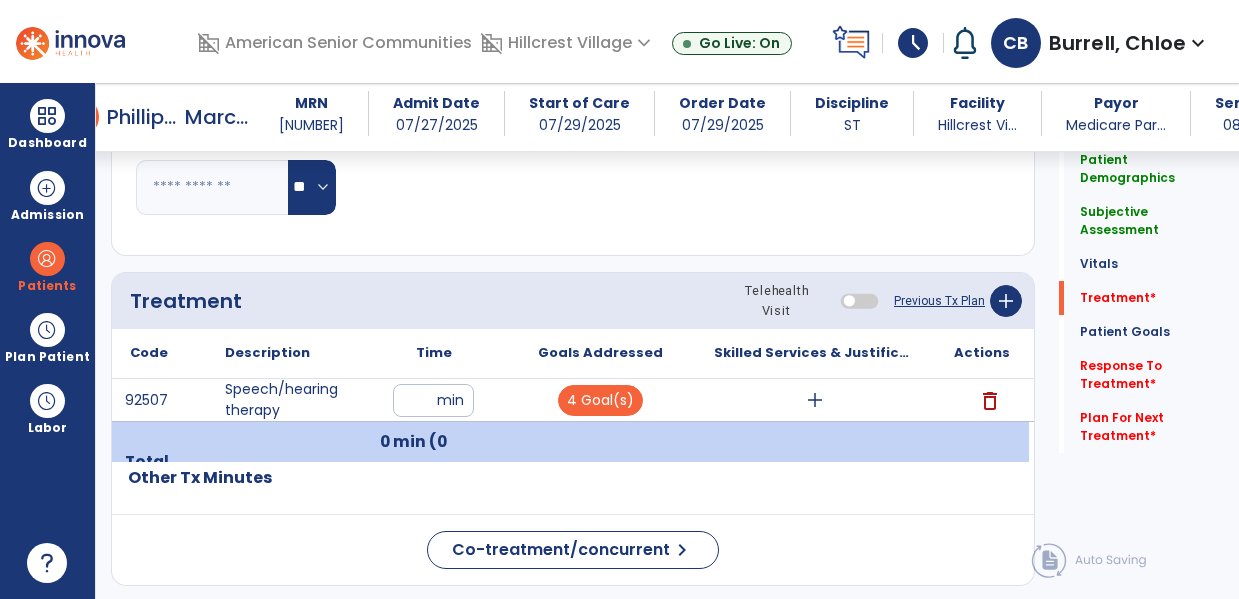 type on "**" 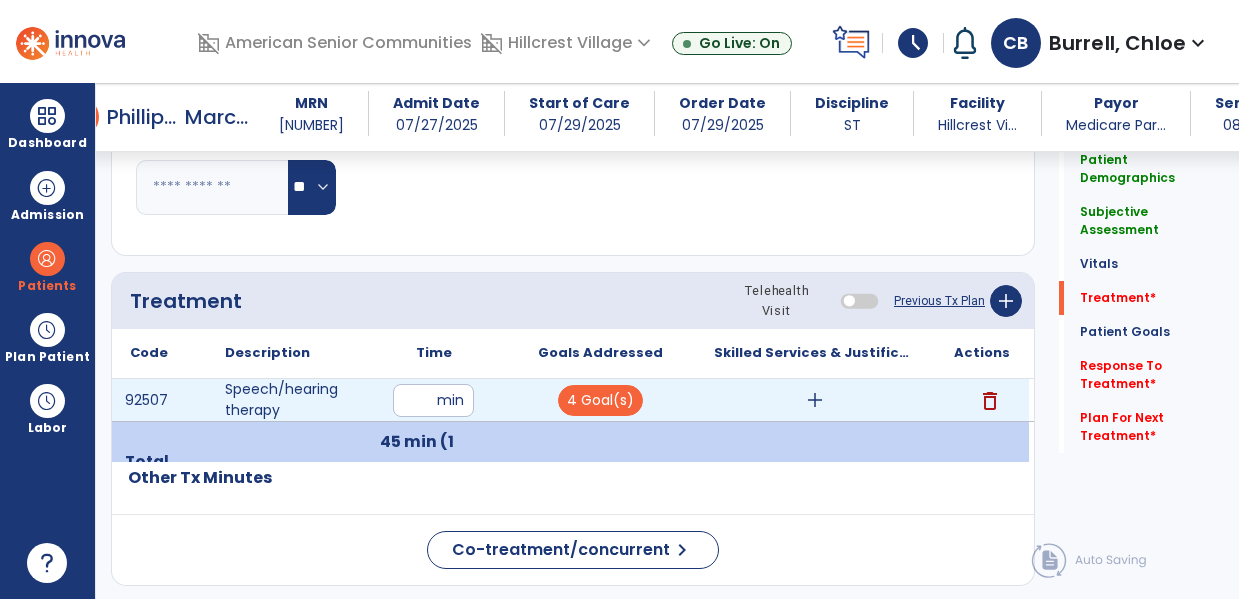 click on "add" at bounding box center [815, 400] 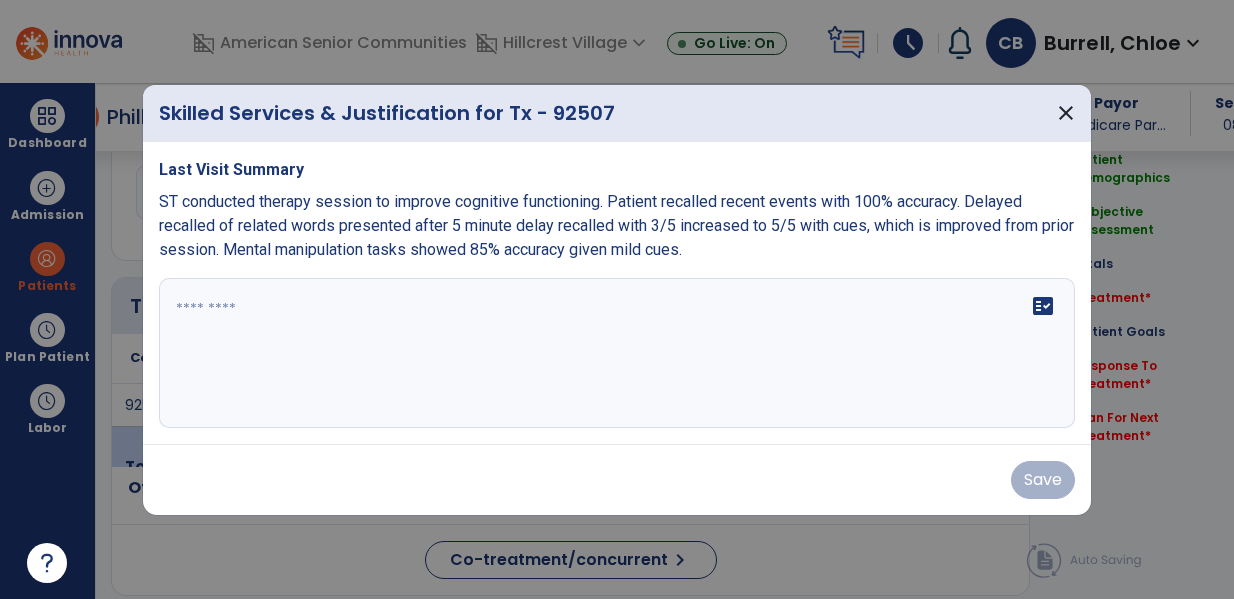 scroll, scrollTop: 1057, scrollLeft: 0, axis: vertical 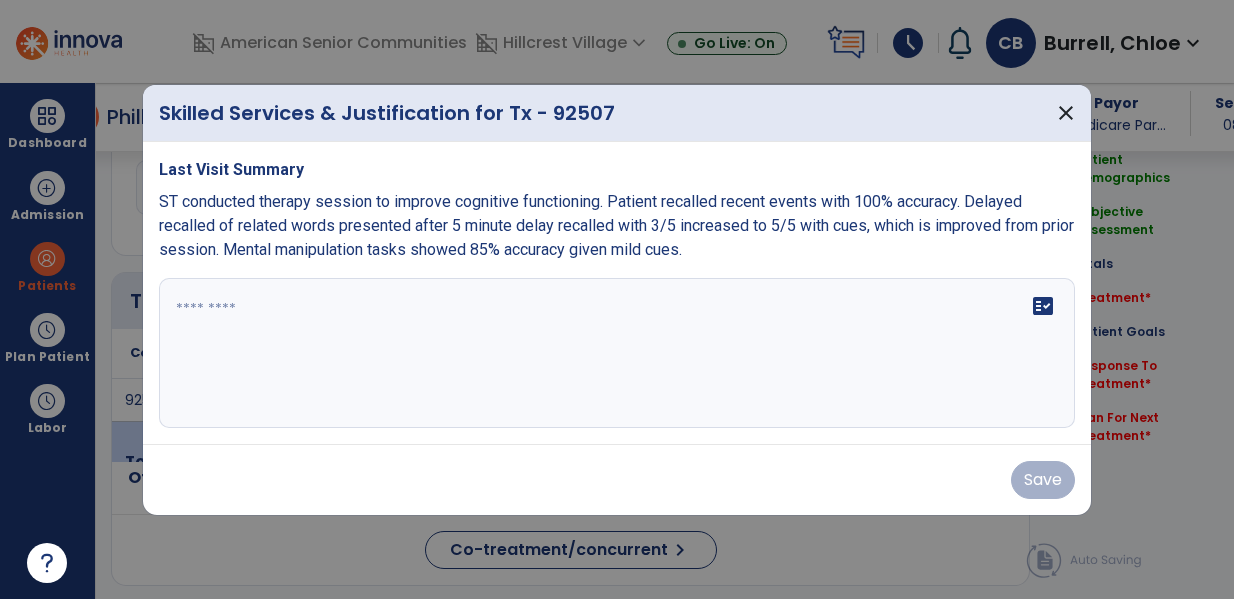 click on "ST conducted therapy session to improve cognitive functioning. Patient recalled recent events with 100% accuracy. Delayed recalled of related words presented after 5 minute delay recalled with 3/5 increased to 5/5 with cues, which is improved from prior session. Mental manipulation tasks showed 85% accuracy given mild cues." at bounding box center (616, 225) 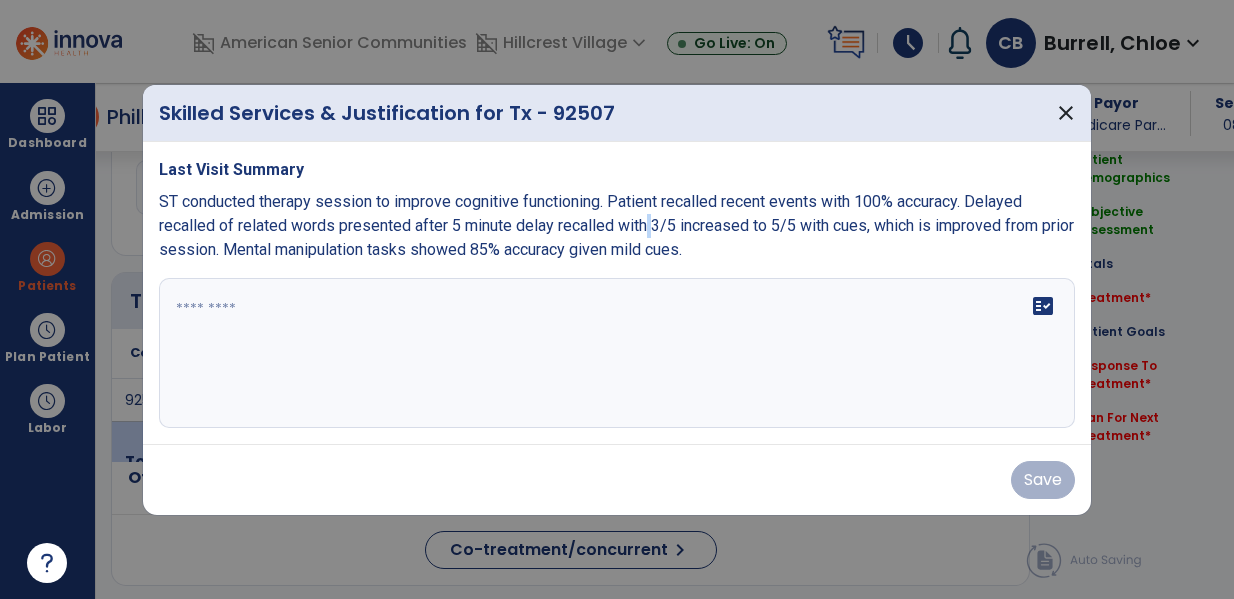 click on "ST conducted therapy session to improve cognitive functioning. Patient recalled recent events with 100% accuracy. Delayed recalled of related words presented after 5 minute delay recalled with 3/5 increased to 5/5 with cues, which is improved from prior session. Mental manipulation tasks showed 85% accuracy given mild cues." at bounding box center (616, 225) 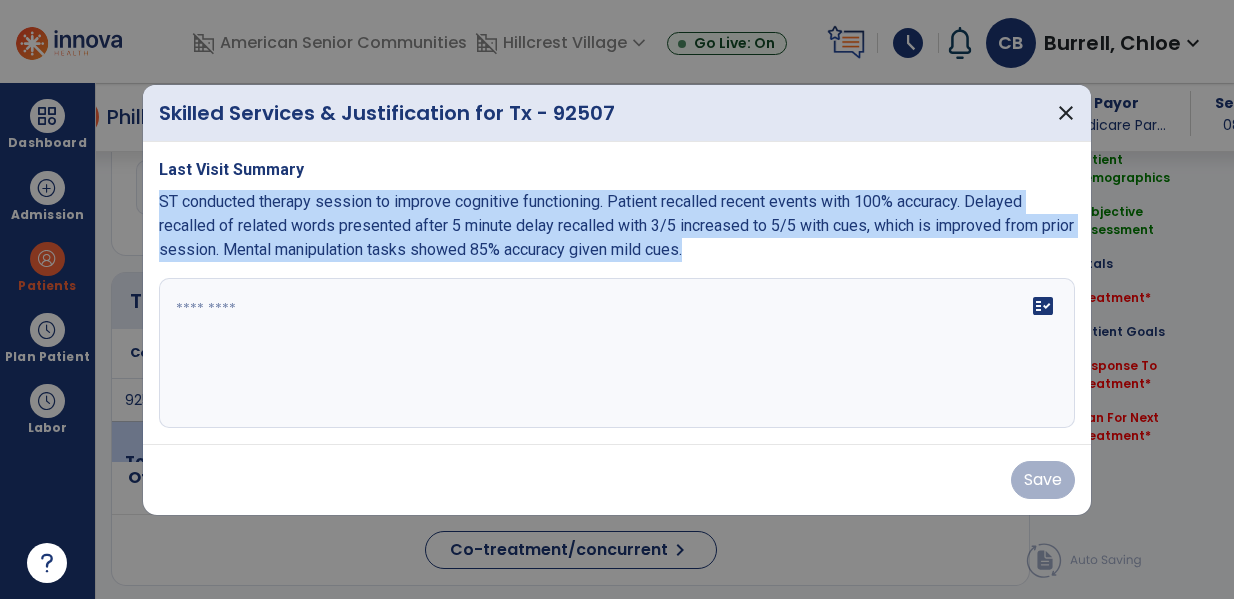 copy on "ST conducted therapy session to improve cognitive functioning. Patient recalled recent events with 100% accuracy. Delayed recalled of related words presented after 5 minute delay recalled with 3/5 increased to 5/5 with cues, which is improved from prior session. Mental manipulation tasks showed 85% accuracy given mild cues." 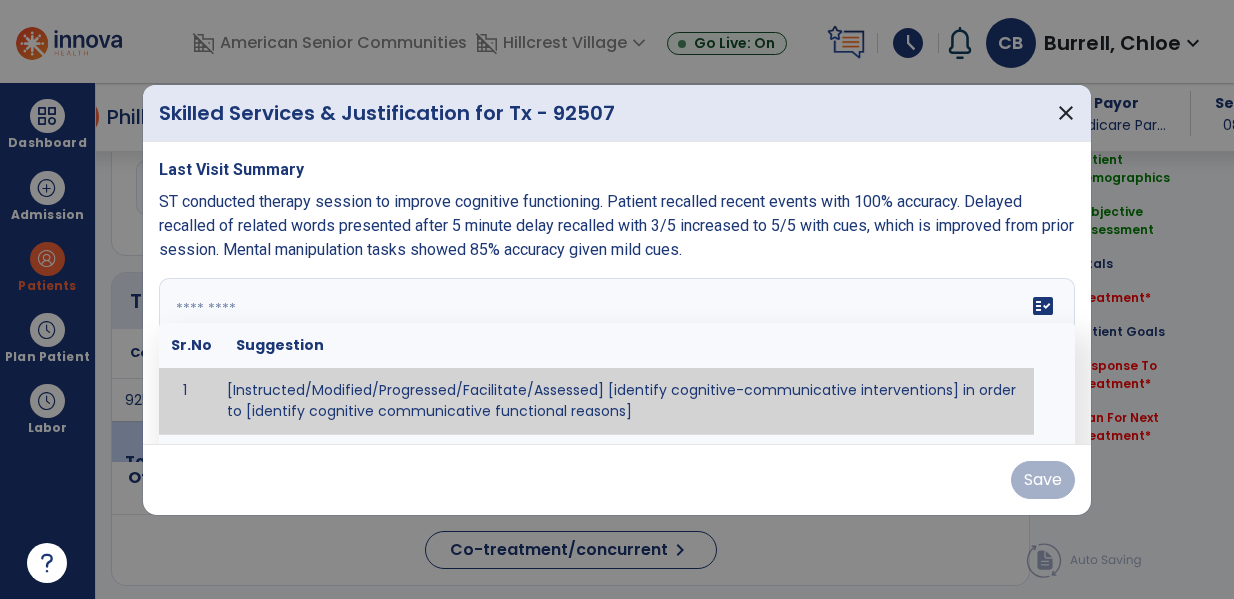 paste on "**********" 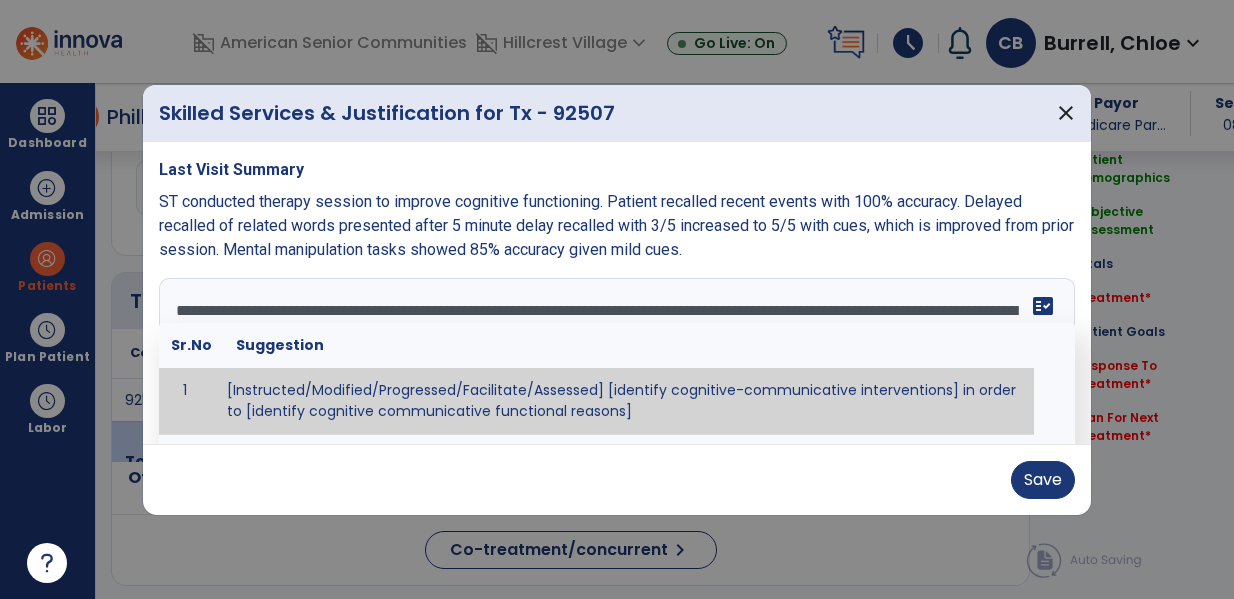 scroll, scrollTop: 16, scrollLeft: 0, axis: vertical 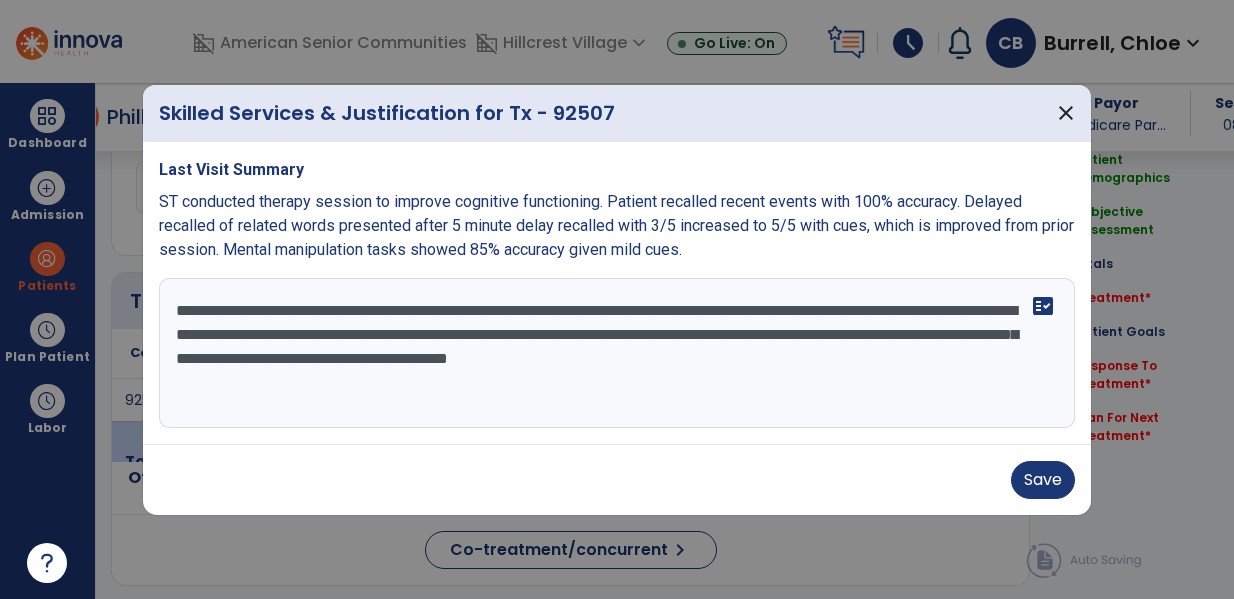 click on "**********" at bounding box center (617, 353) 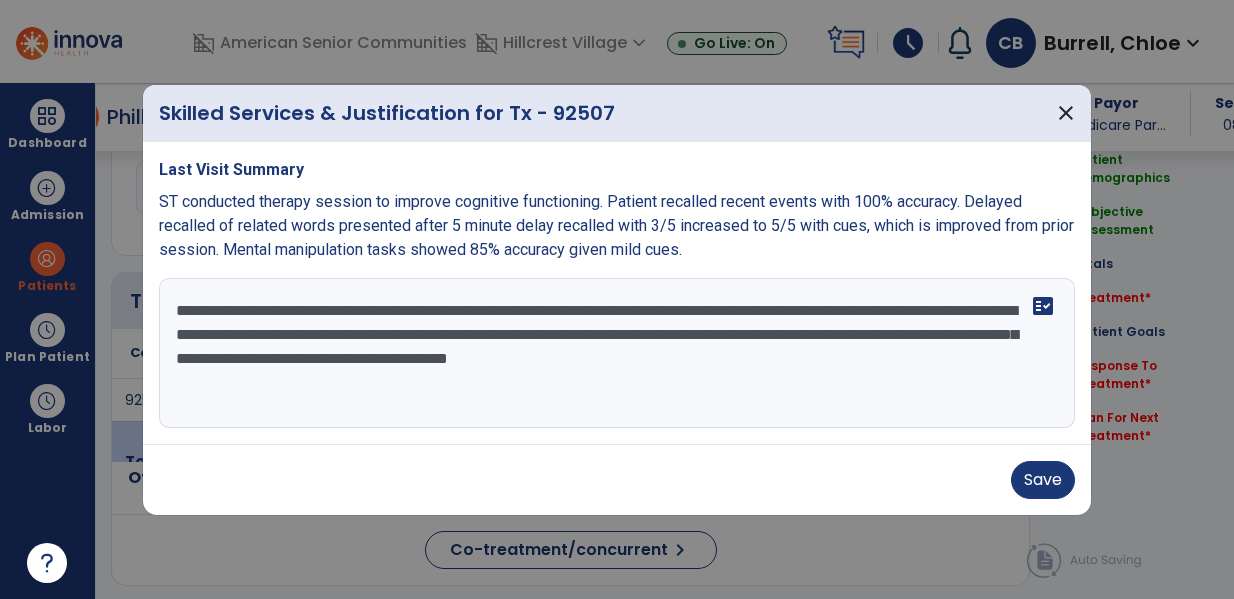 click on "**********" at bounding box center [617, 353] 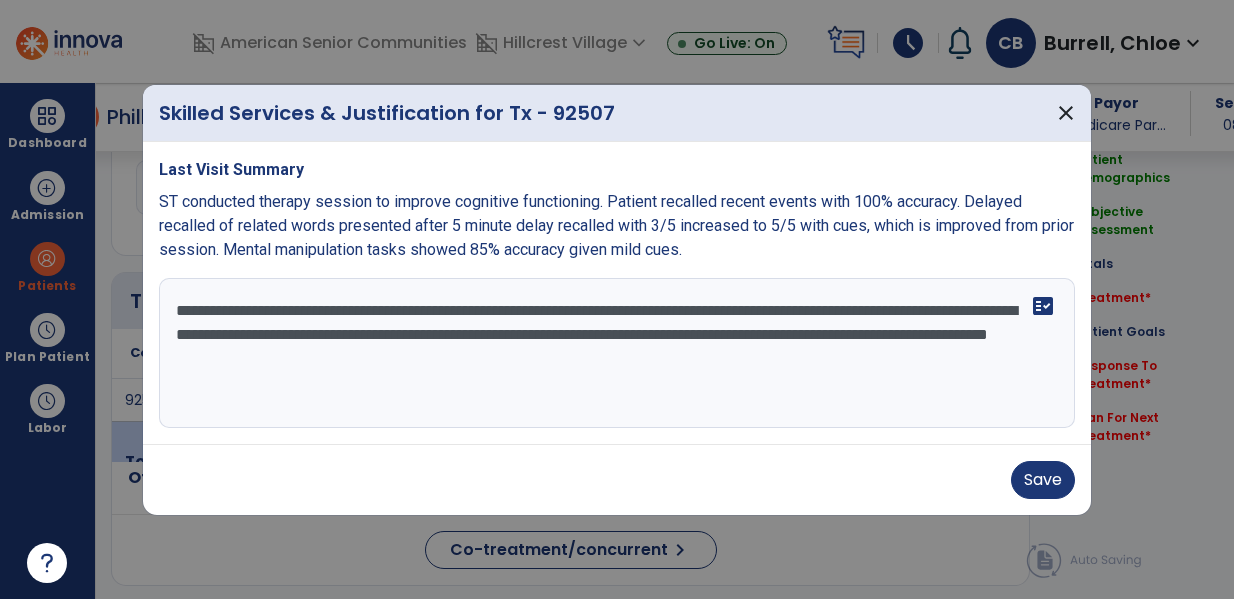 click on "**********" at bounding box center [617, 353] 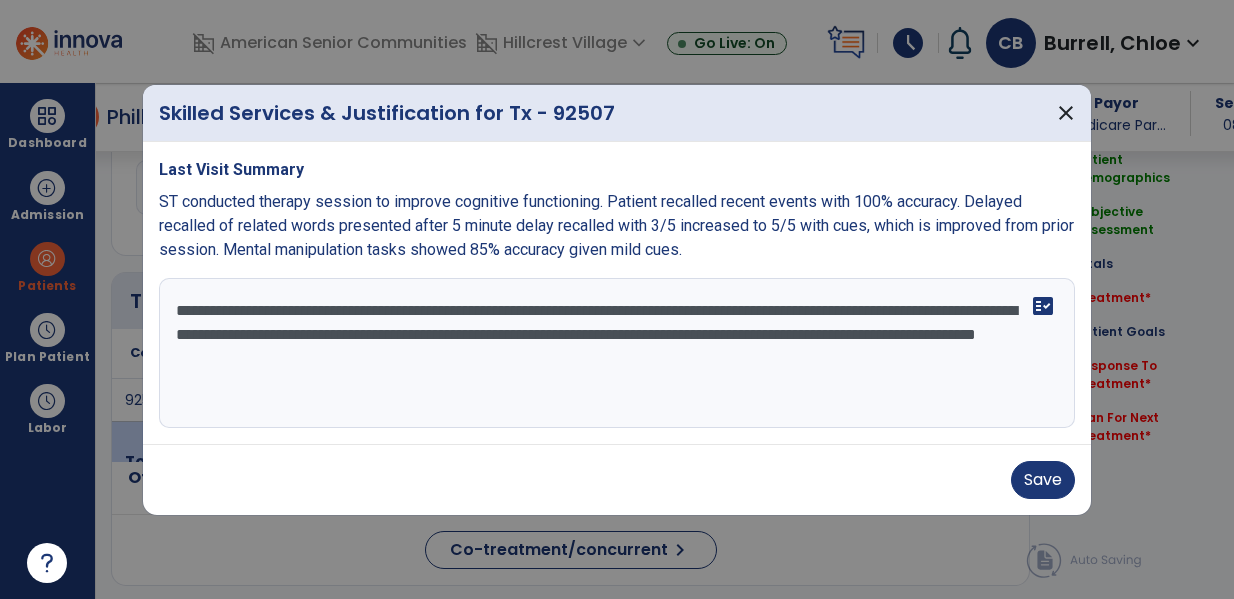 click on "**********" at bounding box center [617, 353] 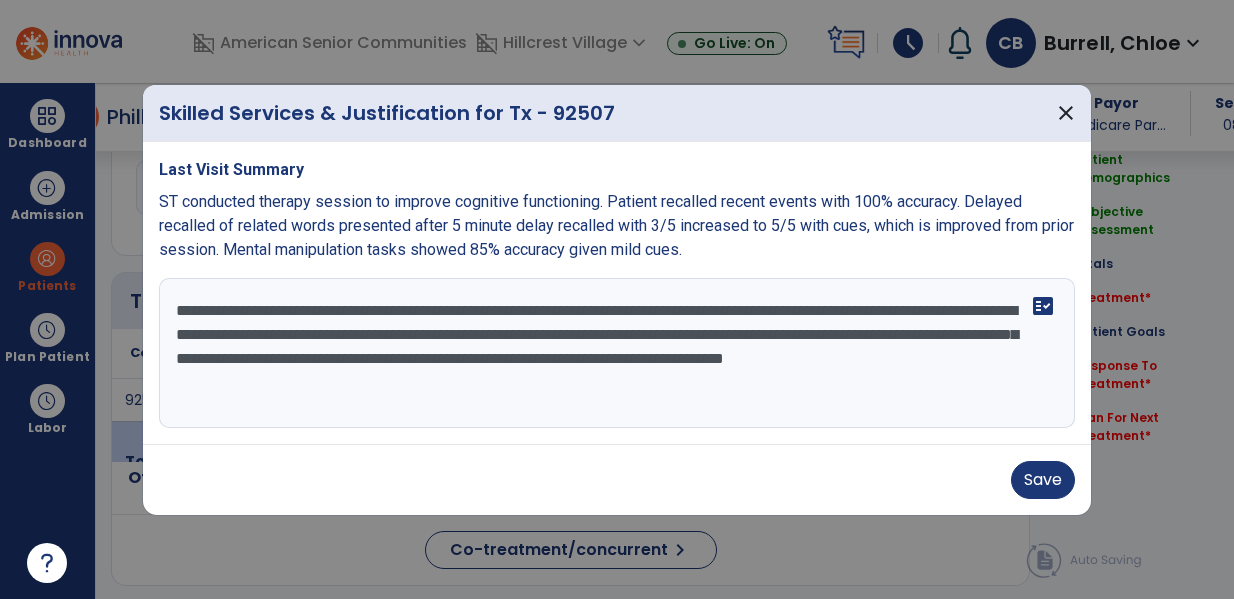 click on "**********" at bounding box center [617, 353] 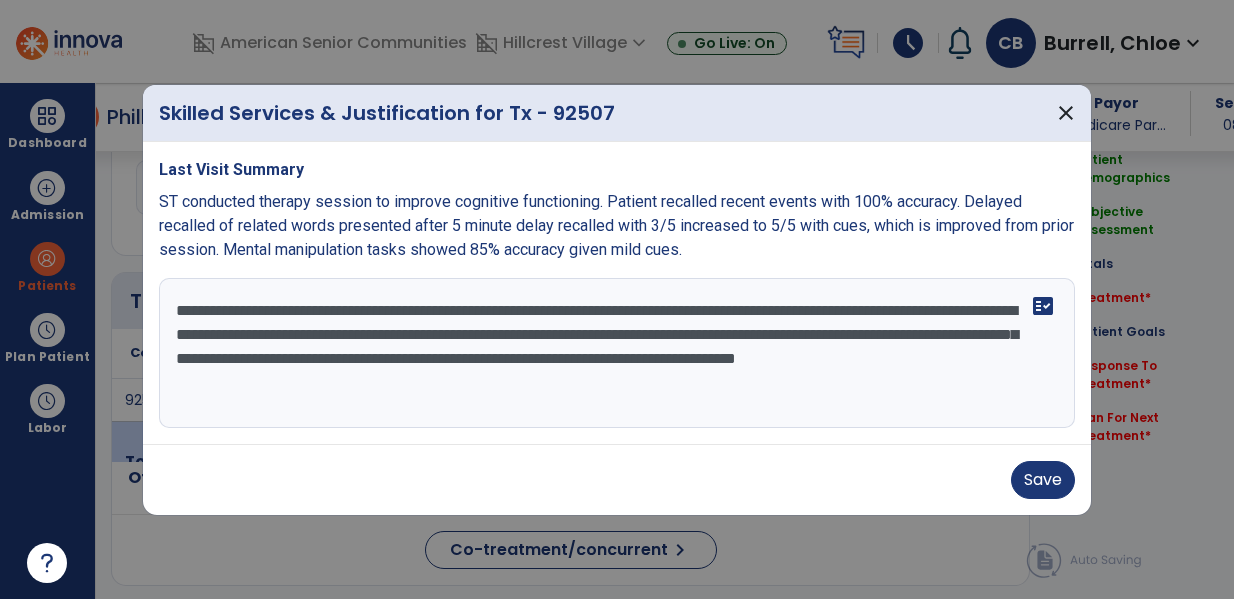 click on "**********" at bounding box center (617, 353) 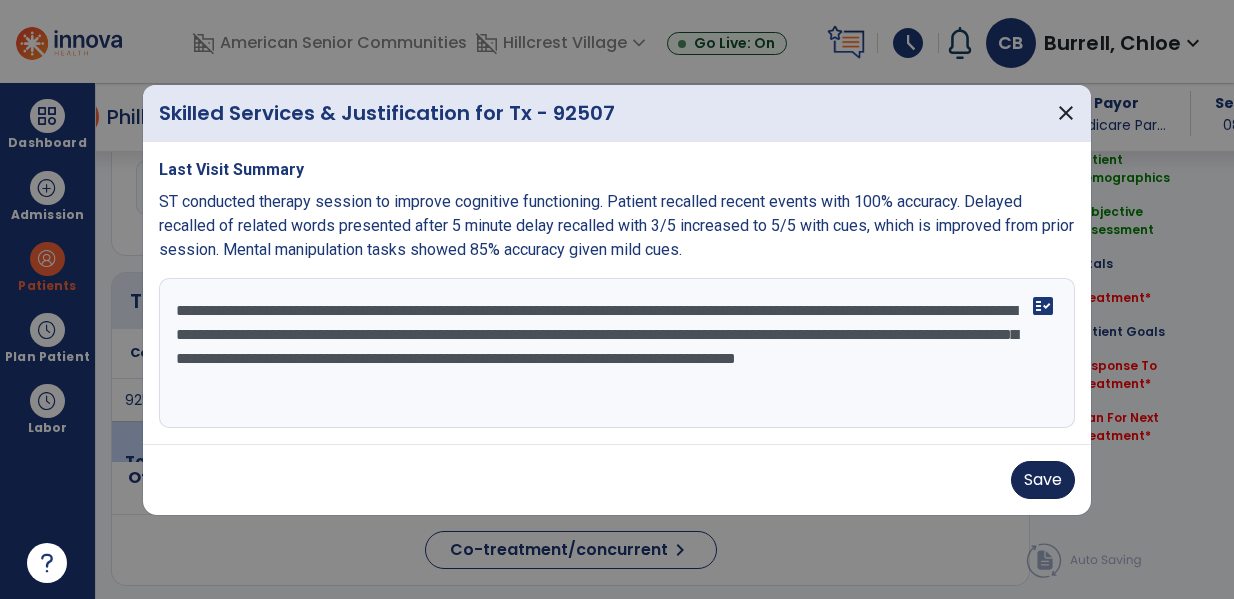 type on "**********" 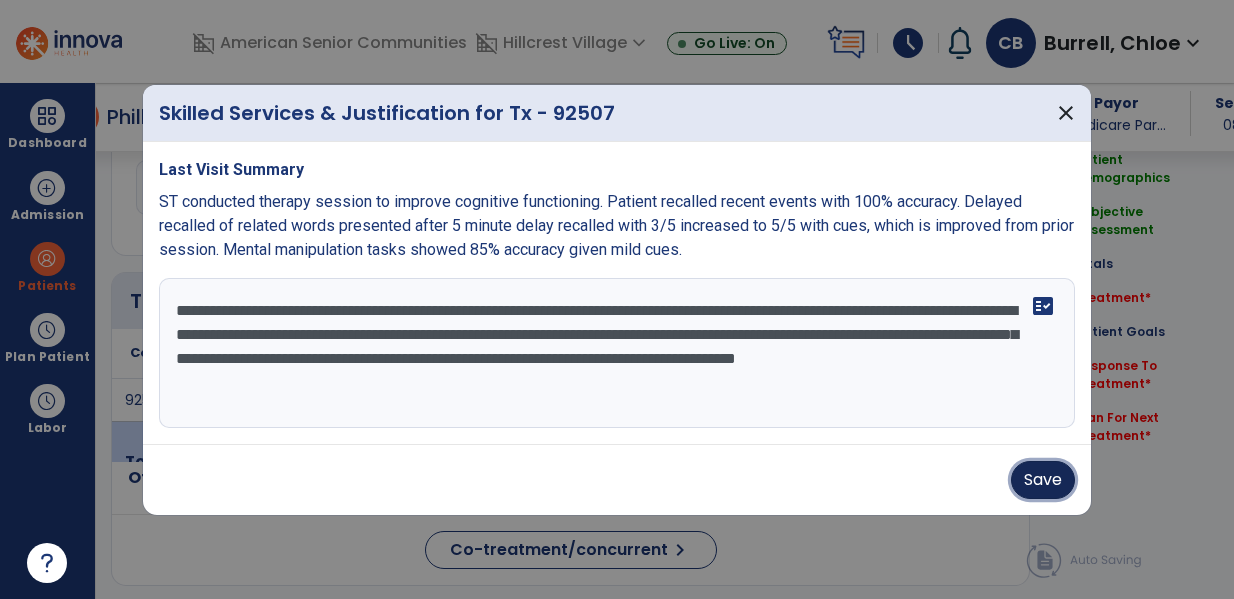 click on "Save" at bounding box center [1043, 480] 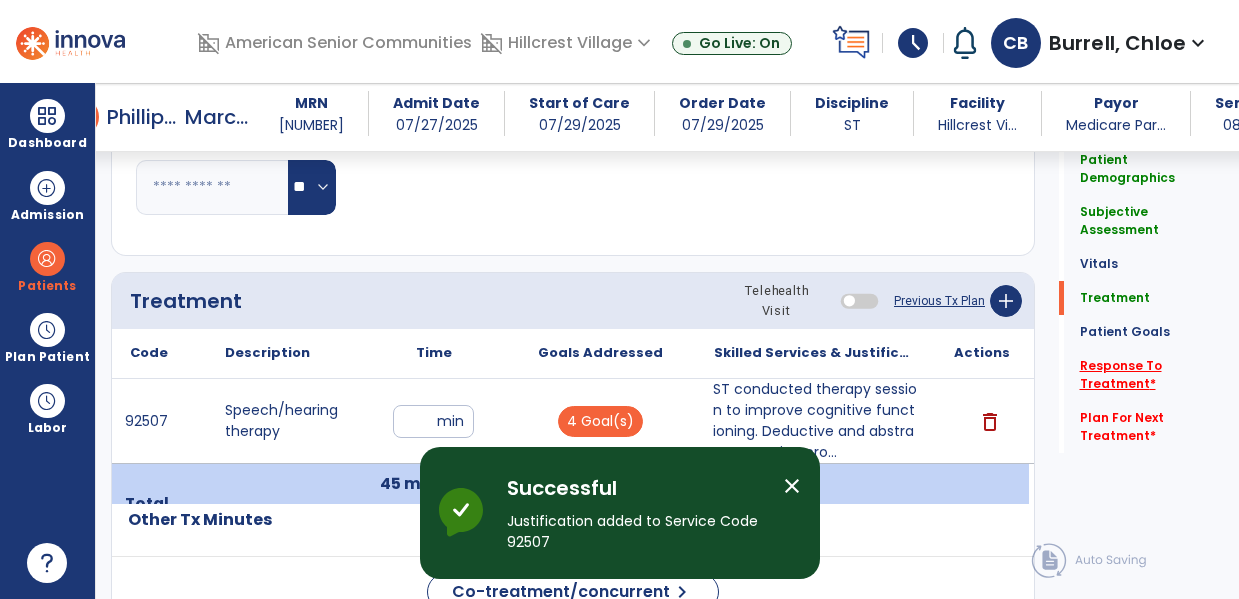 click on "Response To Treatment   *" 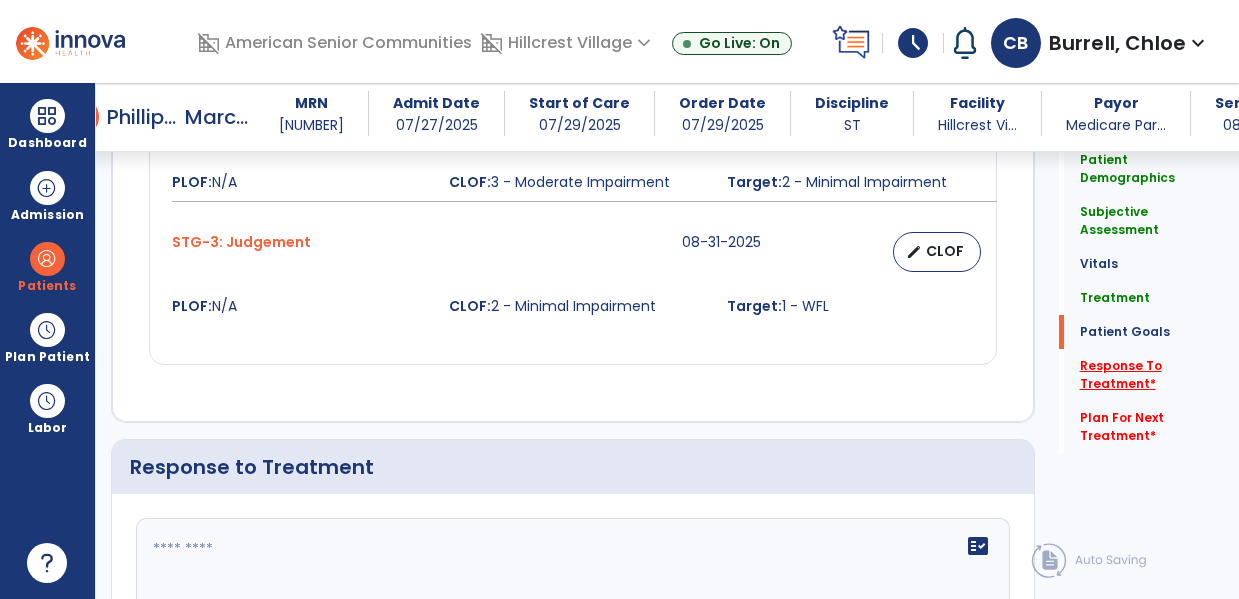 scroll, scrollTop: 2240, scrollLeft: 0, axis: vertical 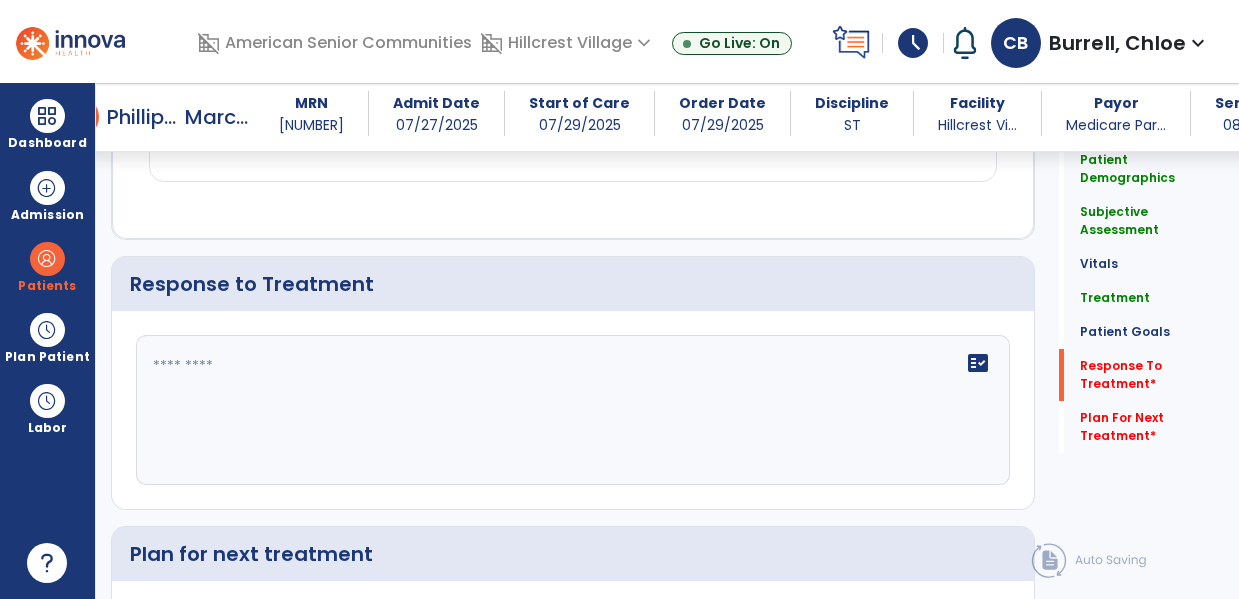 click on "fact_check" 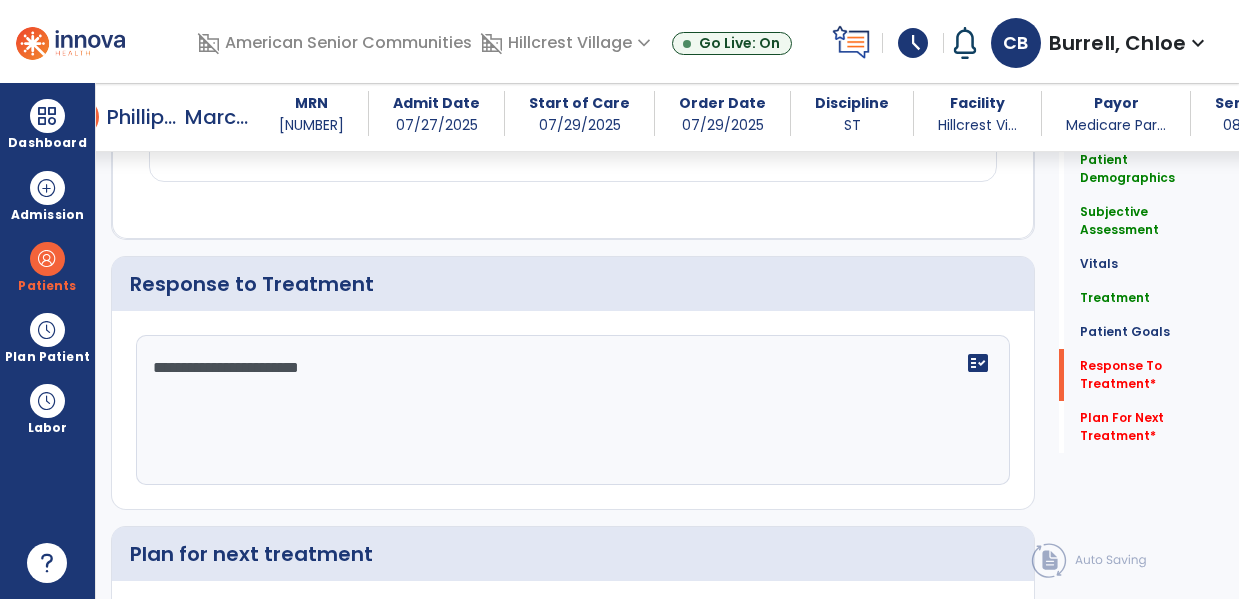 type on "**********" 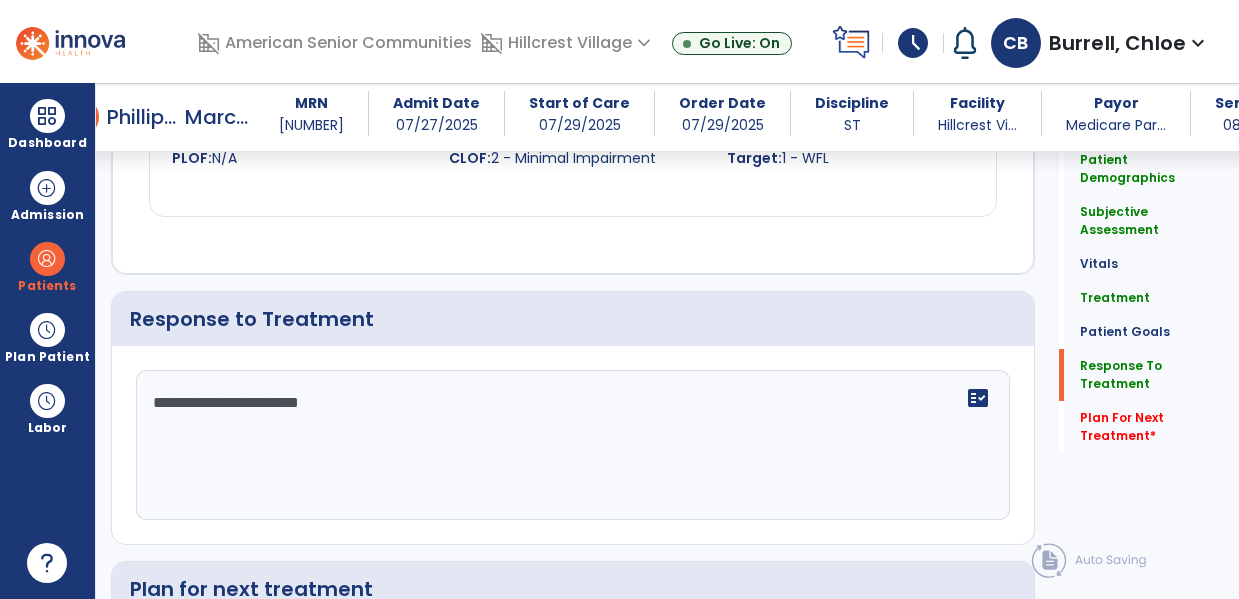 scroll, scrollTop: 2445, scrollLeft: 0, axis: vertical 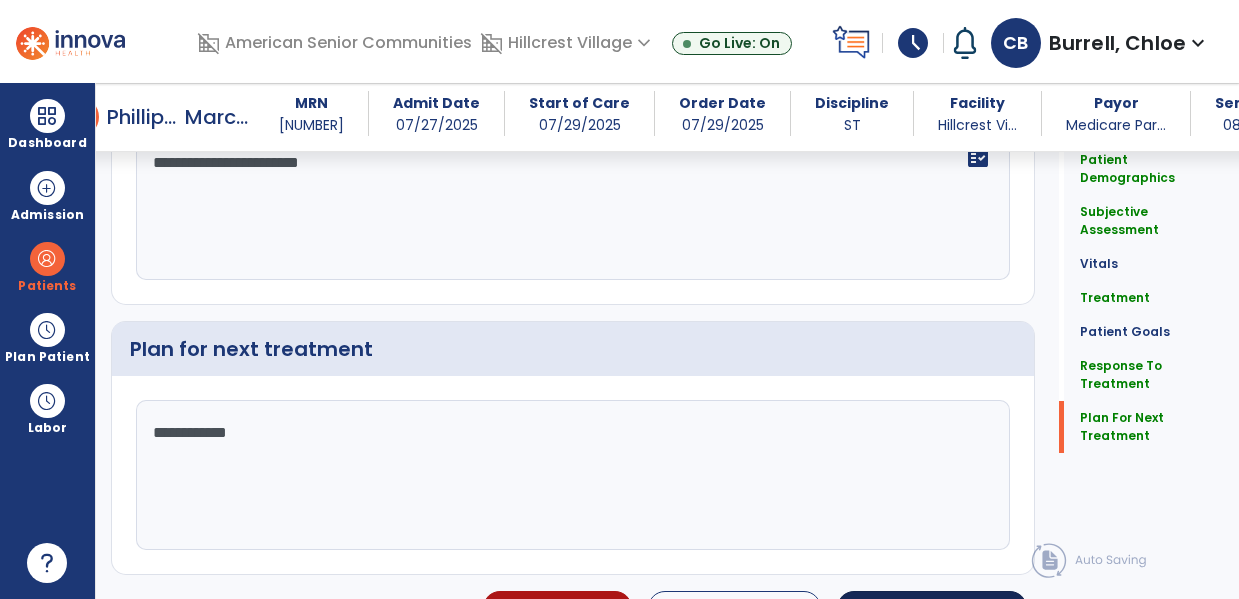 type on "**********" 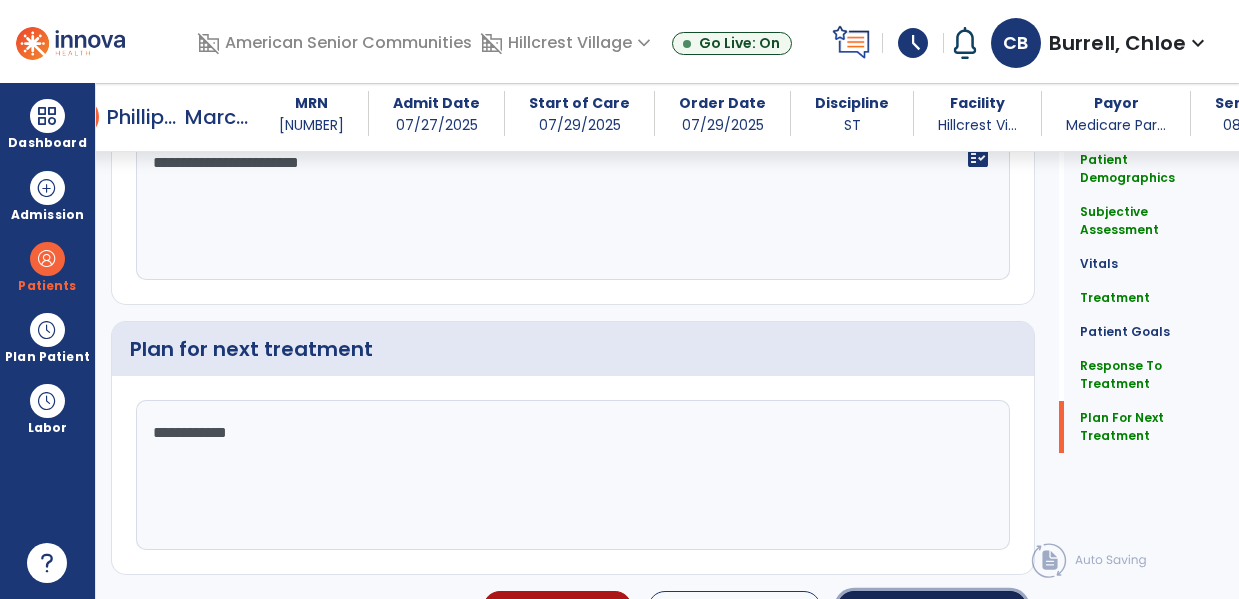 click on "Sign Doc" 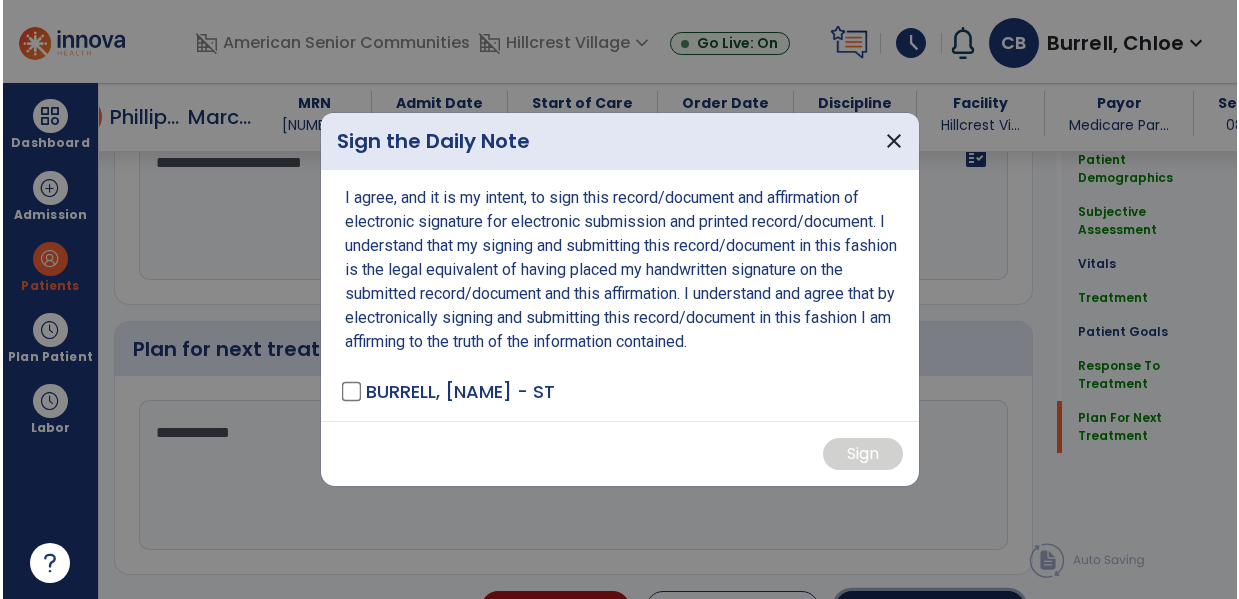 scroll, scrollTop: 2445, scrollLeft: 0, axis: vertical 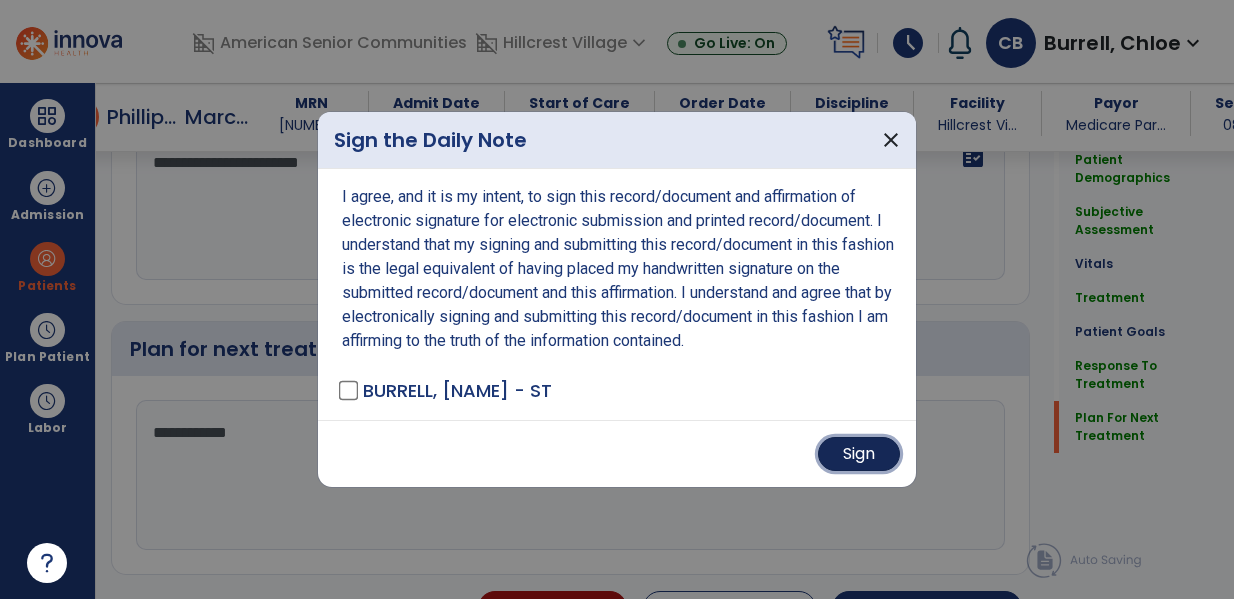 click on "Sign" at bounding box center [859, 454] 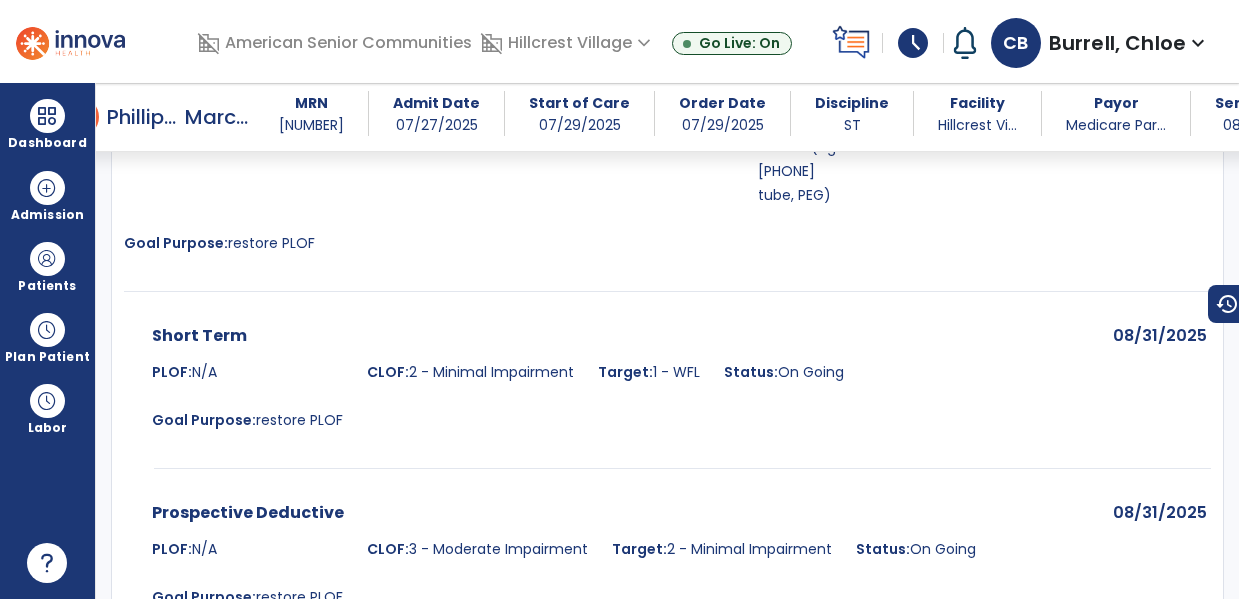 scroll, scrollTop: 2508, scrollLeft: 0, axis: vertical 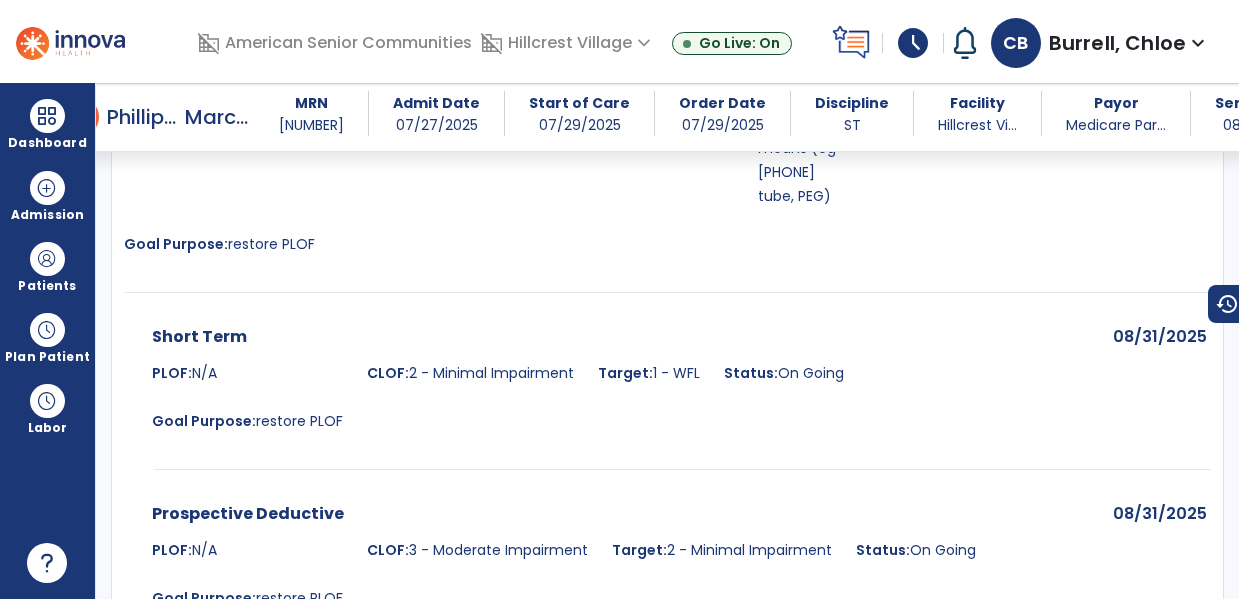 click on "Short Term PLOF: N/A CLOF: 2 - Minimal Impairment Target: 1 - WFL Status: On Going Goal Purpose: restore PLOF" at bounding box center [606, 385] 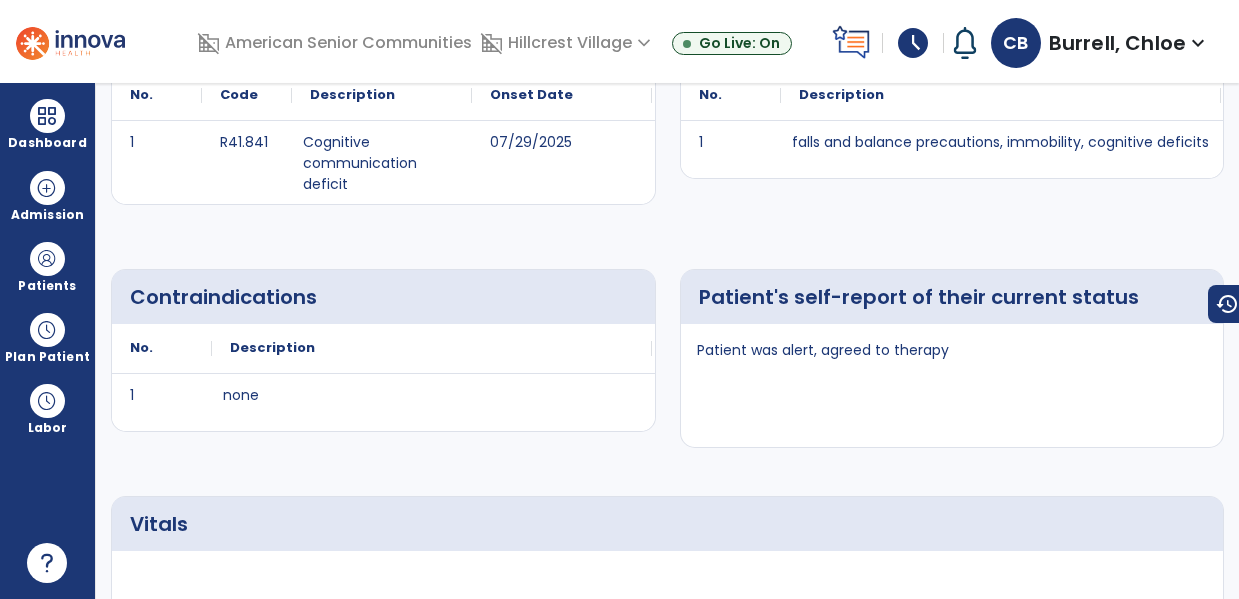 scroll, scrollTop: 0, scrollLeft: 0, axis: both 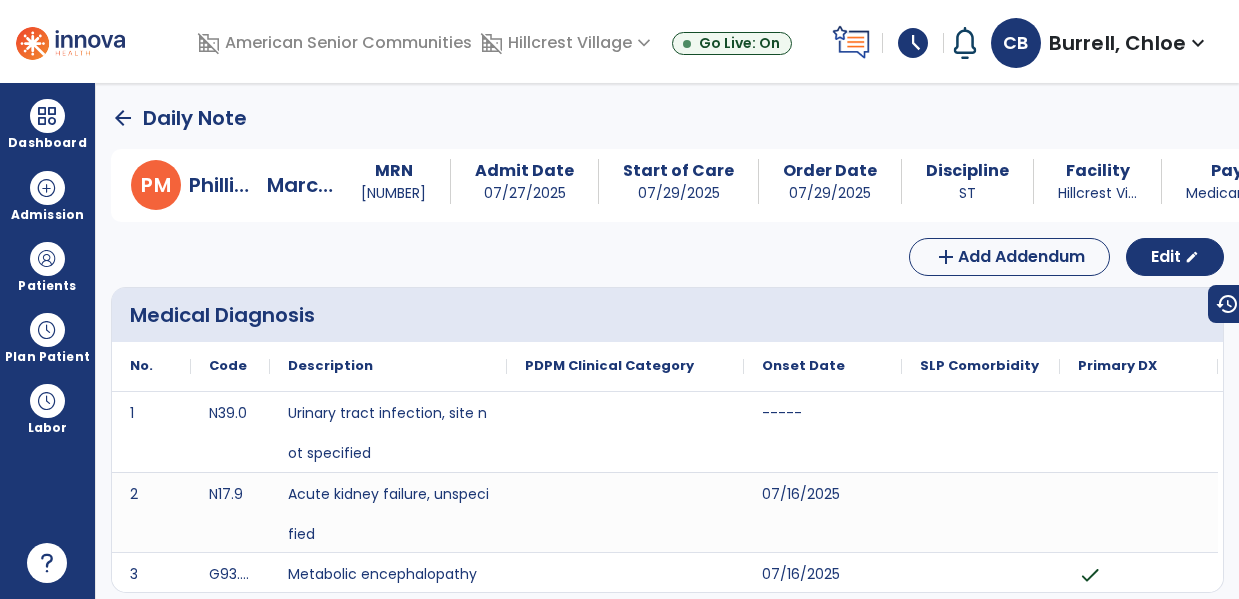 click on "arrow_back" 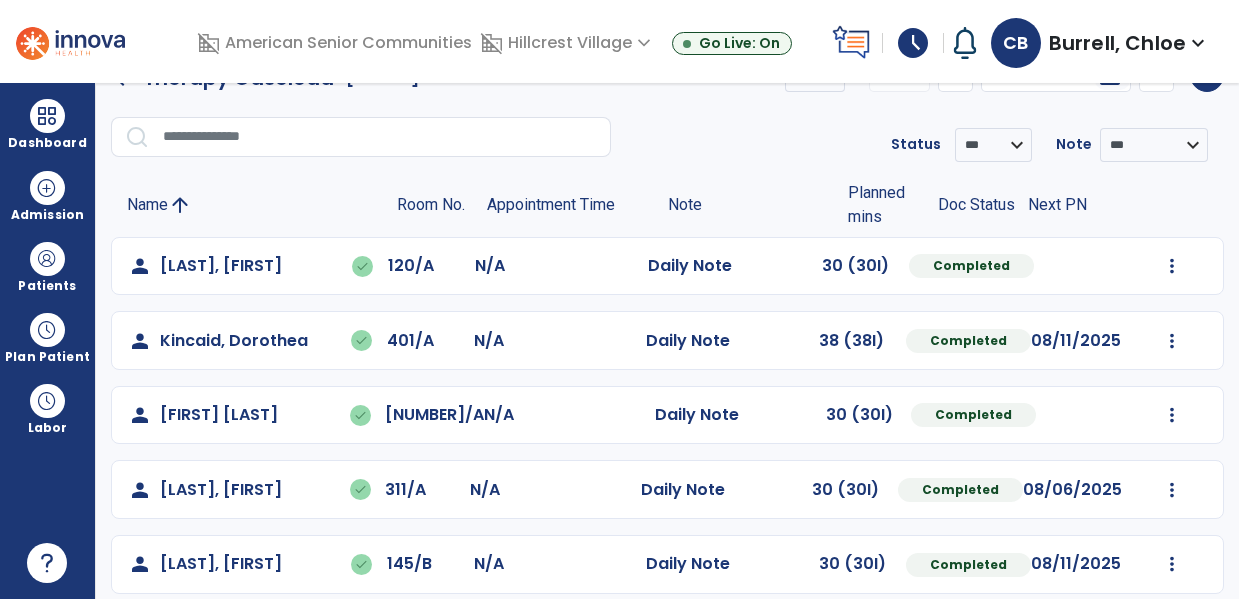 scroll, scrollTop: 0, scrollLeft: 0, axis: both 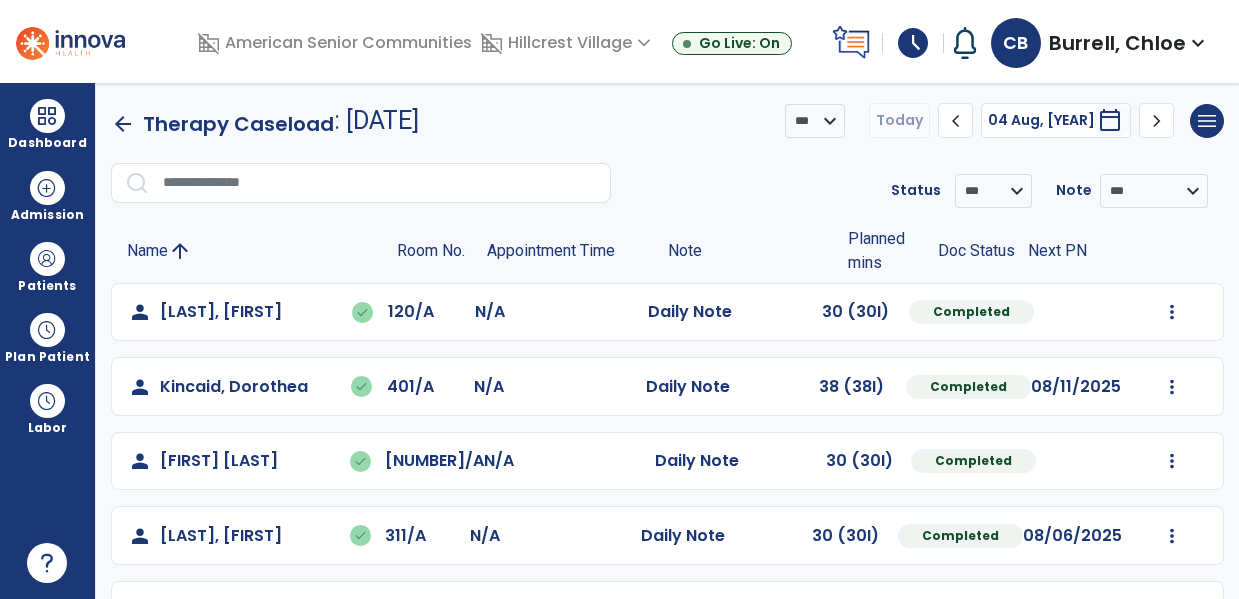 click on "arrow_back" 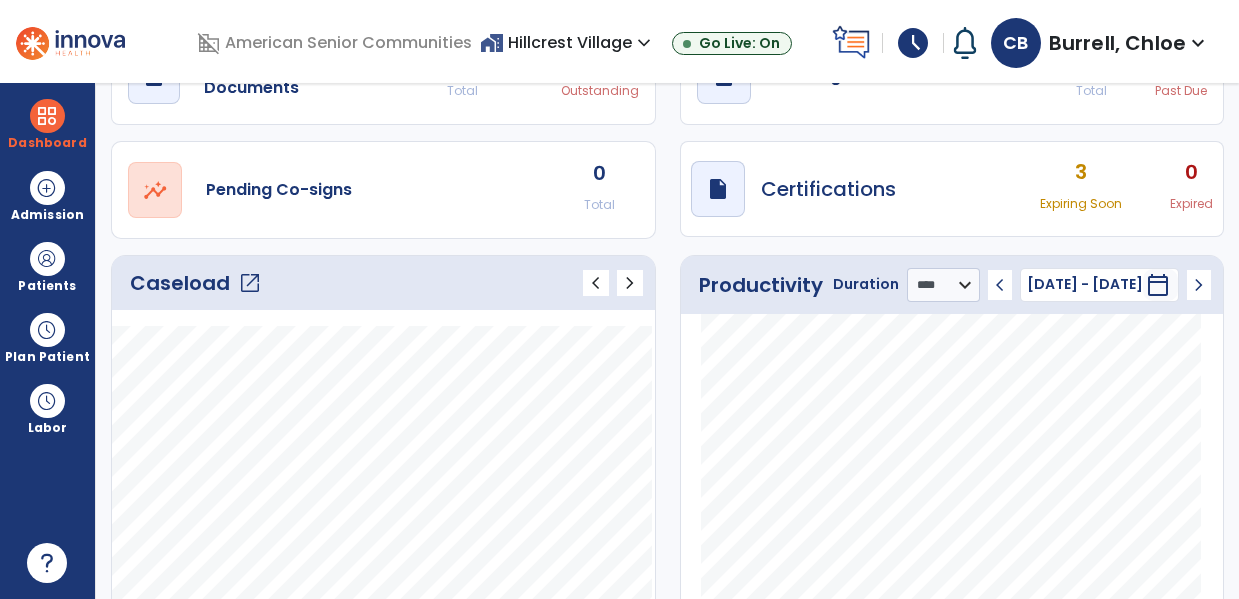 scroll, scrollTop: 155, scrollLeft: 0, axis: vertical 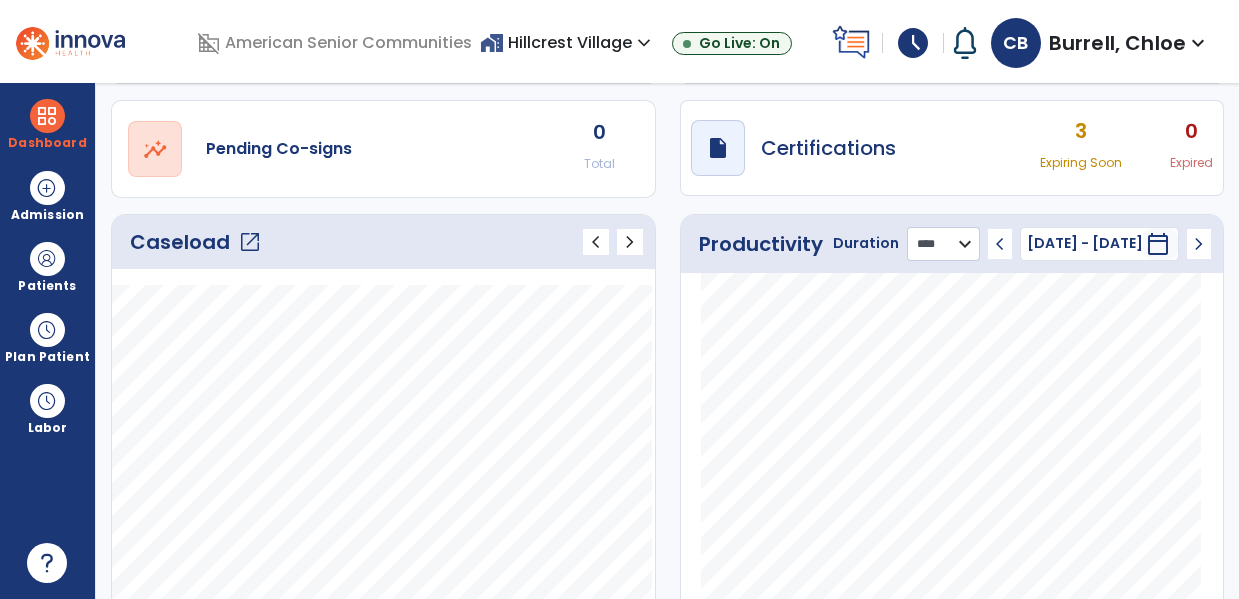 click on "******** **** ***" 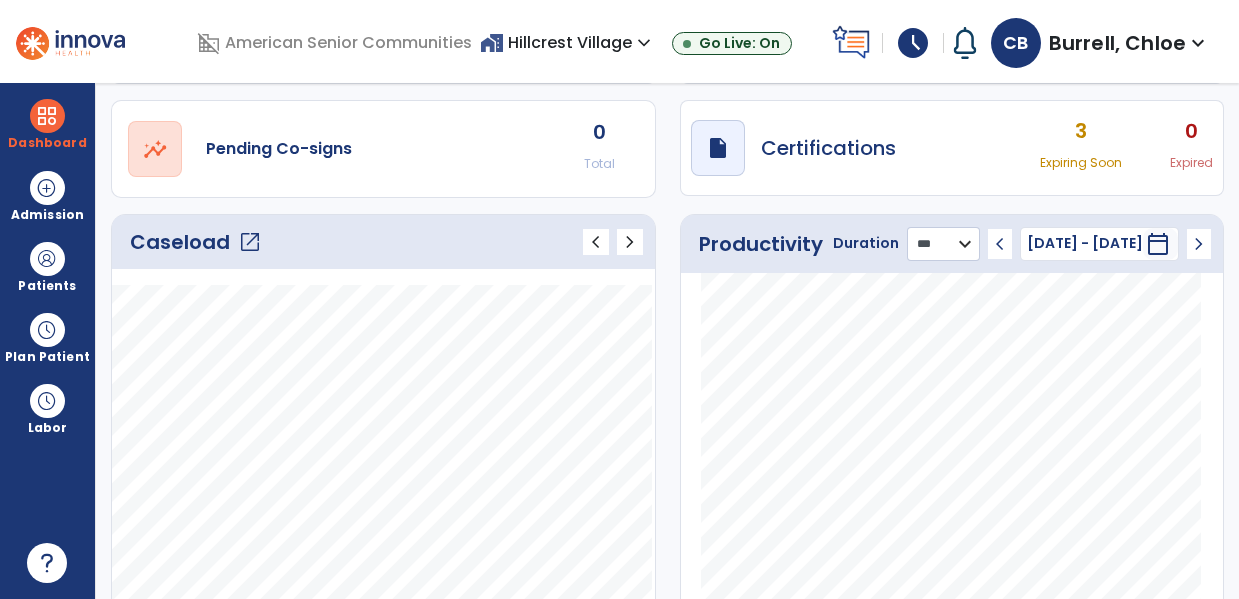 click on "******** **** ***" 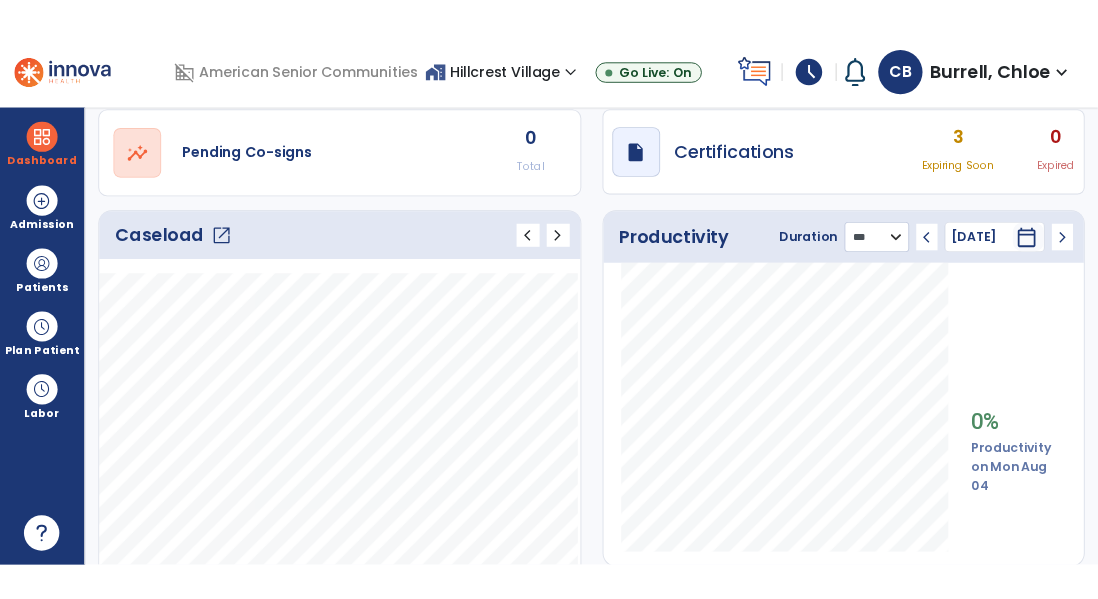 scroll, scrollTop: 0, scrollLeft: 0, axis: both 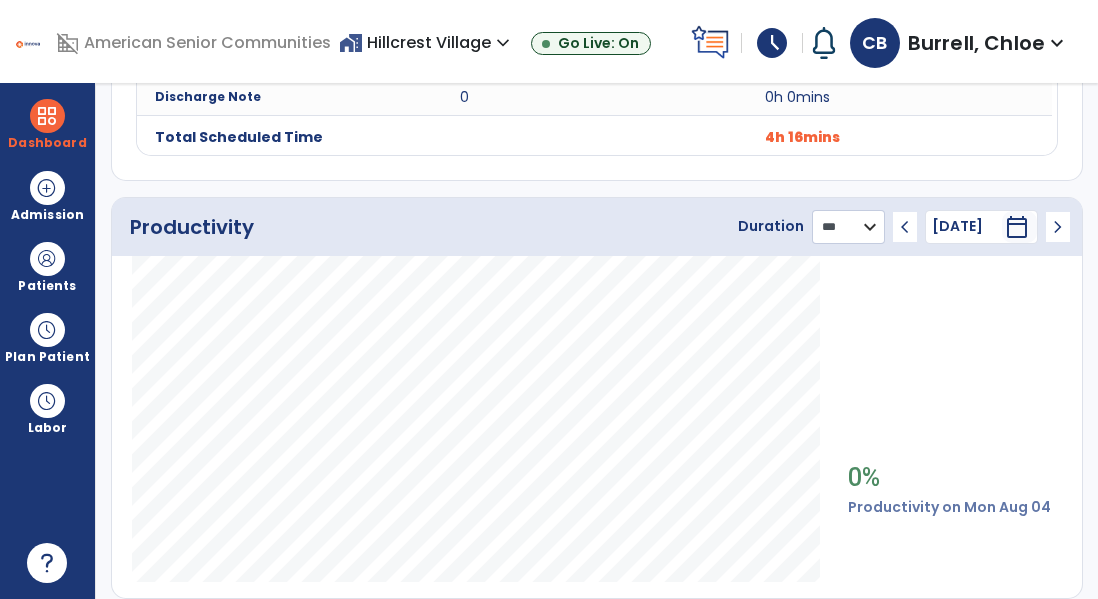 click on "******** **** ***" 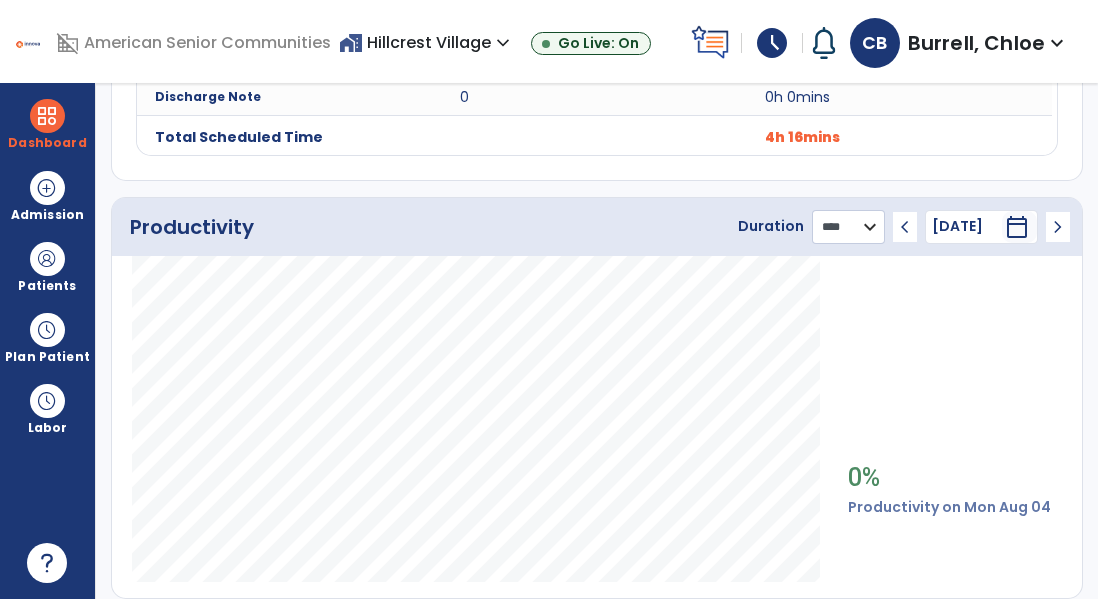 click on "******** **** ***" 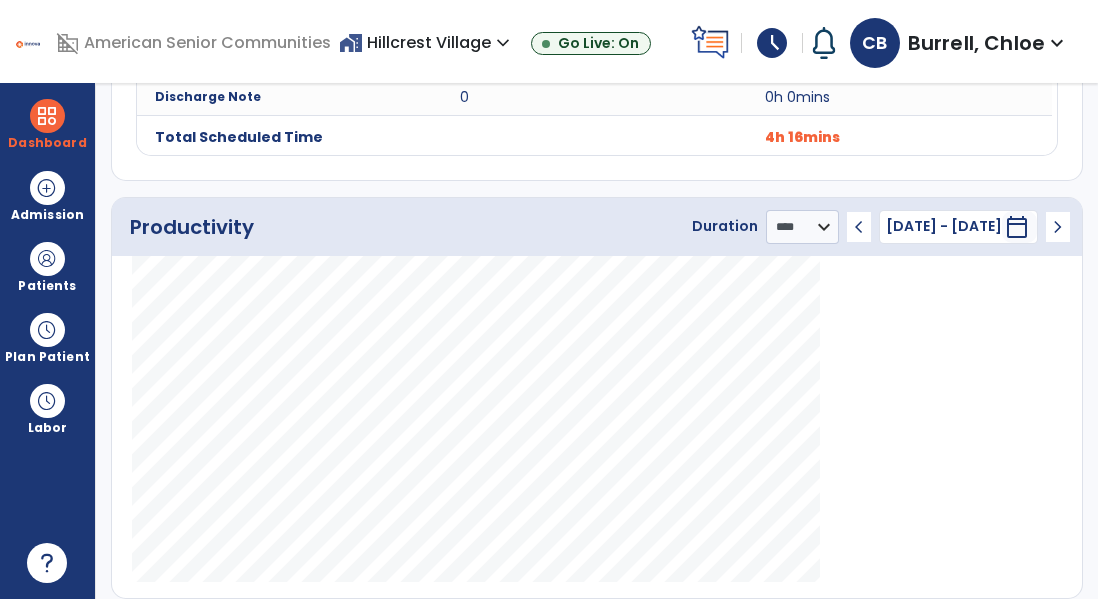 click 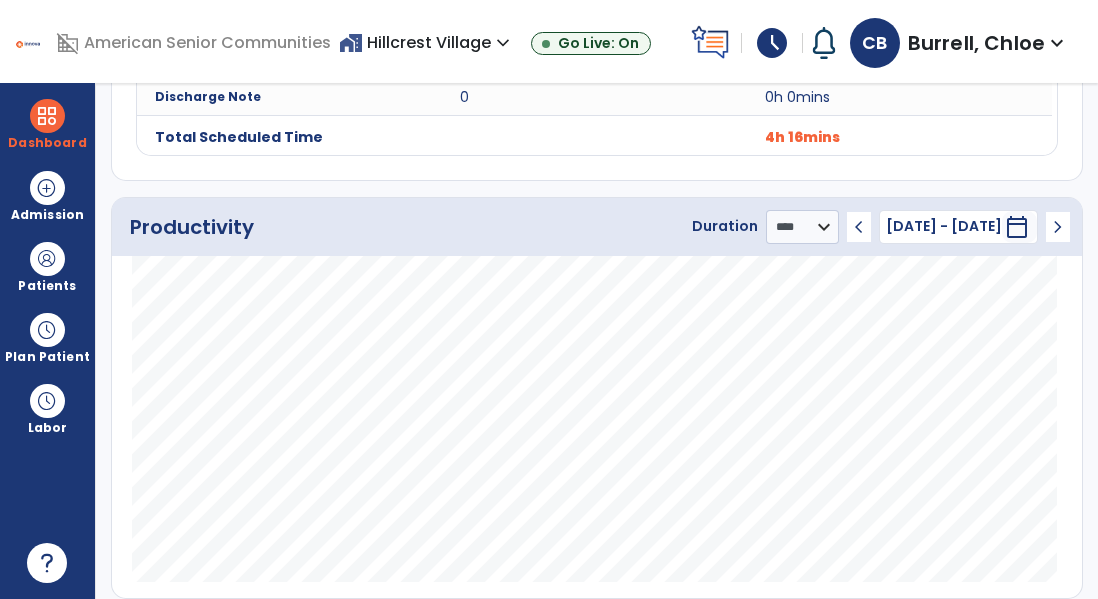 click on "chevron_left" 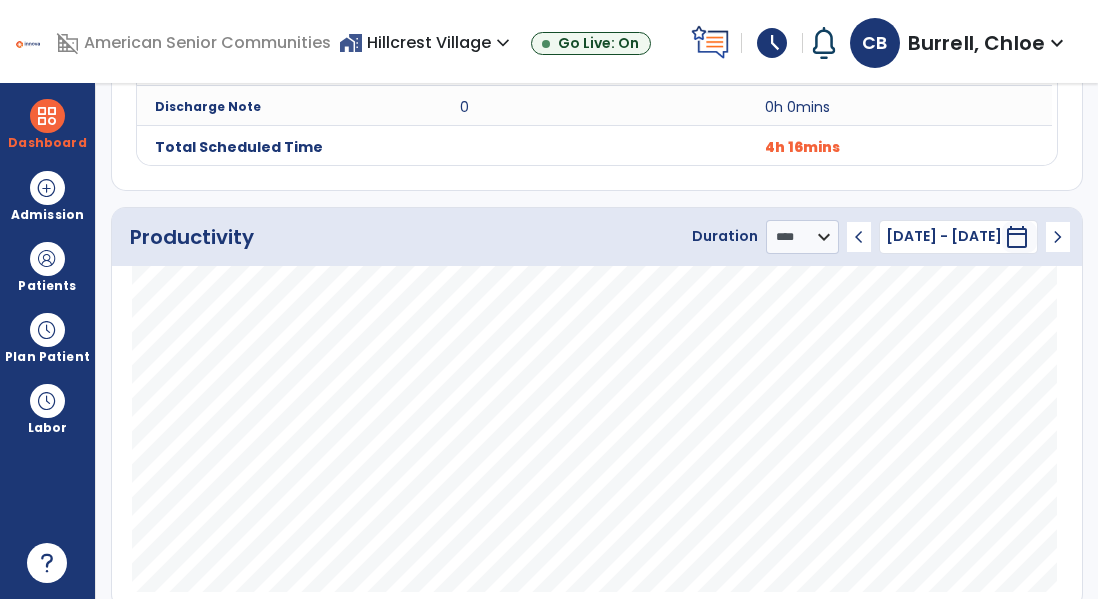 scroll, scrollTop: 1006, scrollLeft: 0, axis: vertical 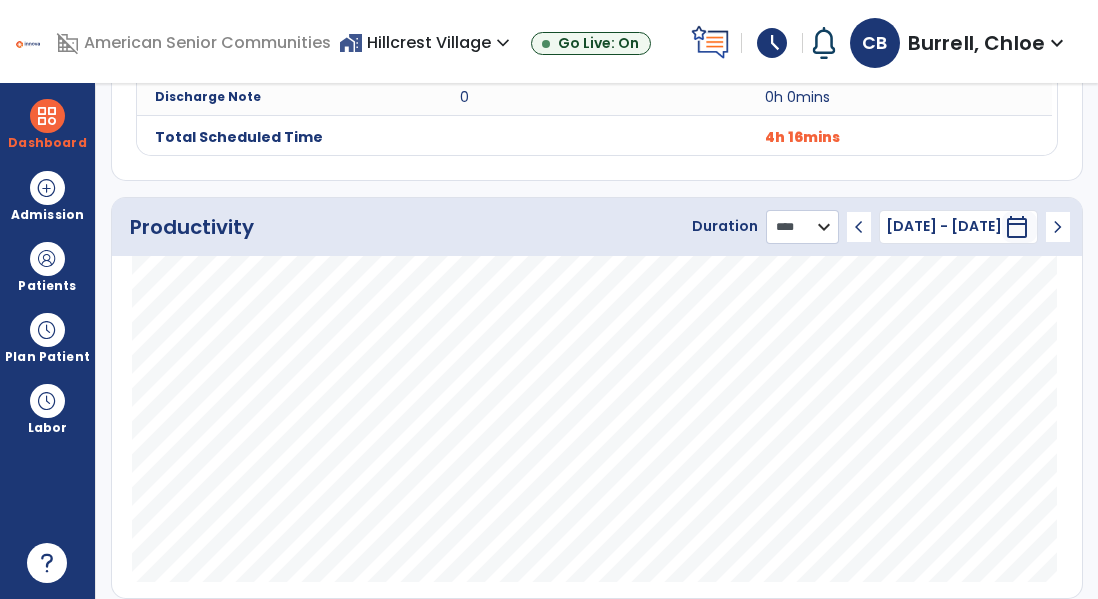 click on "******** **** ***" 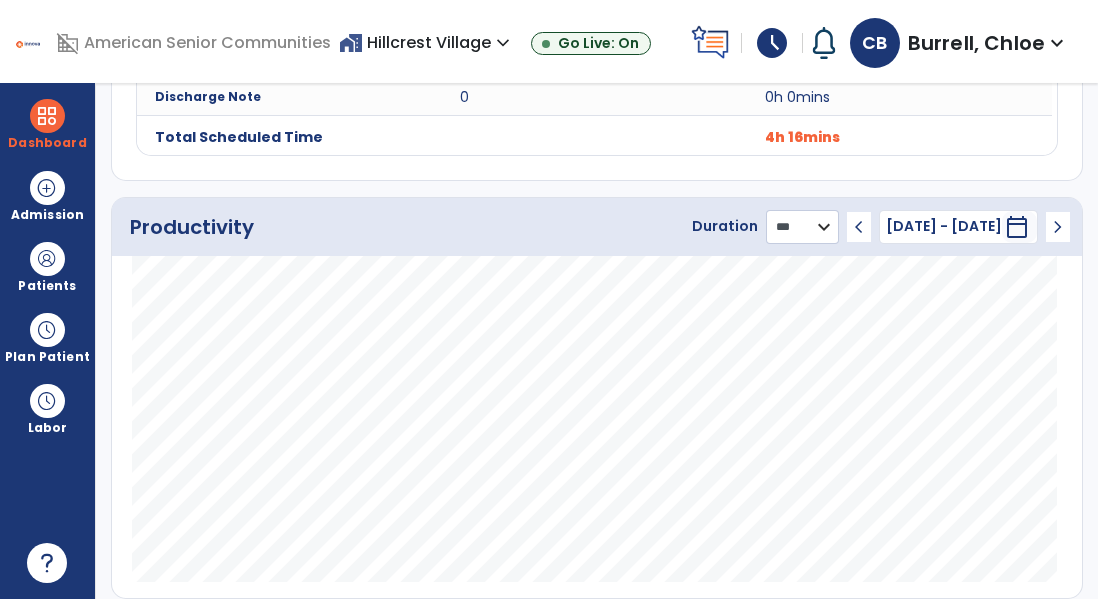 click on "******** **** ***" 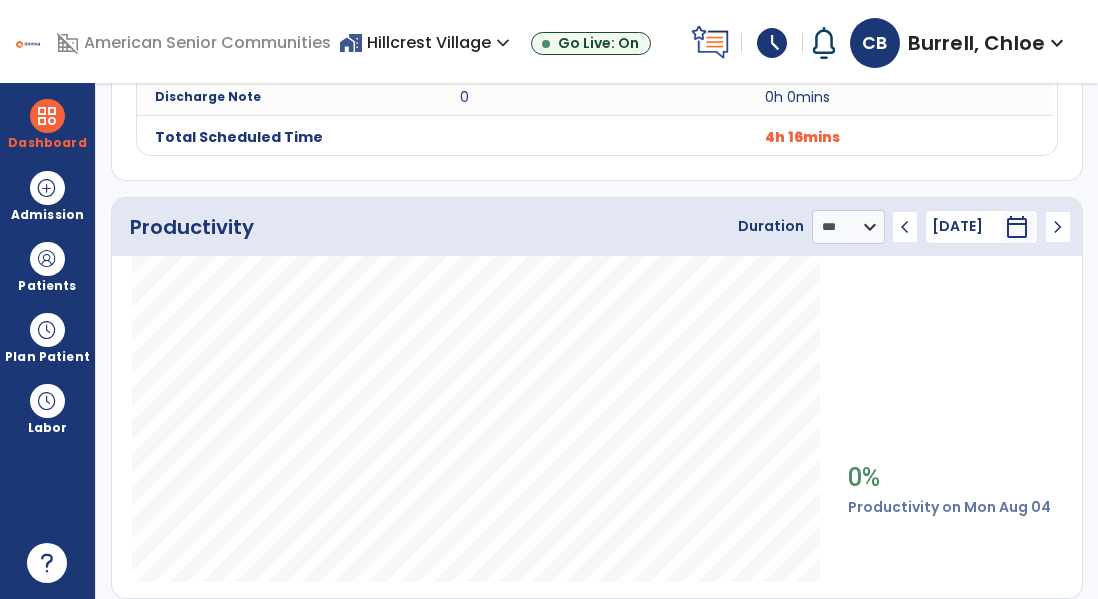 click on "chevron_left" 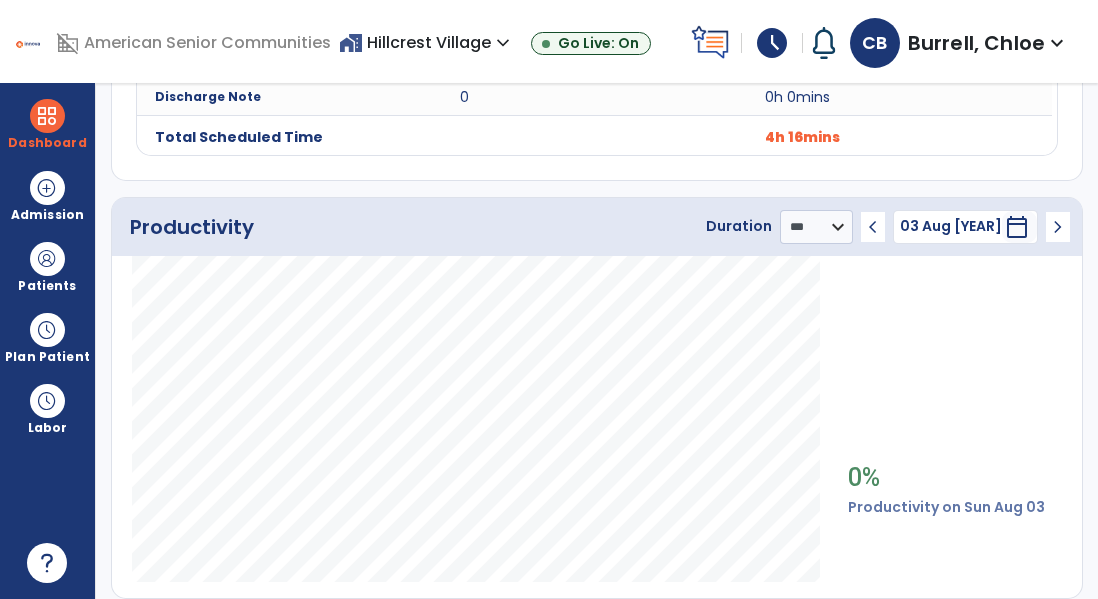 click on "chevron_left" 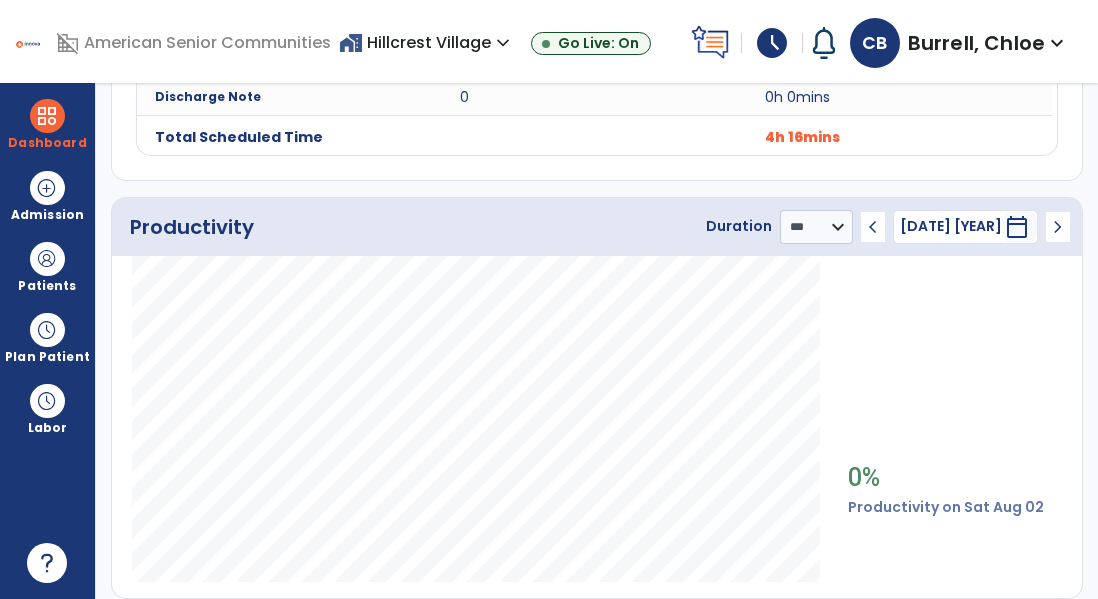 click on "chevron_left" 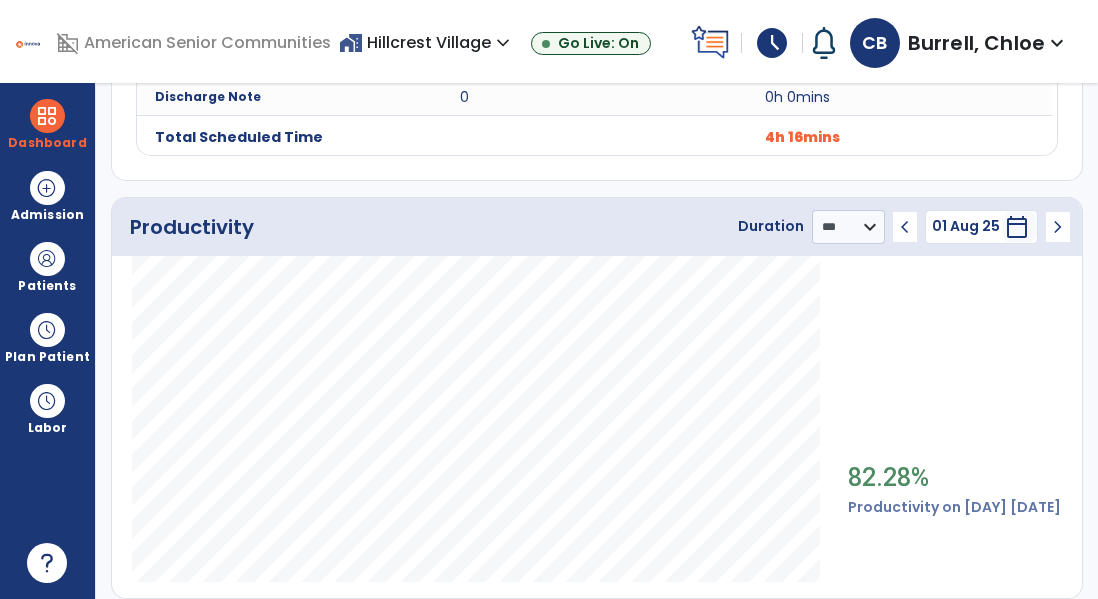 click on "chevron_left" 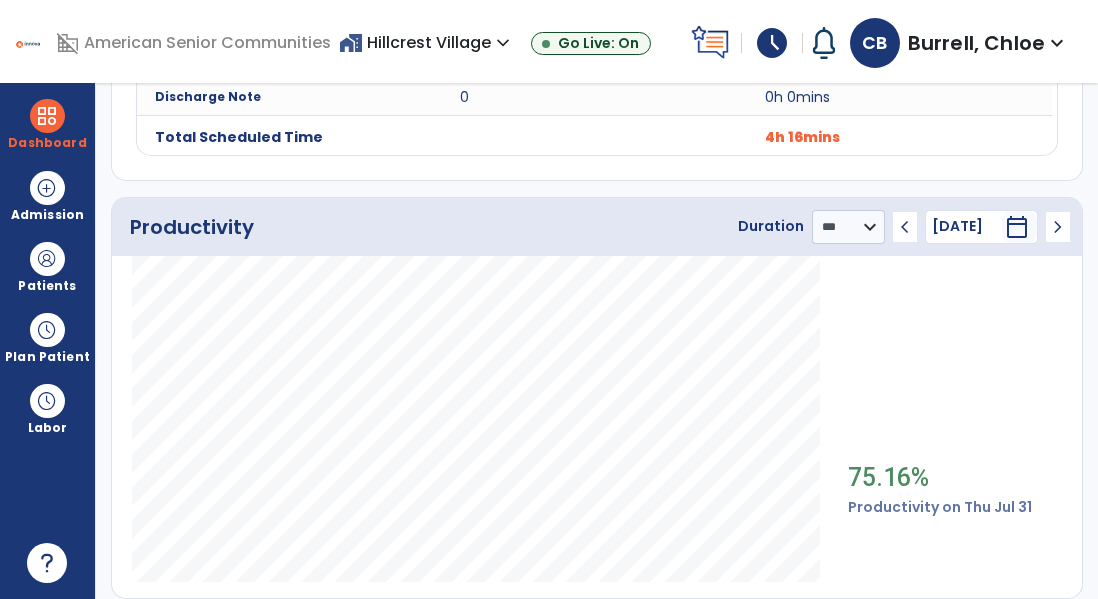 click on "chevron_left" 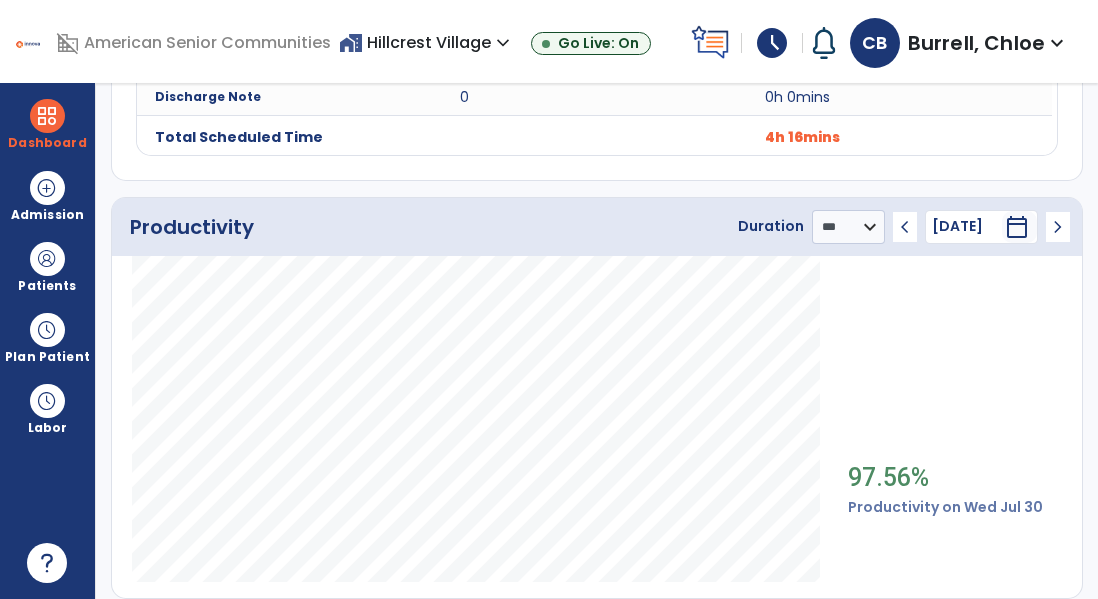 click on "chevron_left" 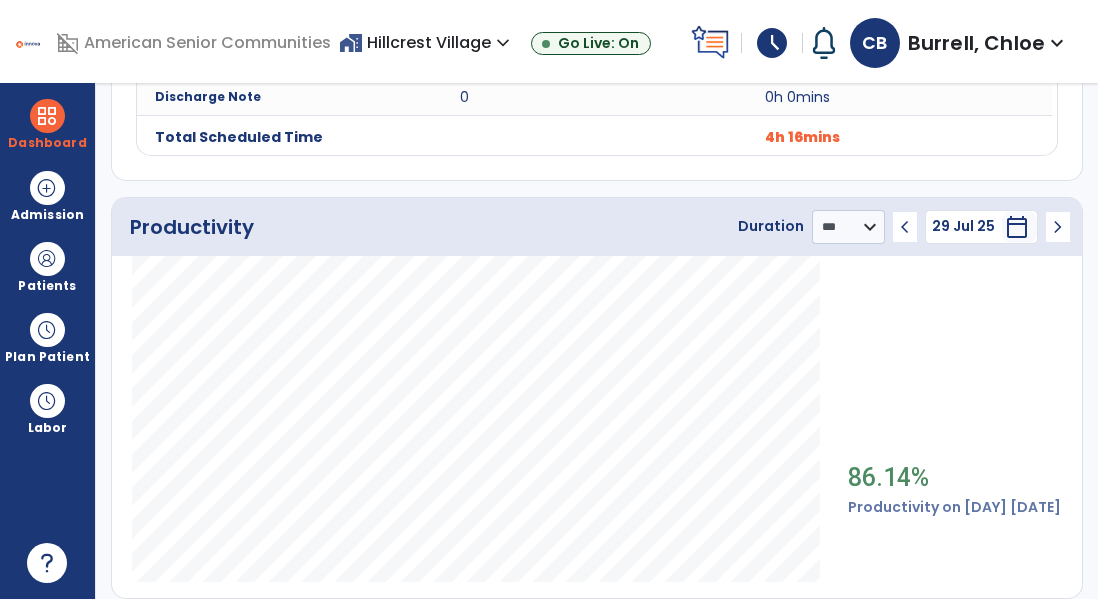 click on "chevron_left" 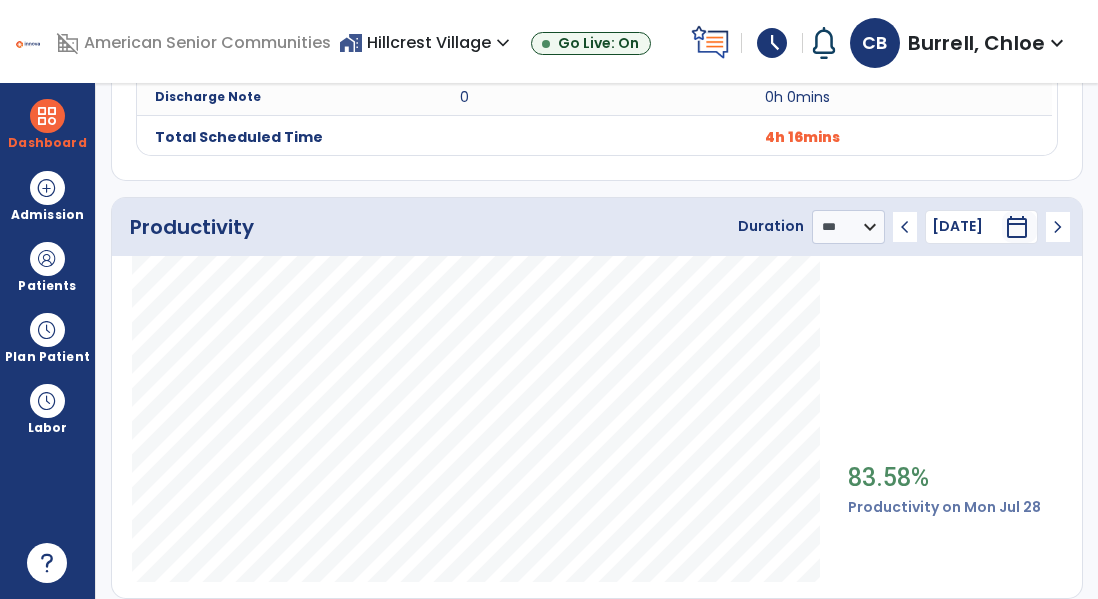 click on "chevron_left" 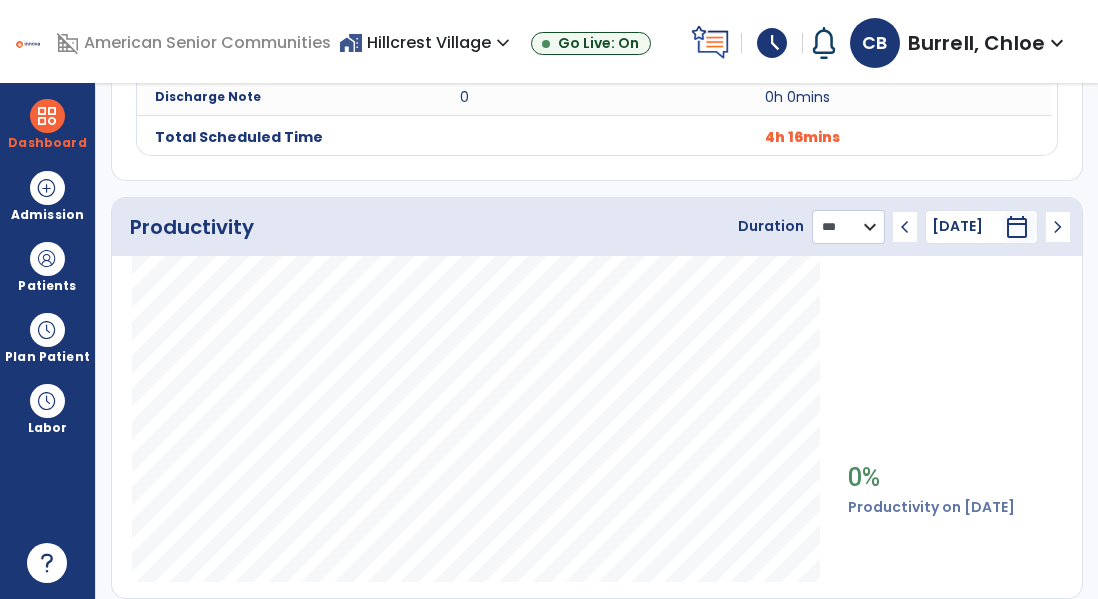 click on "******** **** ***" 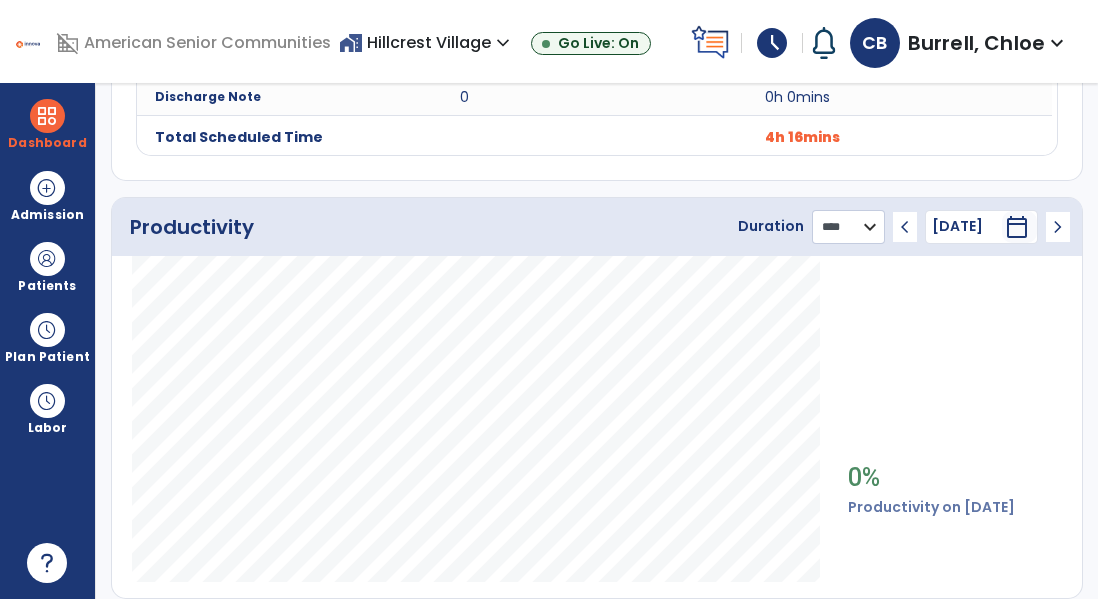click on "******** **** ***" 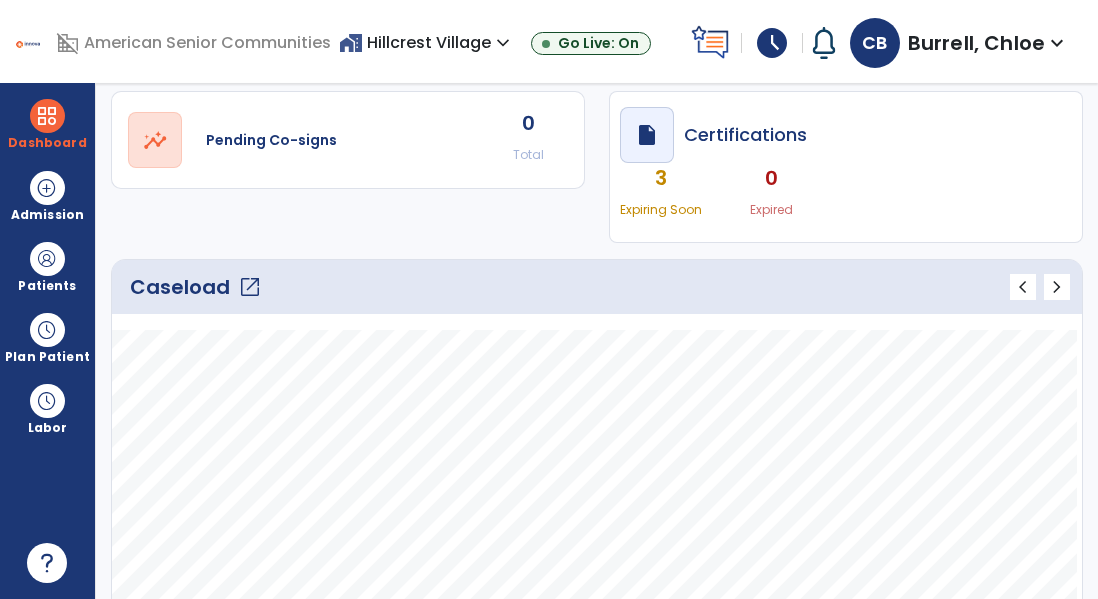 scroll, scrollTop: 0, scrollLeft: 0, axis: both 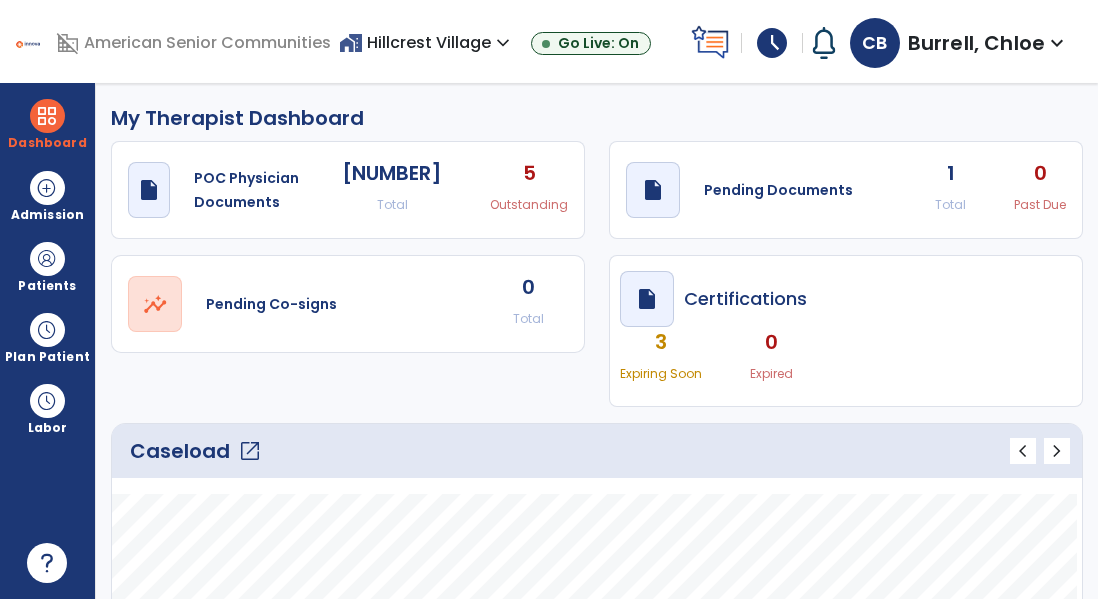 click on "My Therapist Dashboard" 